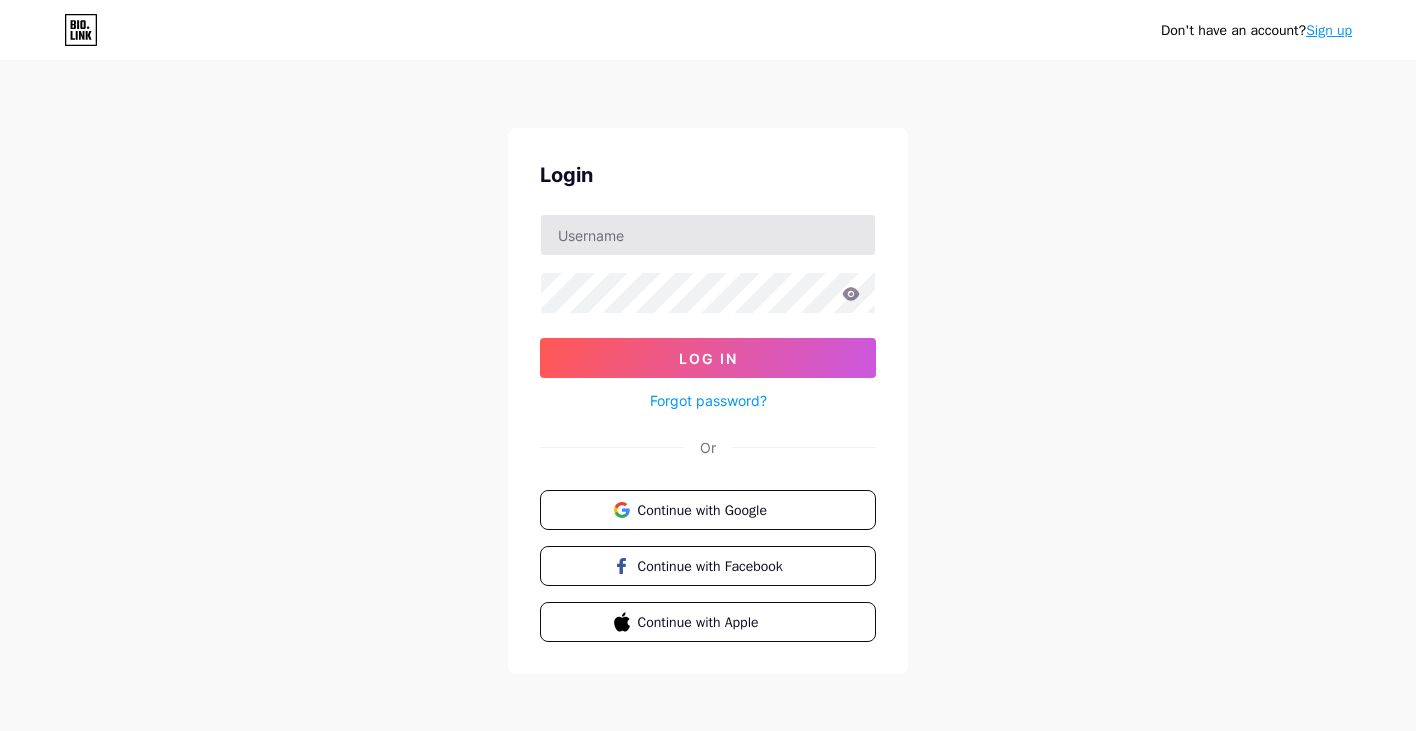 scroll, scrollTop: 0, scrollLeft: 0, axis: both 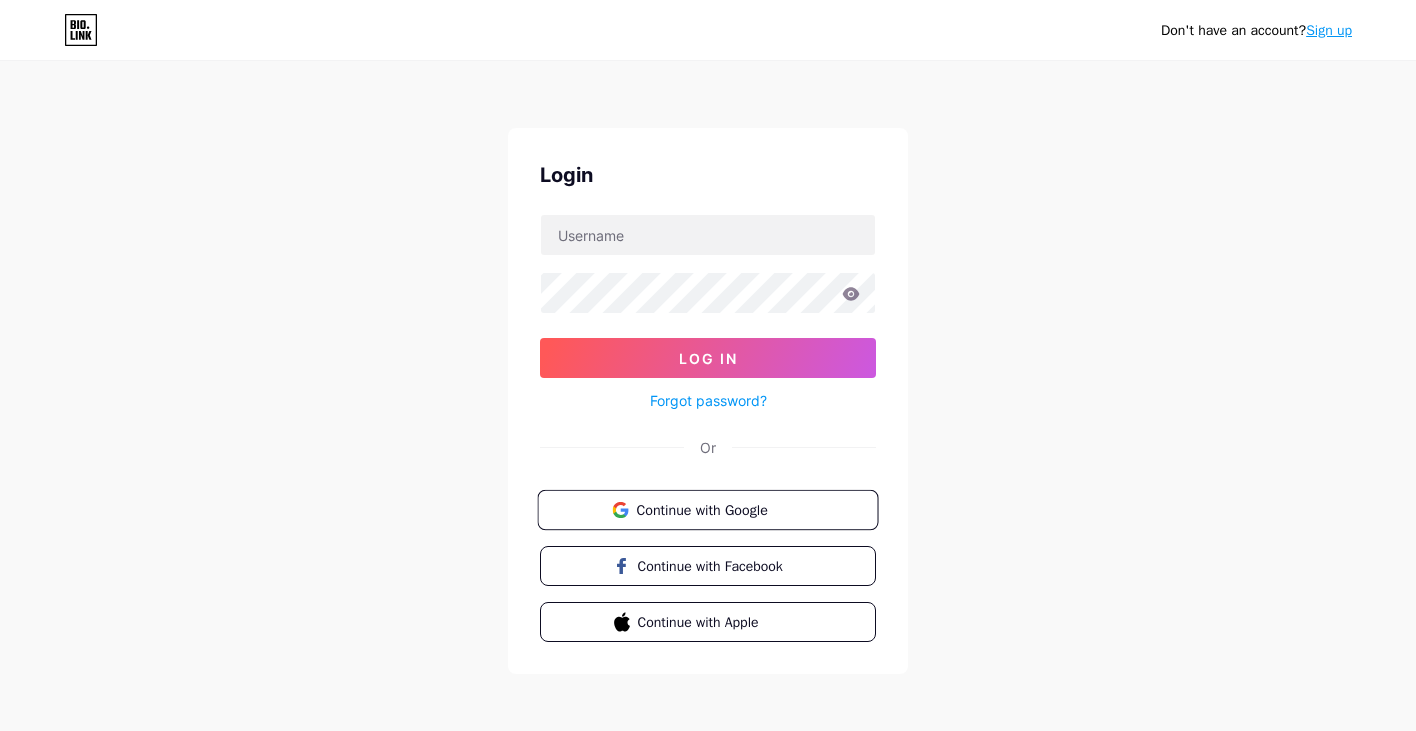 click on "Continue with Google" at bounding box center [719, 509] 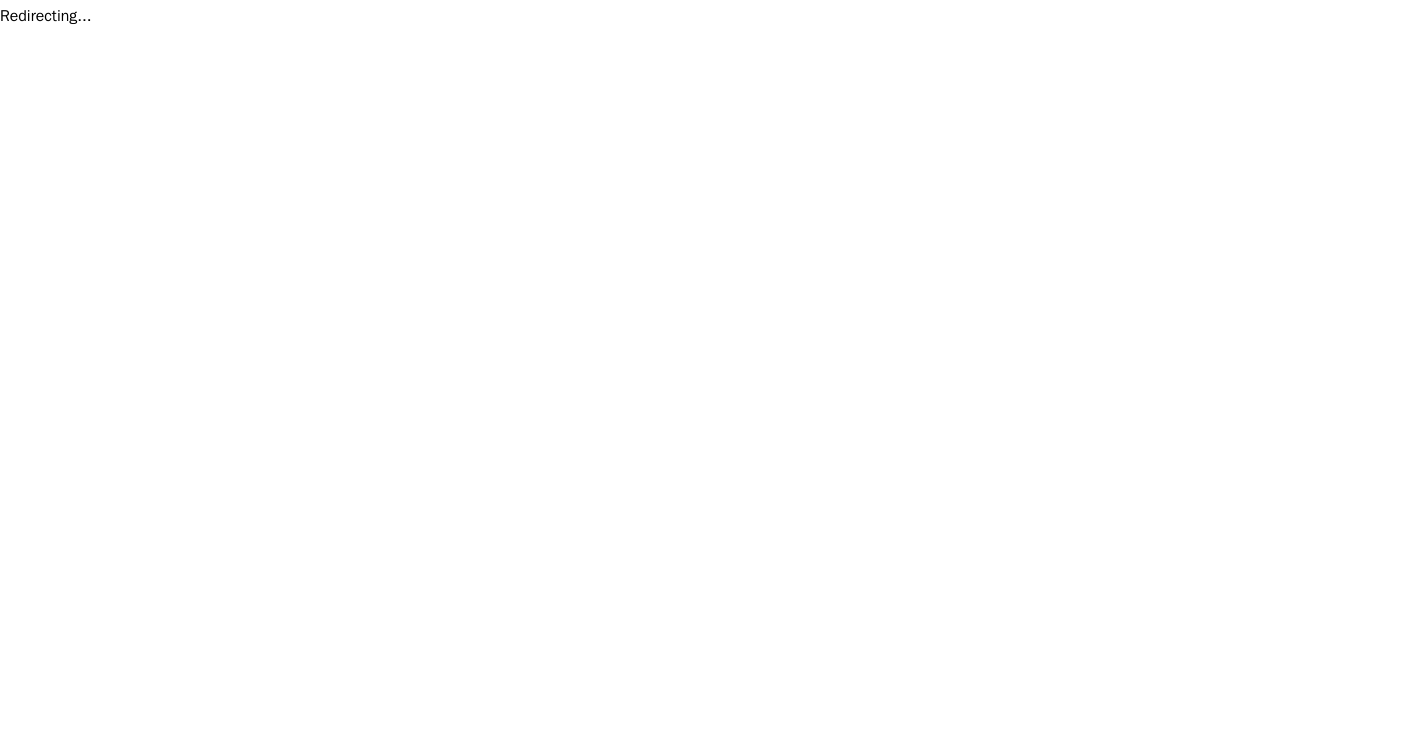 scroll, scrollTop: 0, scrollLeft: 0, axis: both 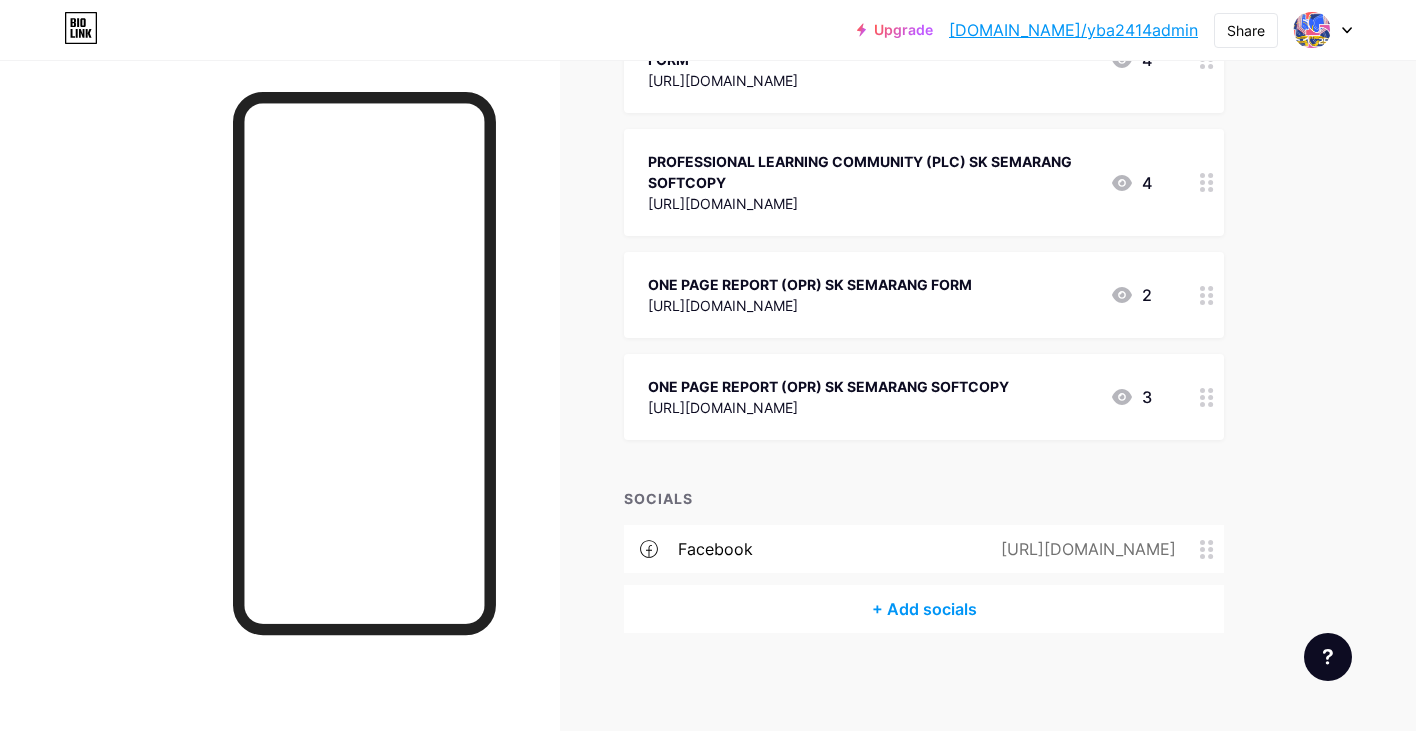 click 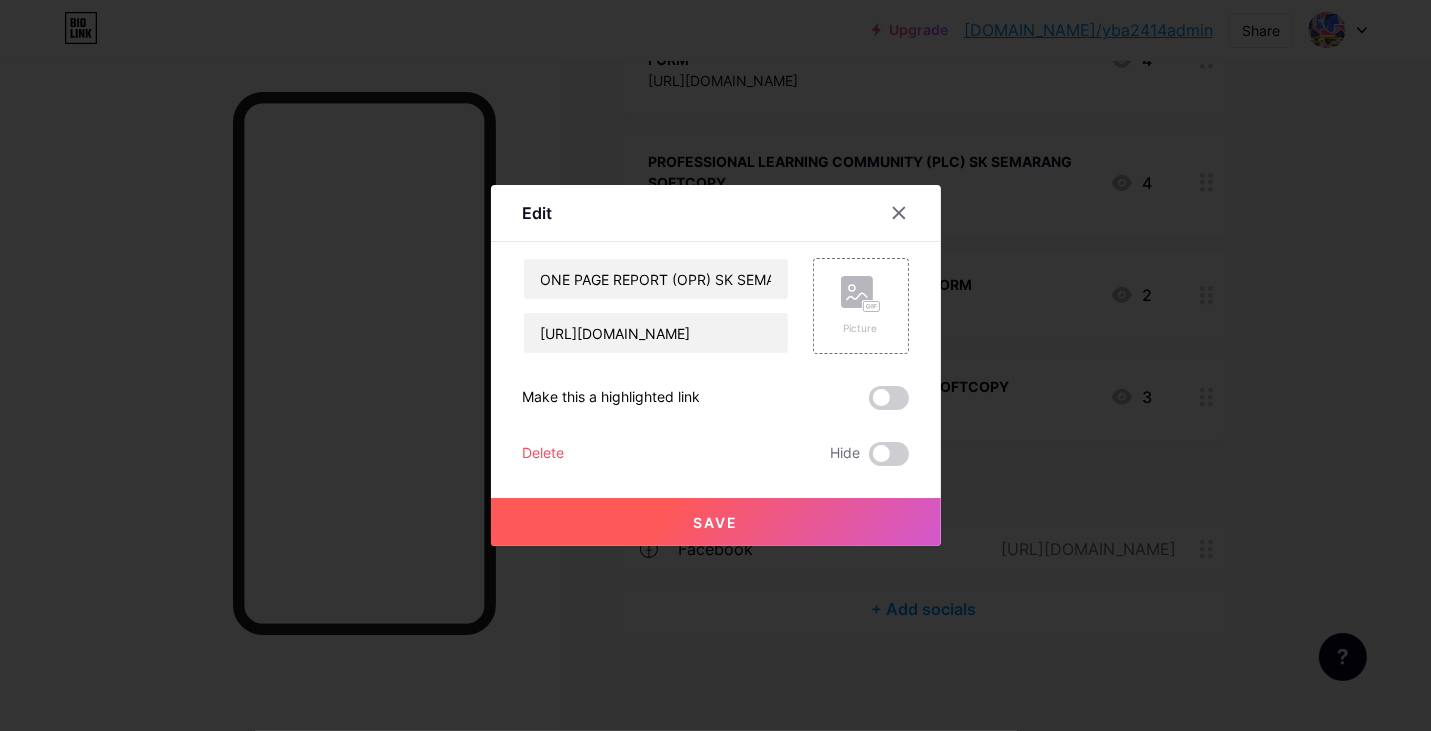 click on "Delete" at bounding box center [544, 454] 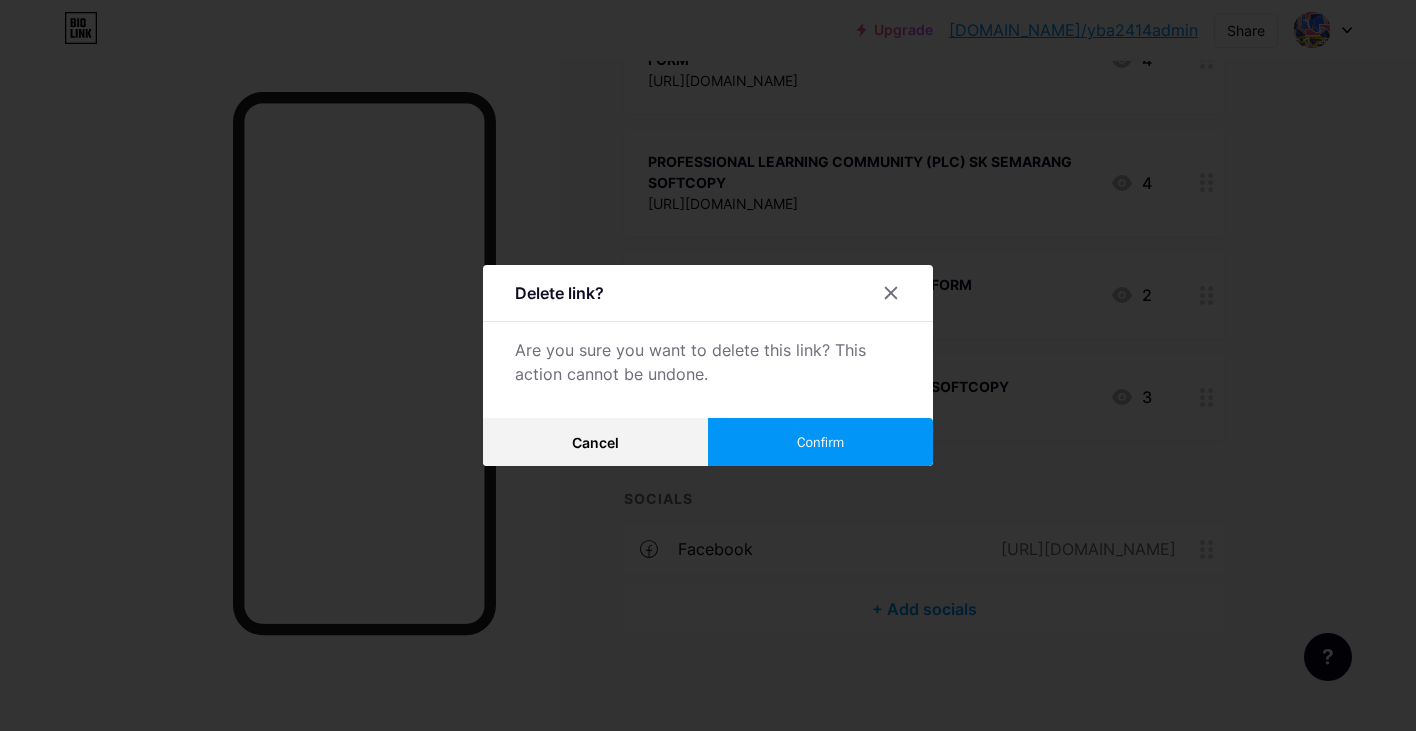 click on "Confirm" at bounding box center [820, 442] 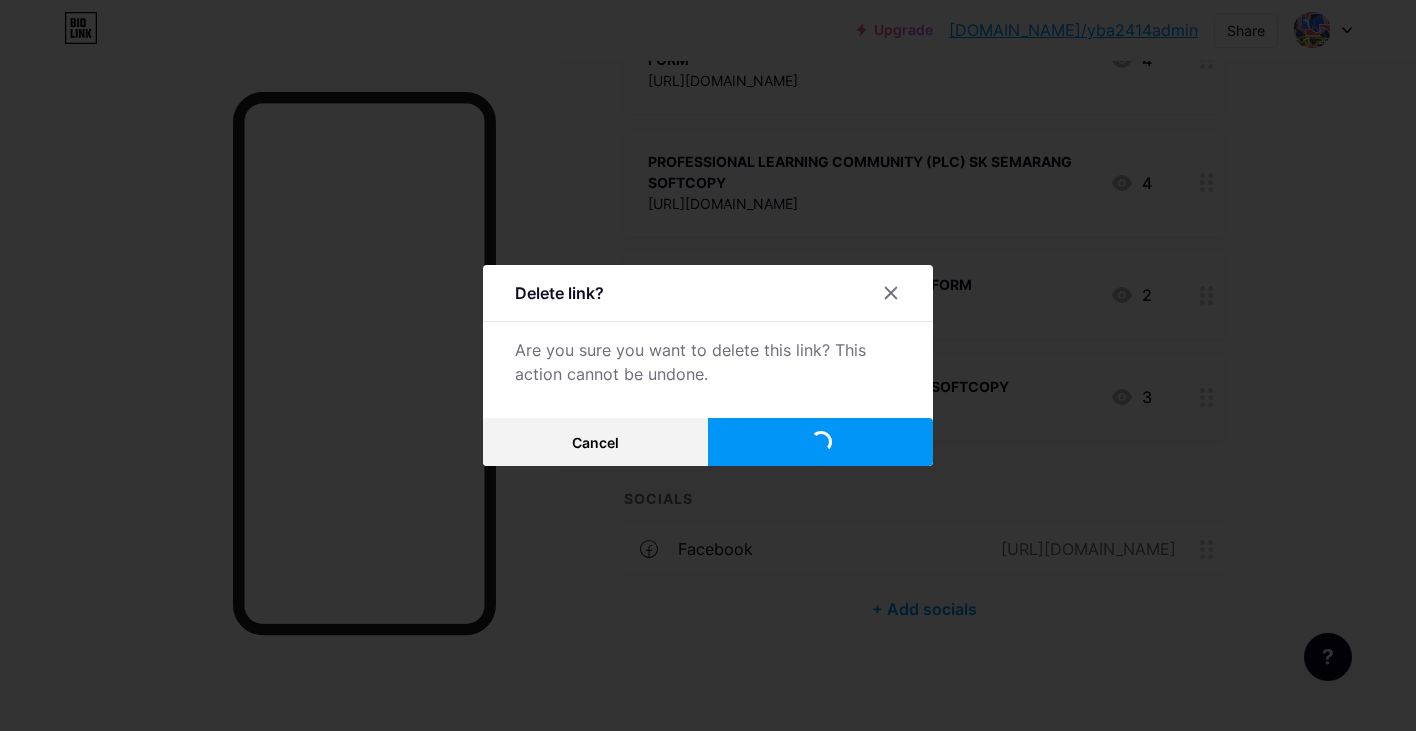 scroll, scrollTop: 1431, scrollLeft: 0, axis: vertical 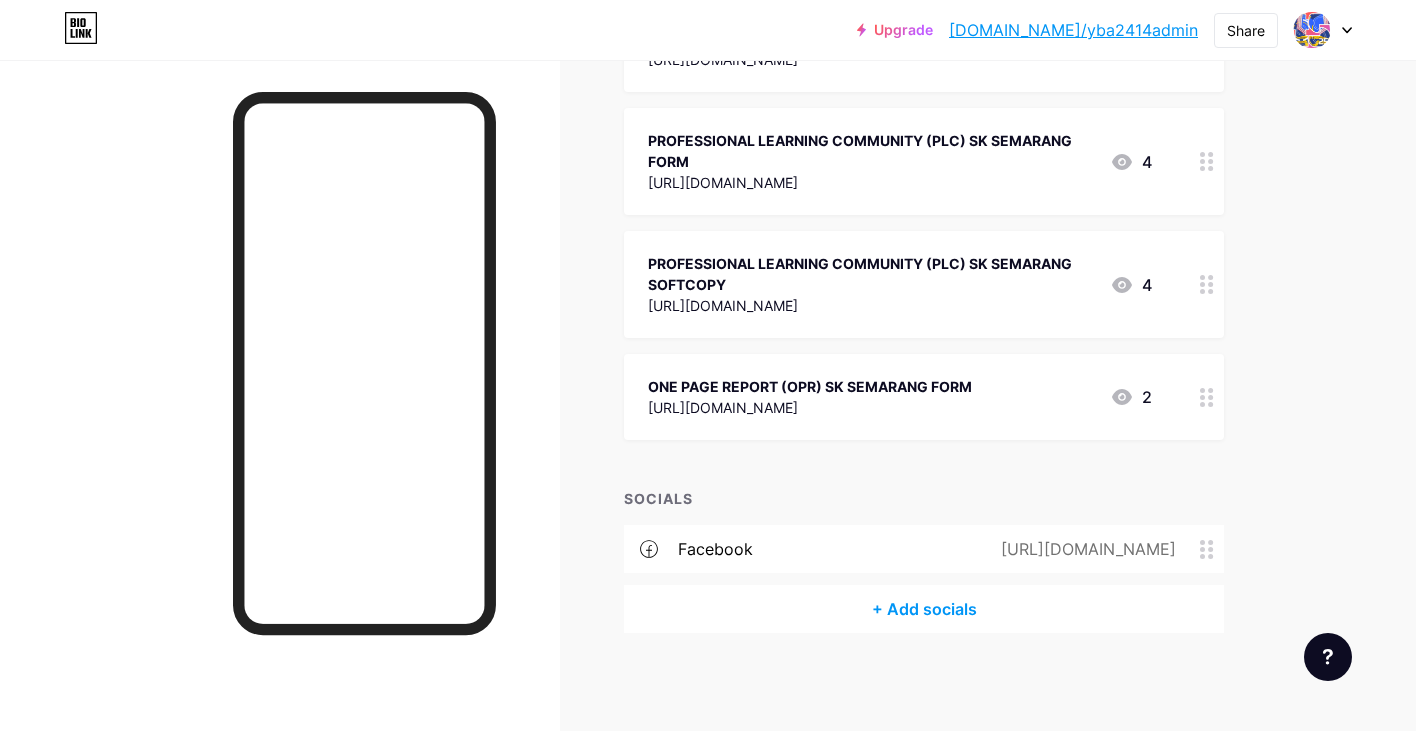click 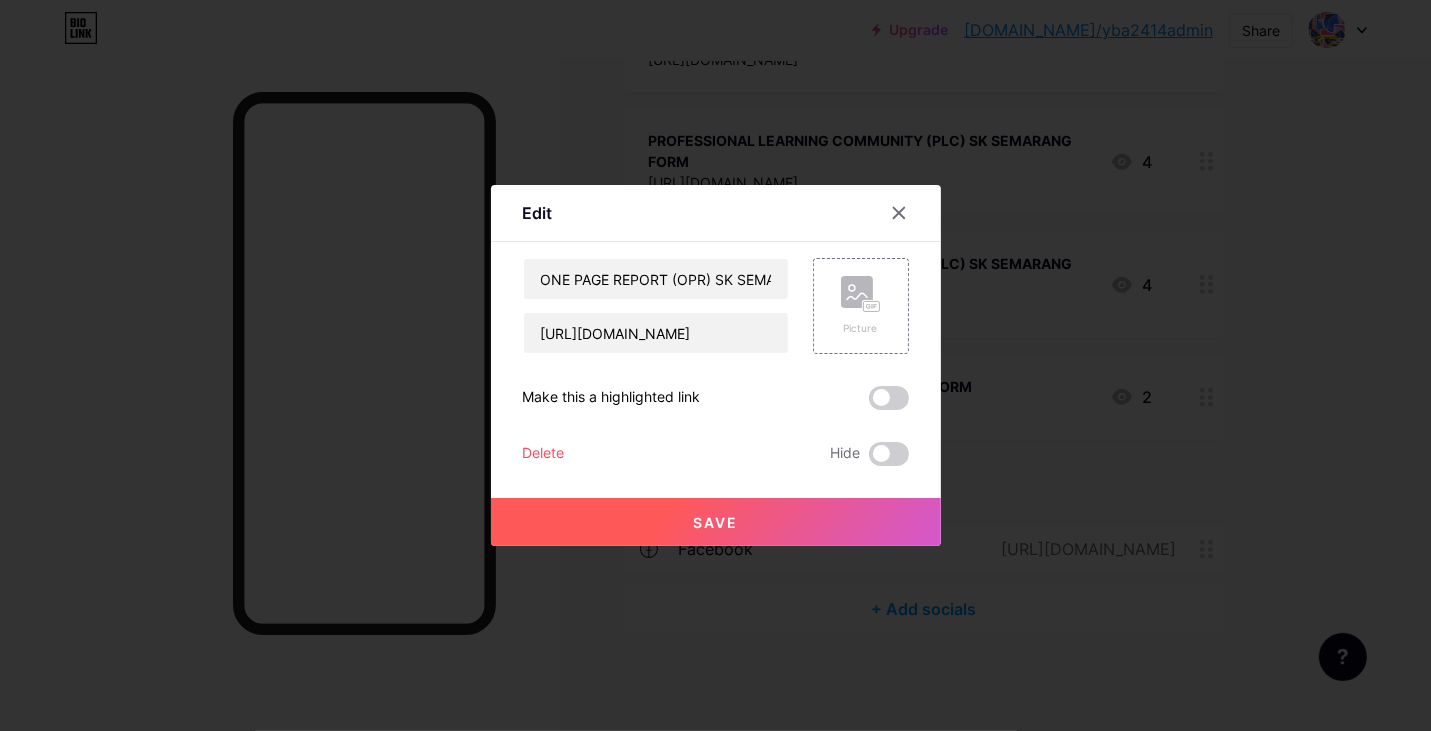 click on "Delete" at bounding box center (544, 454) 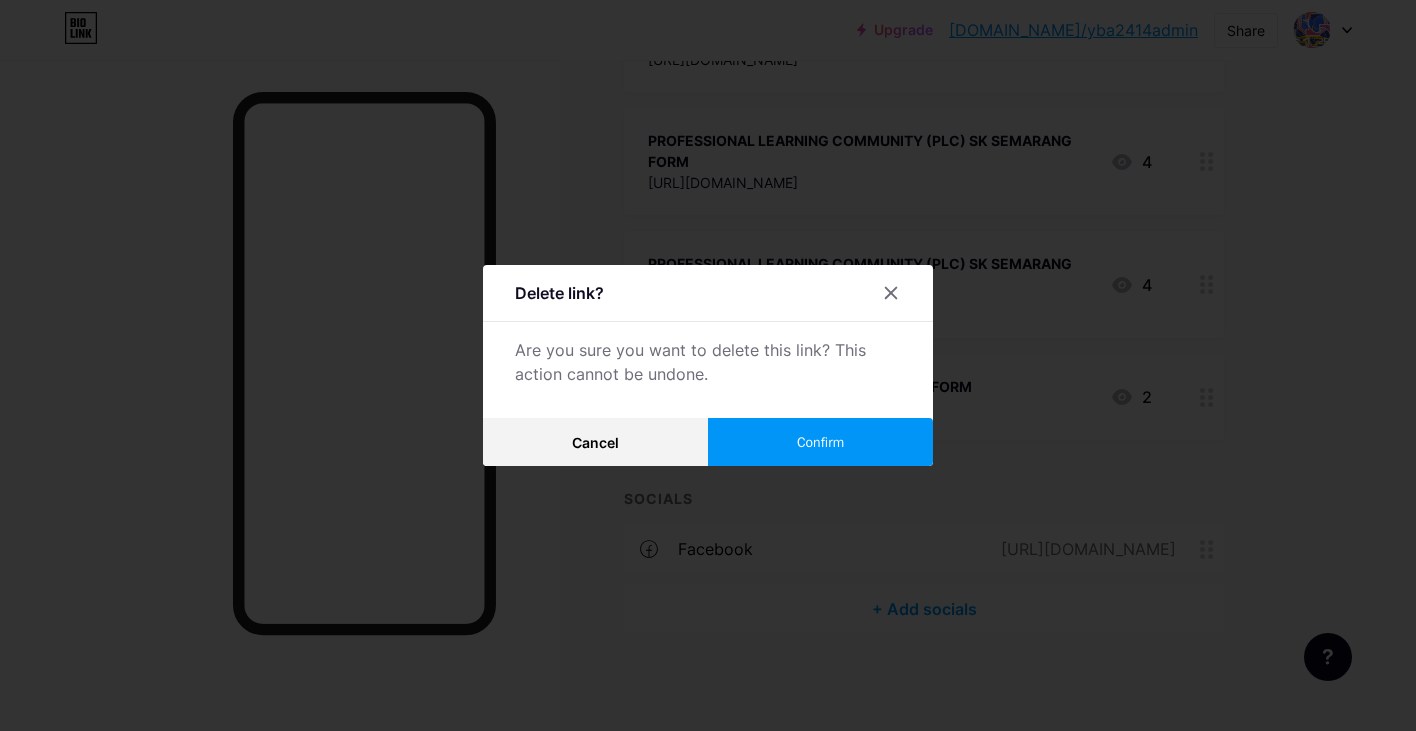 click on "Confirm" at bounding box center [820, 442] 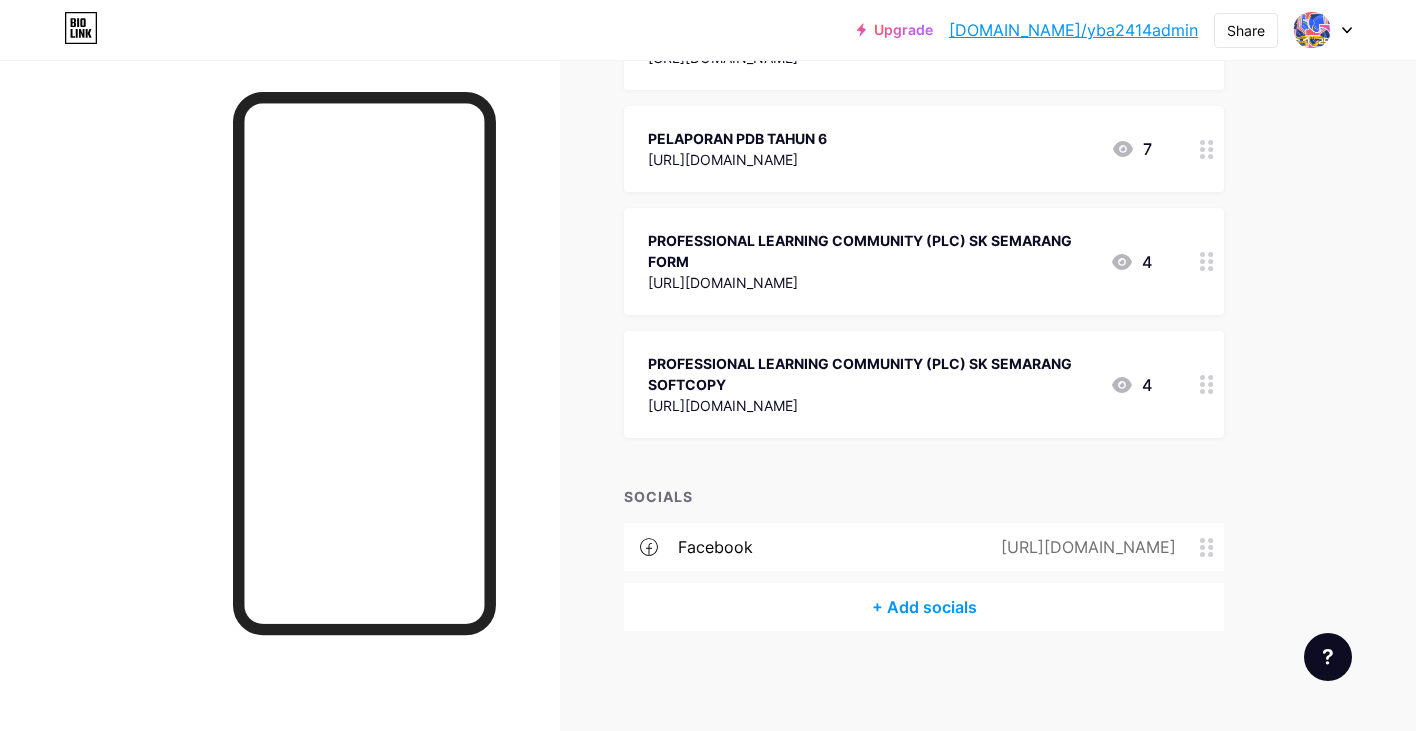 scroll, scrollTop: 1329, scrollLeft: 0, axis: vertical 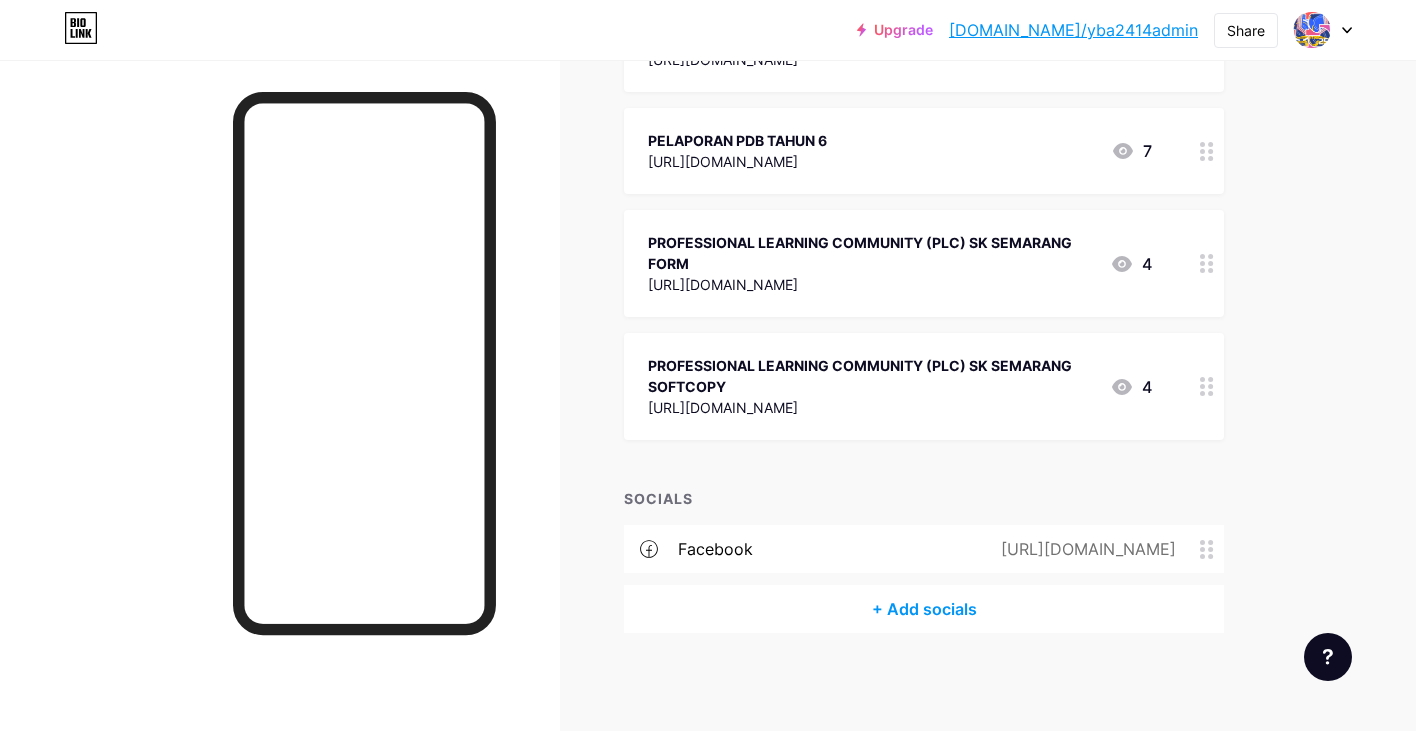 click at bounding box center [1207, 386] 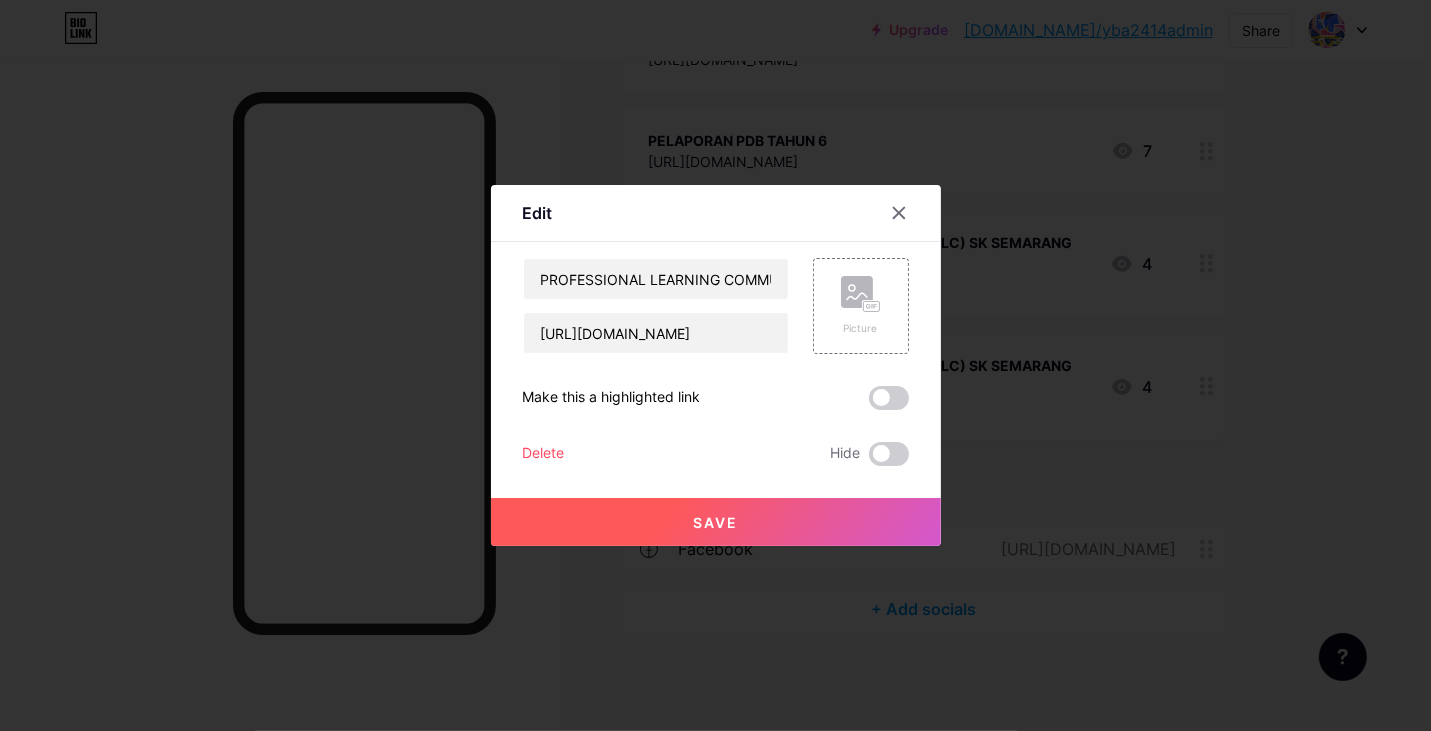 click on "Delete" at bounding box center (544, 454) 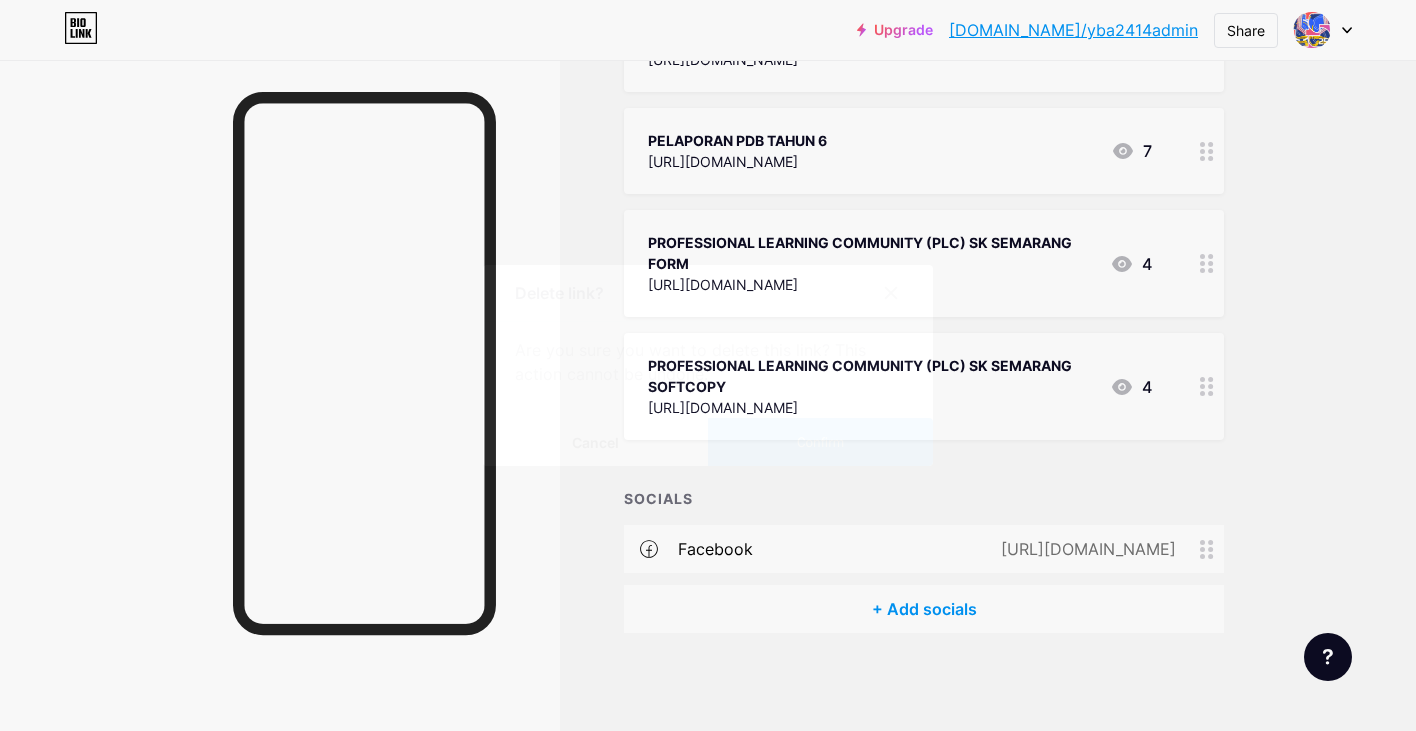 drag, startPoint x: 804, startPoint y: 442, endPoint x: 824, endPoint y: 442, distance: 20 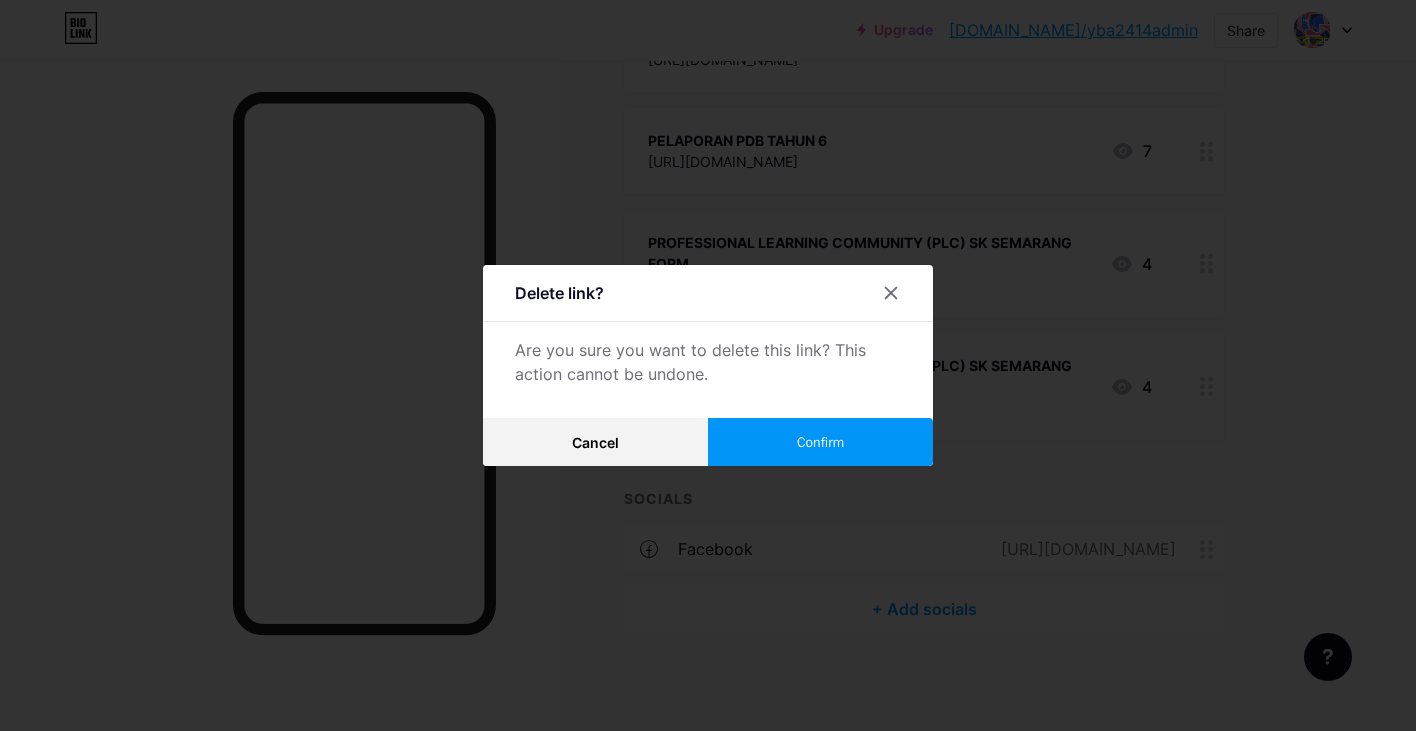 click on "Confirm" at bounding box center [820, 442] 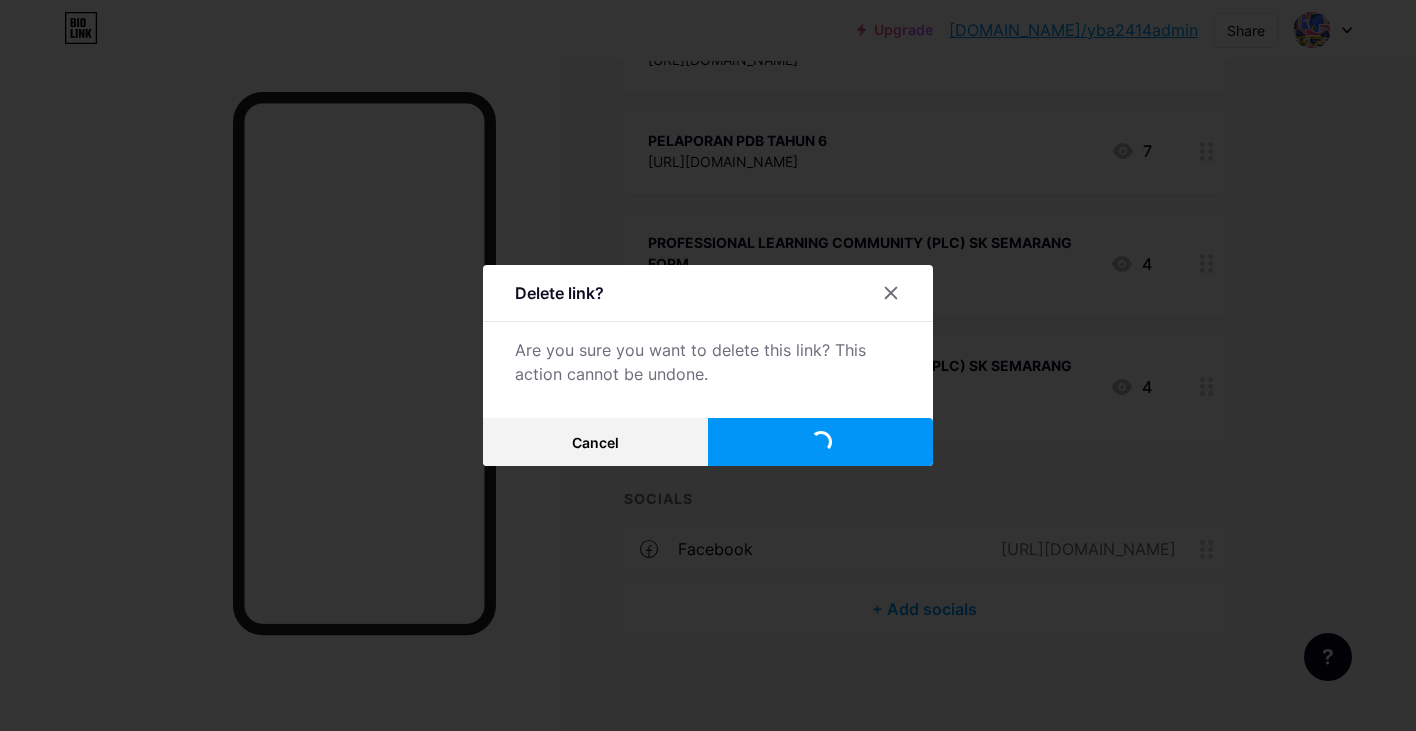 scroll, scrollTop: 1206, scrollLeft: 0, axis: vertical 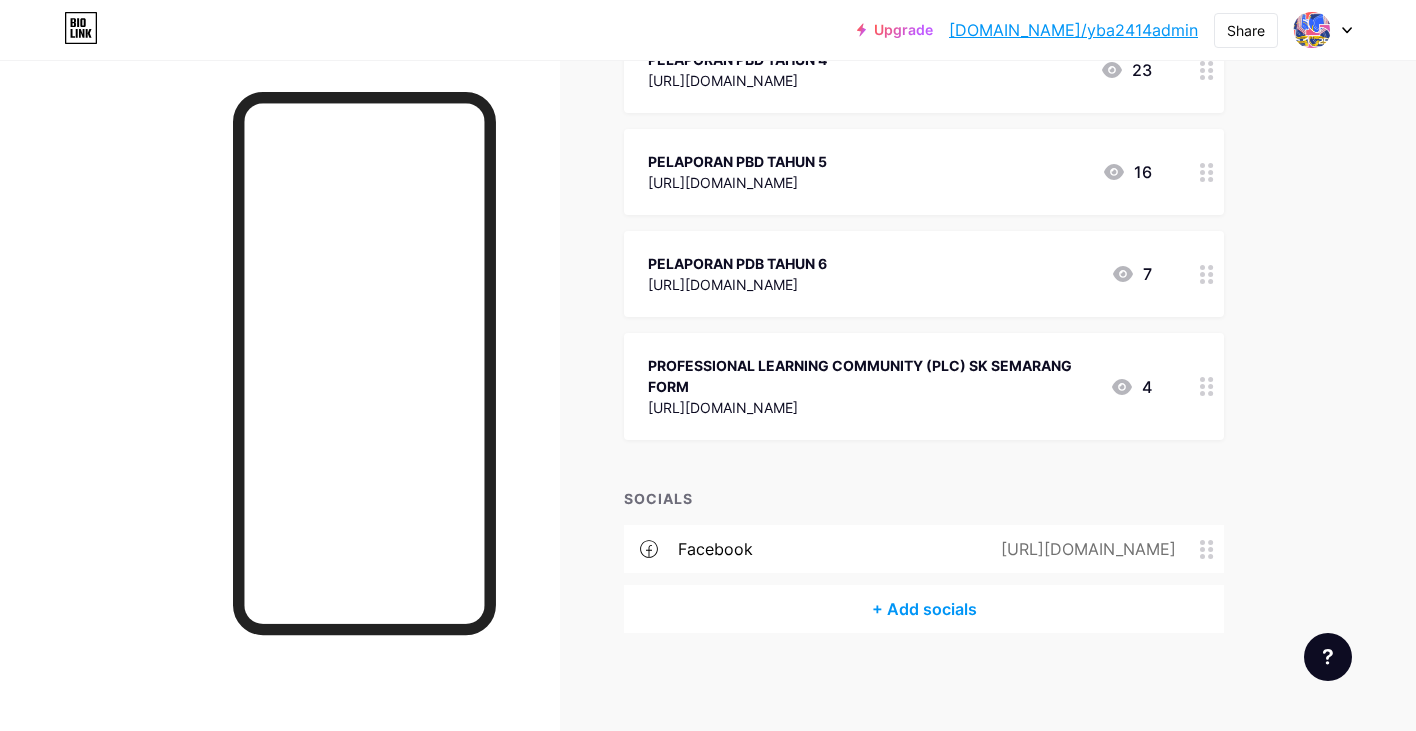 click at bounding box center [1207, 386] 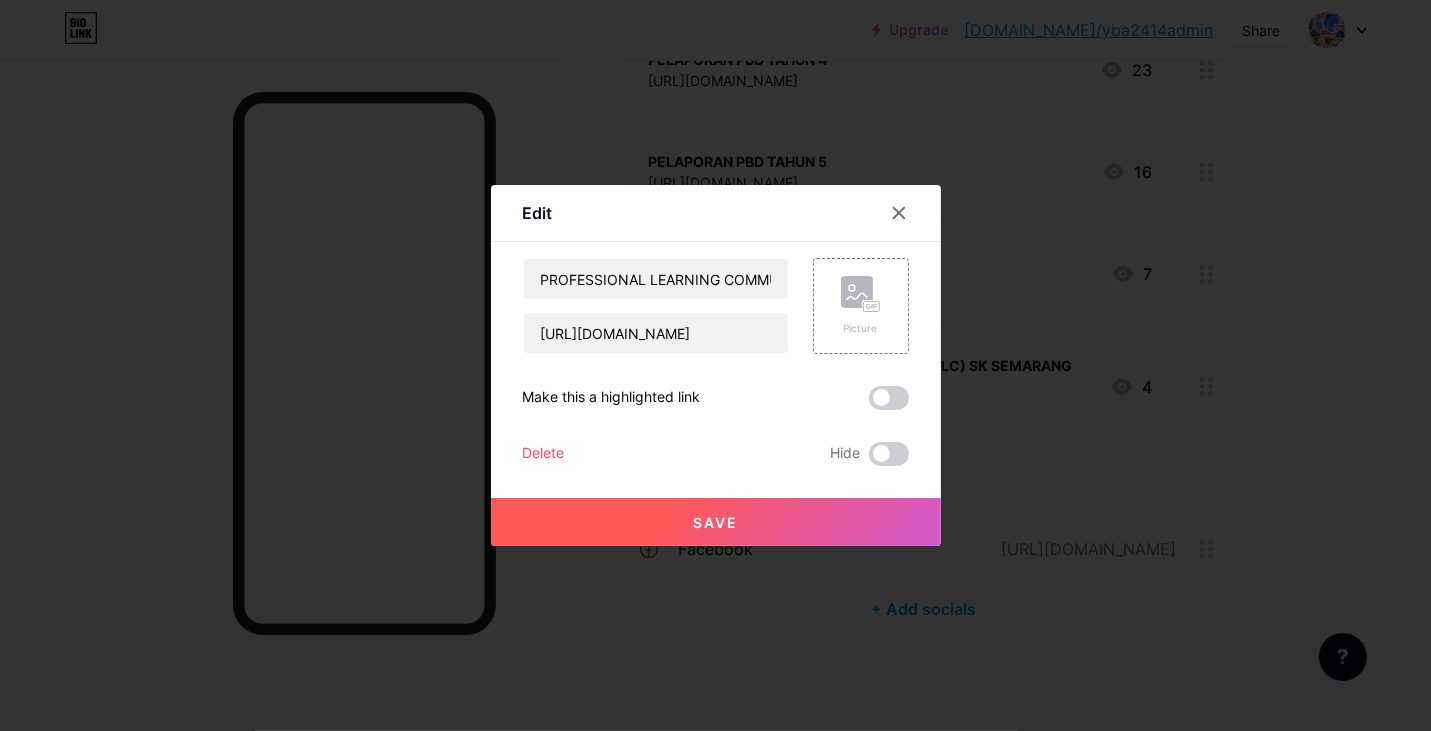 click on "Delete" at bounding box center [544, 454] 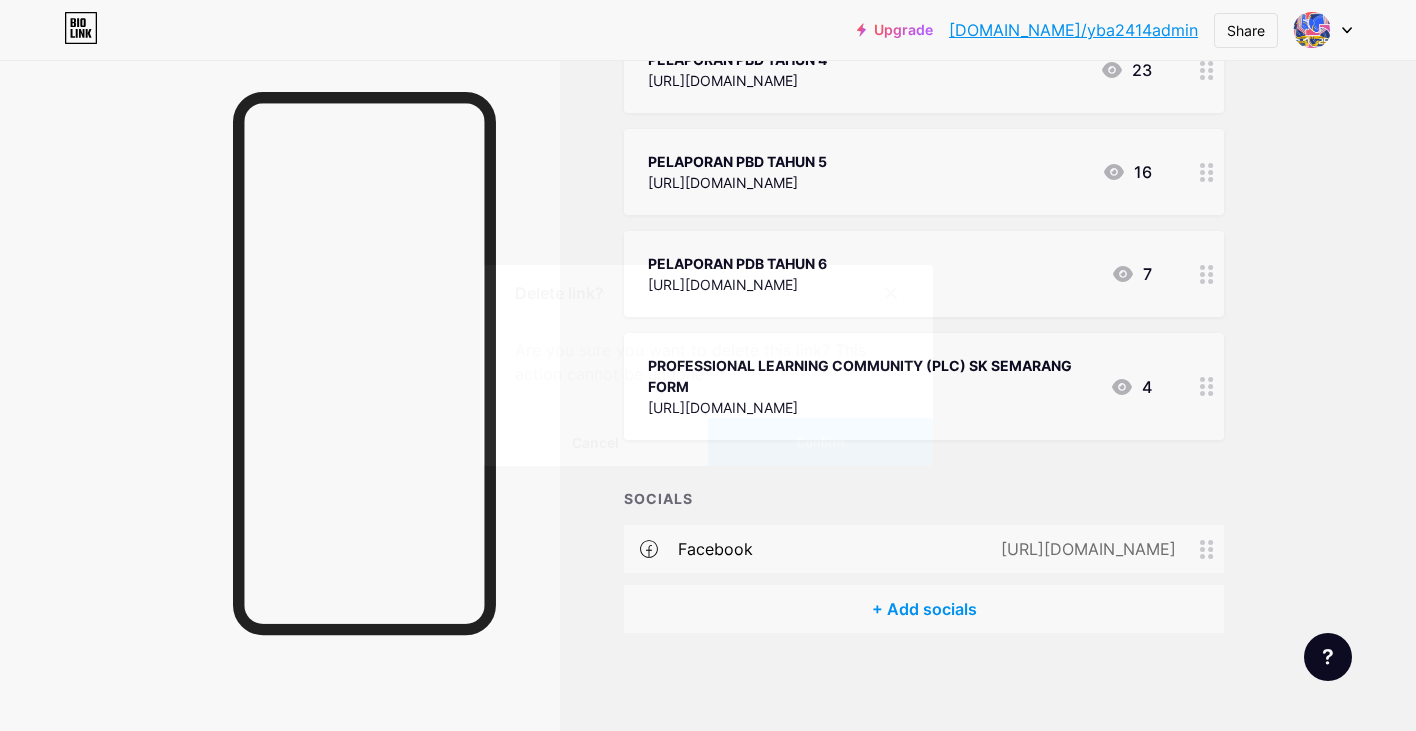 click on "Confirm" at bounding box center (820, 442) 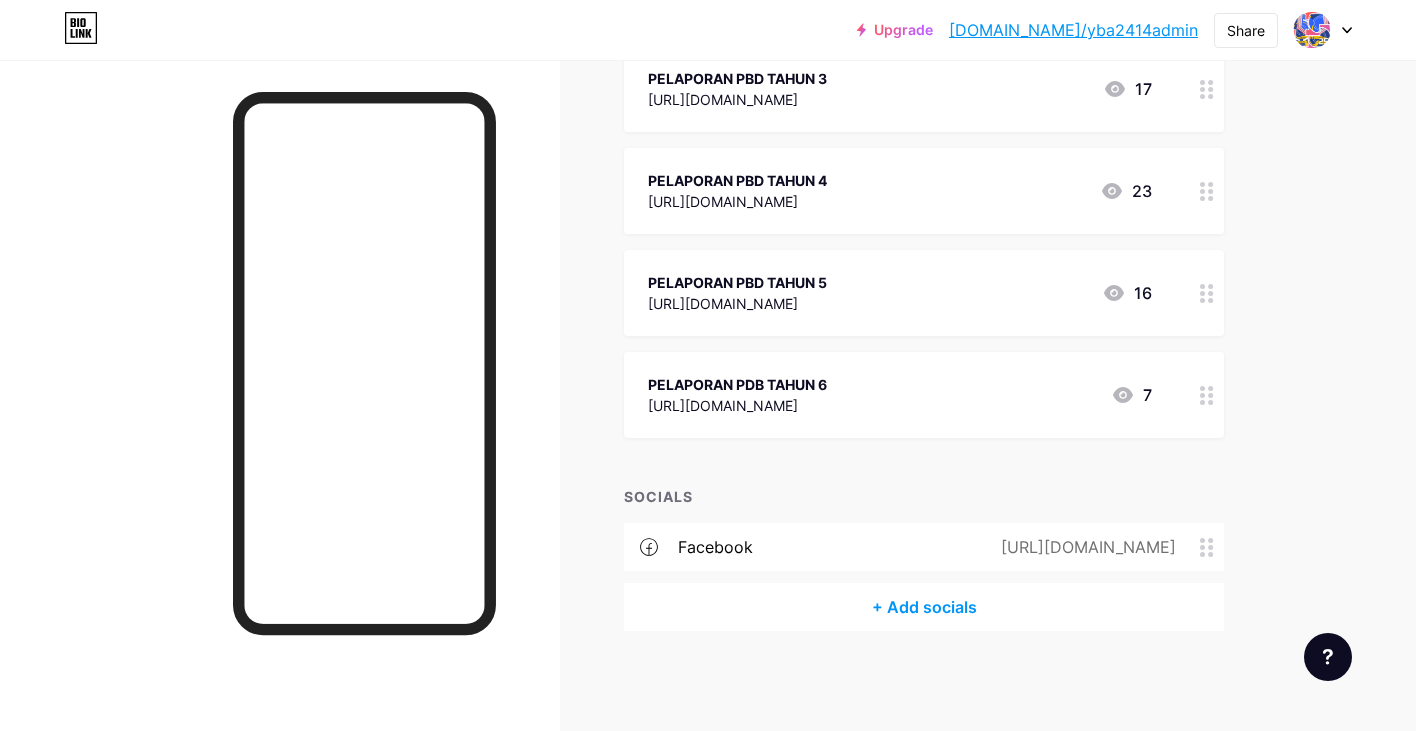 scroll, scrollTop: 1083, scrollLeft: 0, axis: vertical 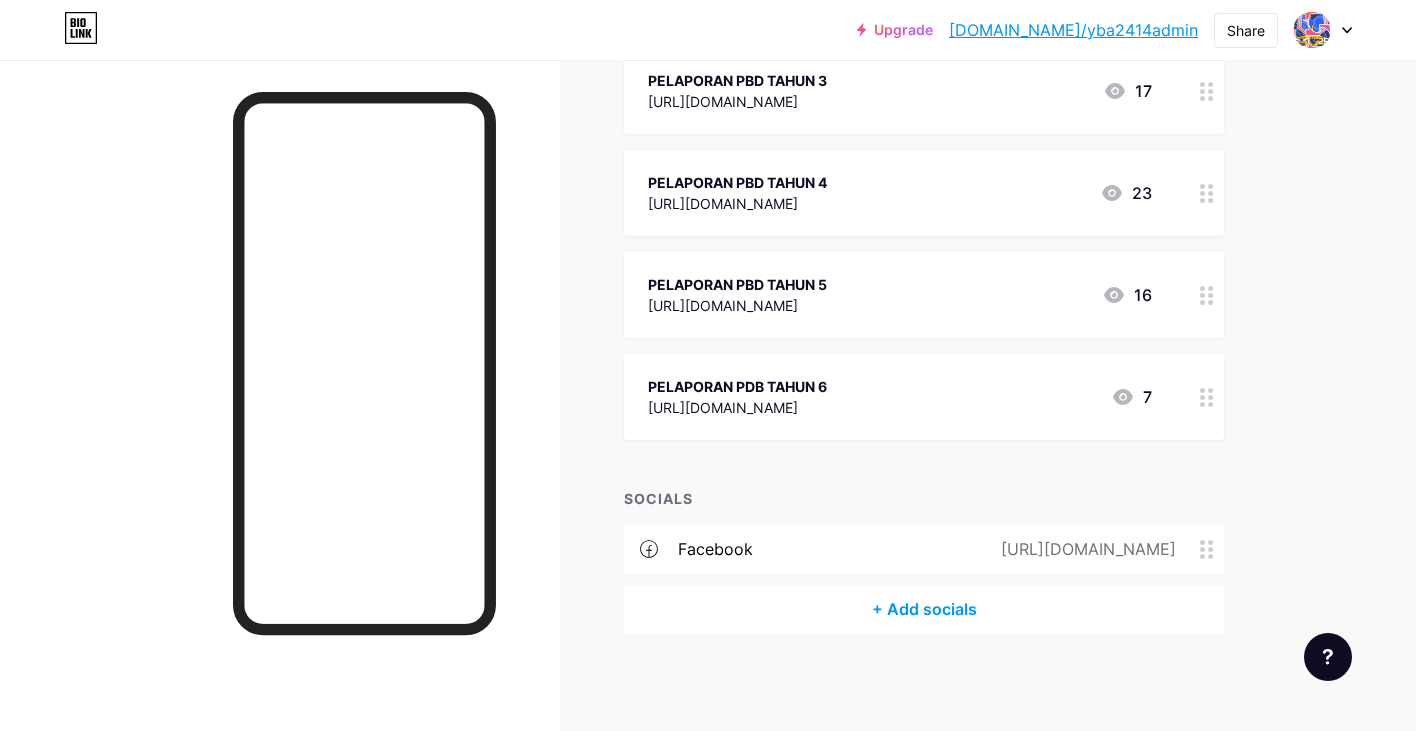 click 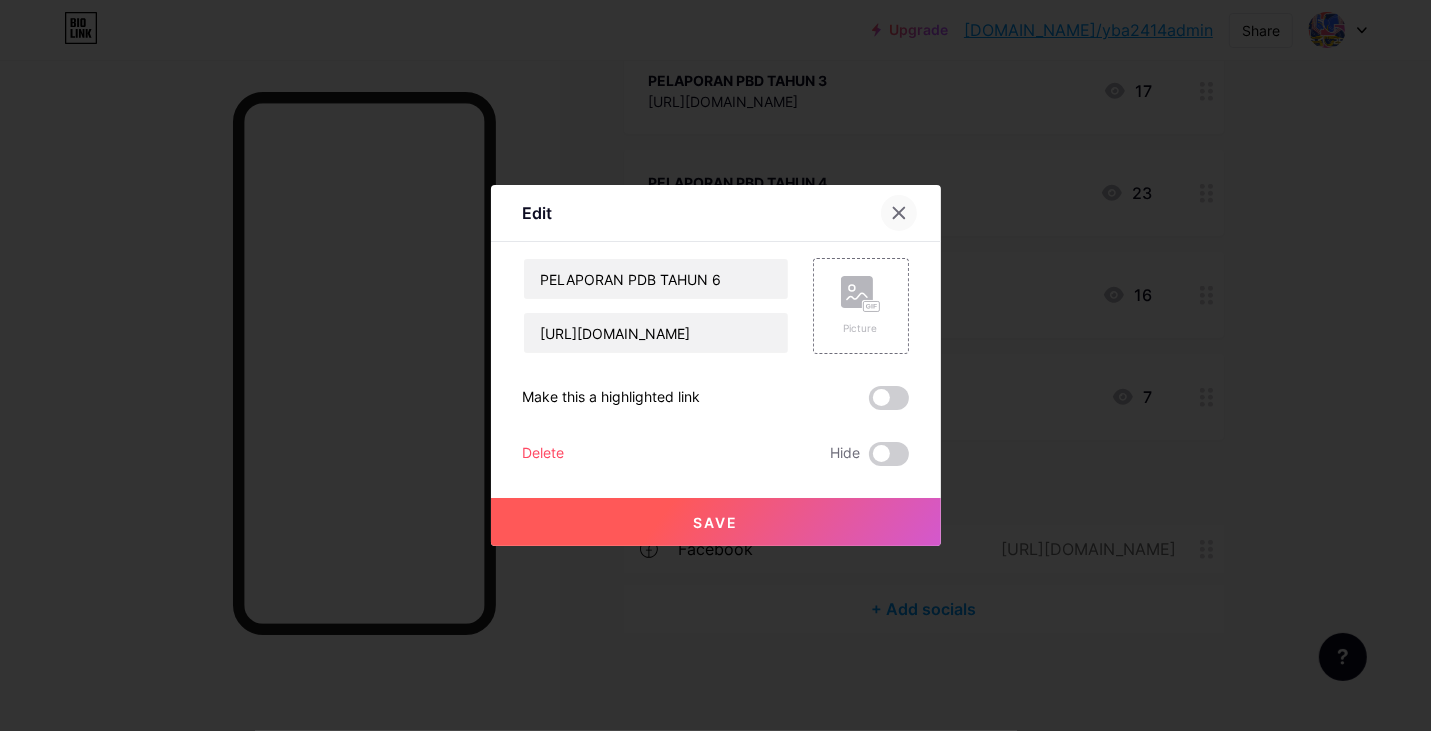 click 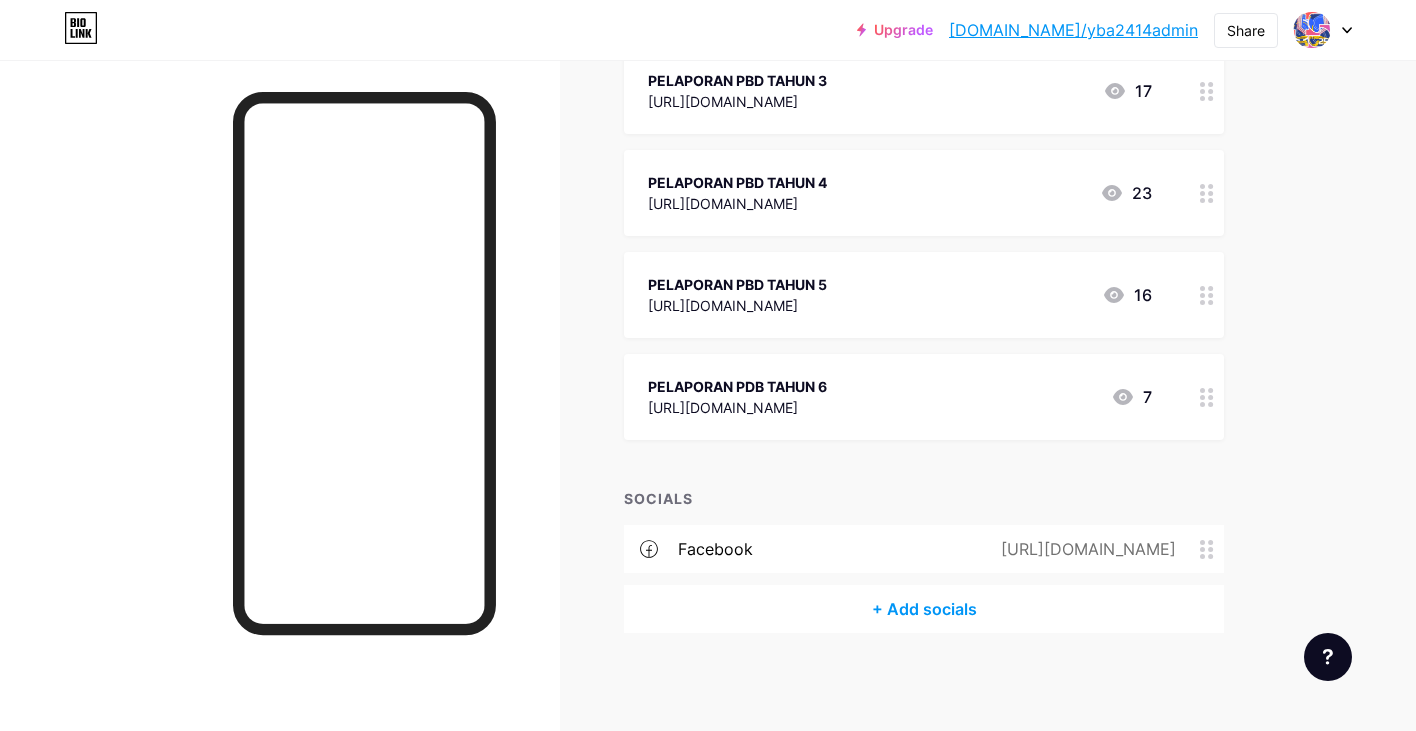 click 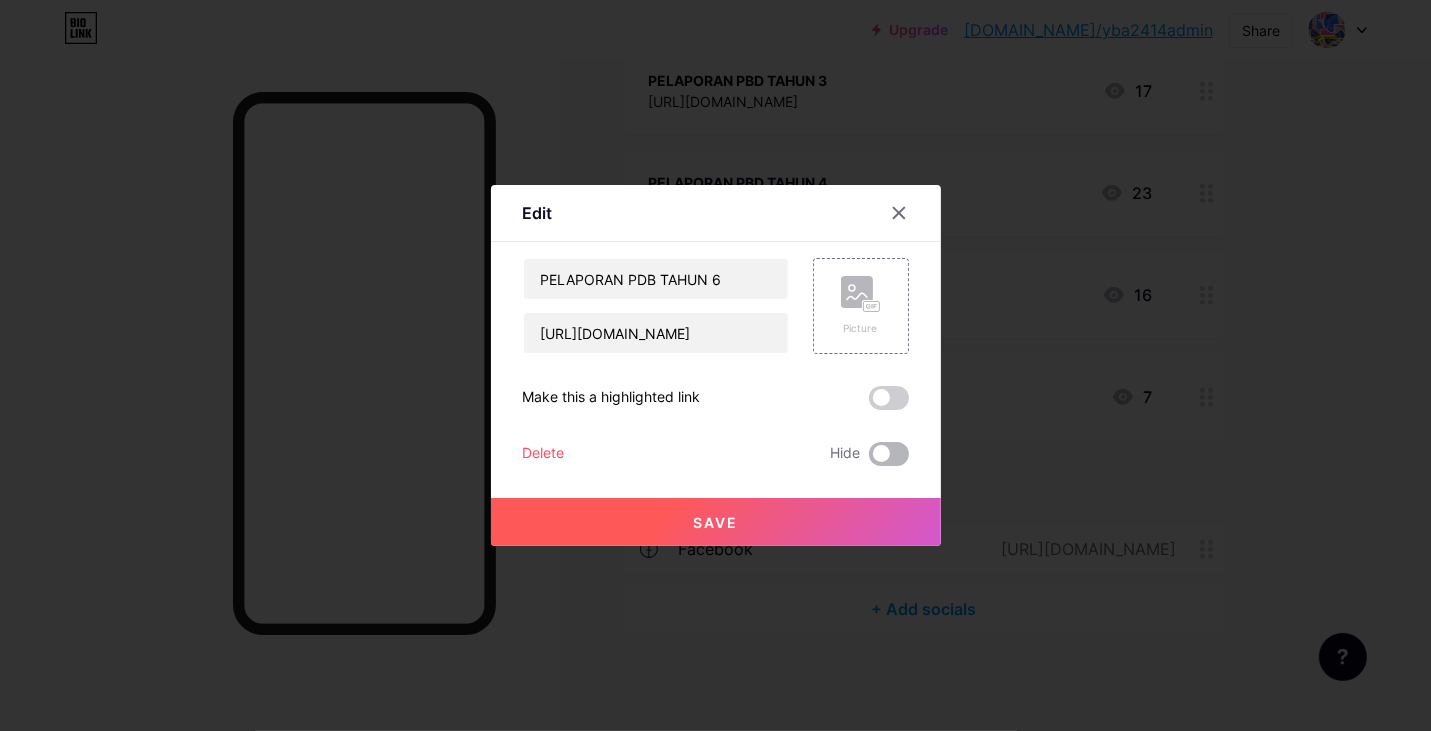 click at bounding box center [889, 454] 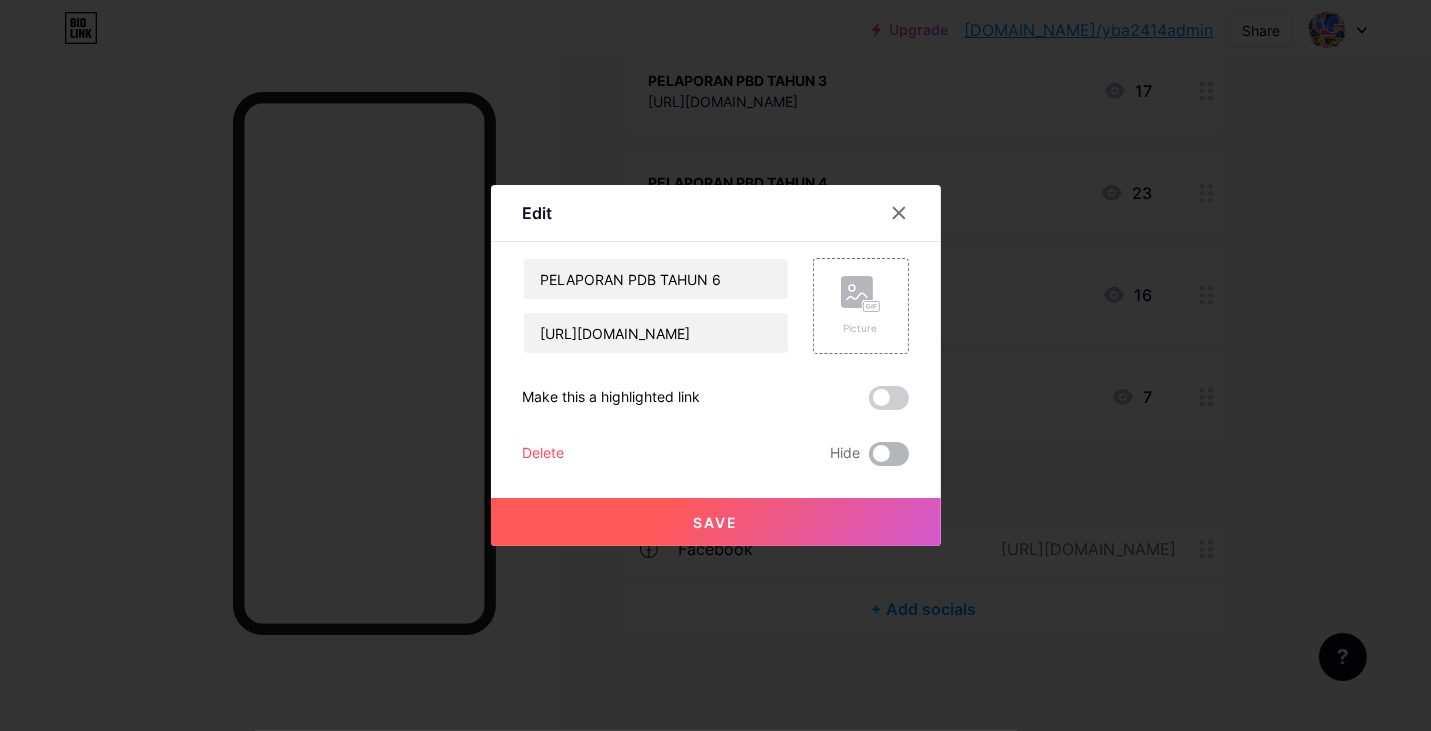 click at bounding box center [869, 459] 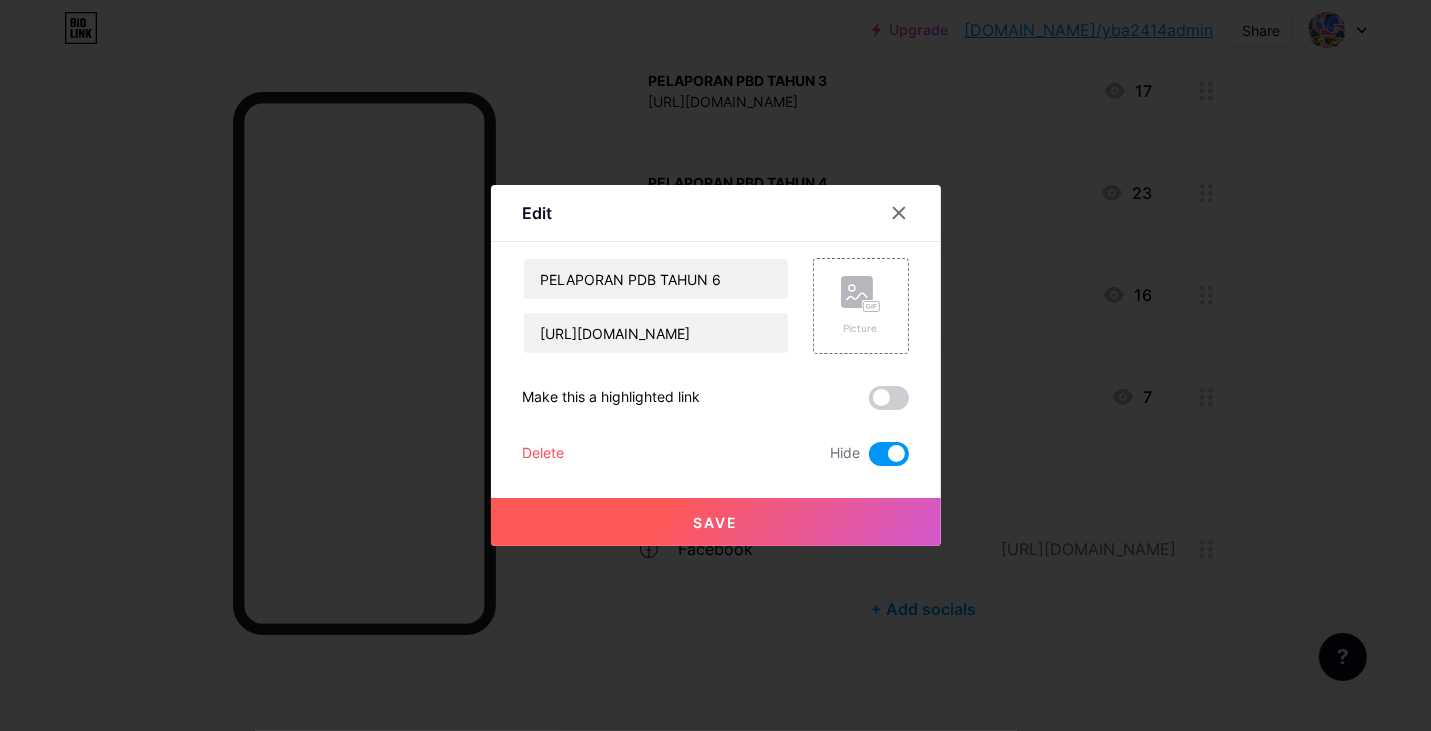 click on "Save" at bounding box center (716, 522) 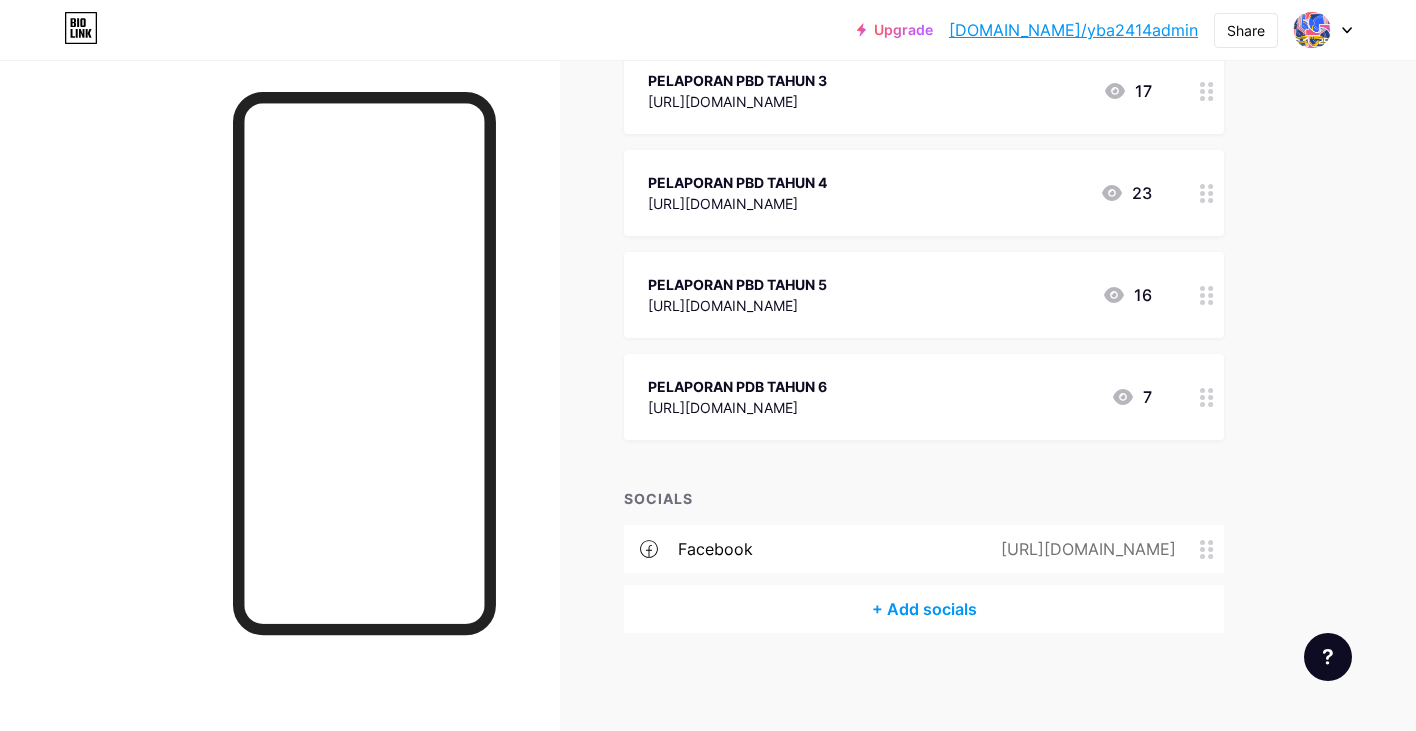 click 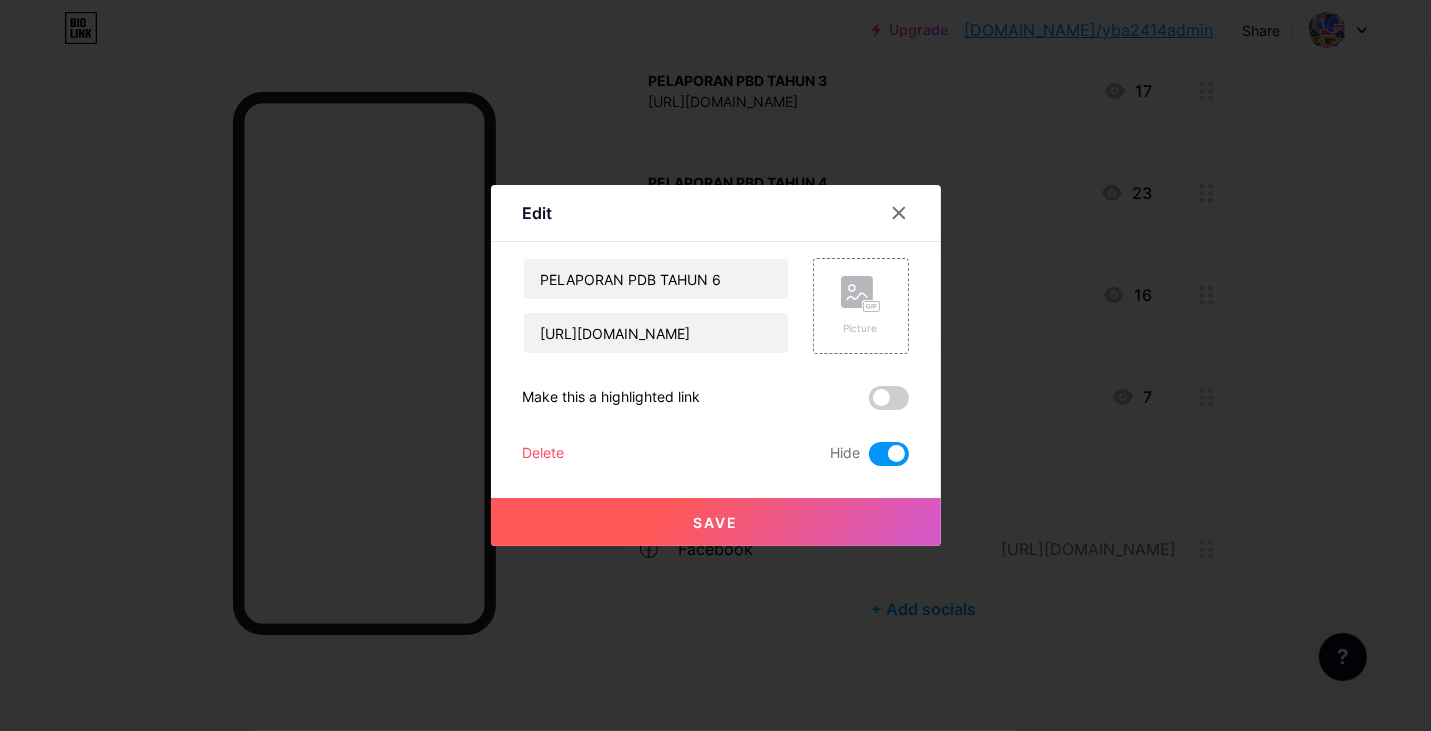 click at bounding box center [715, 365] 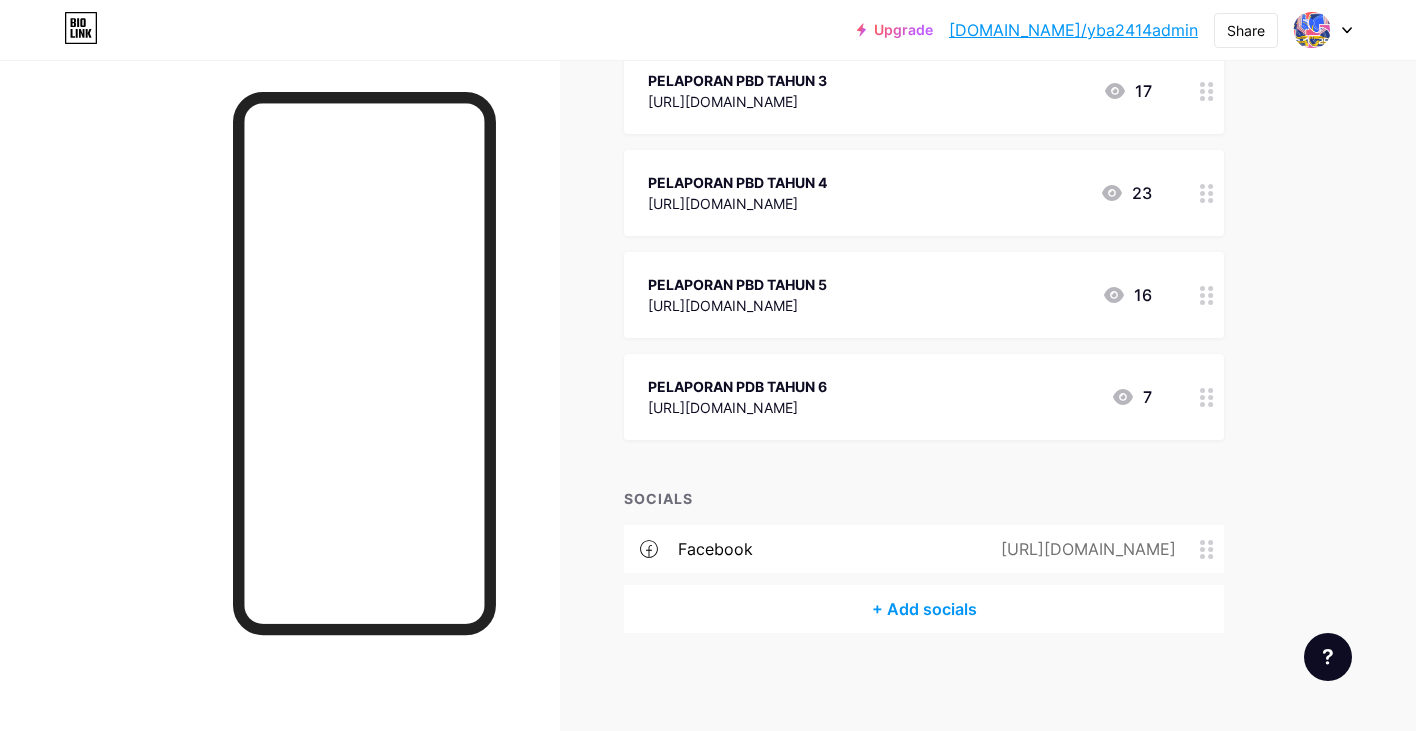 click 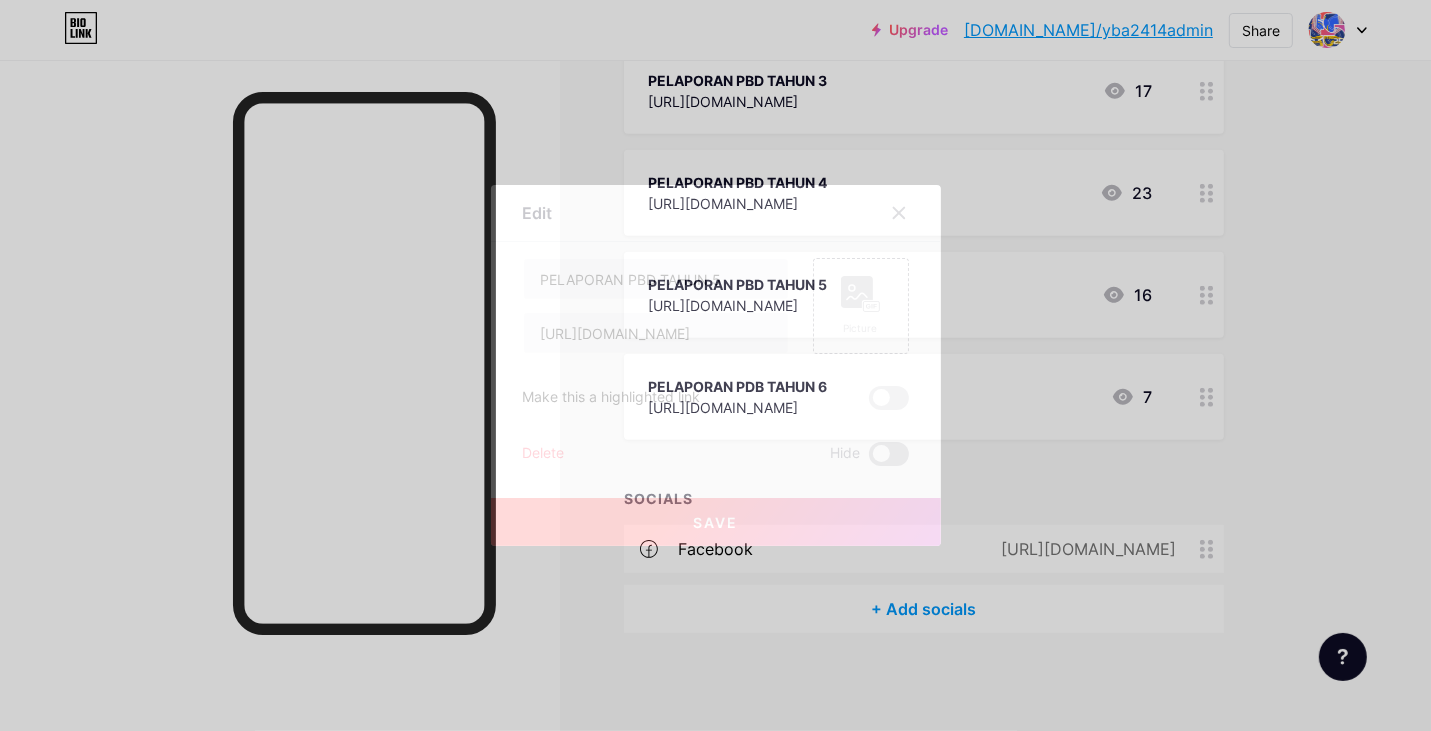 click at bounding box center (889, 454) 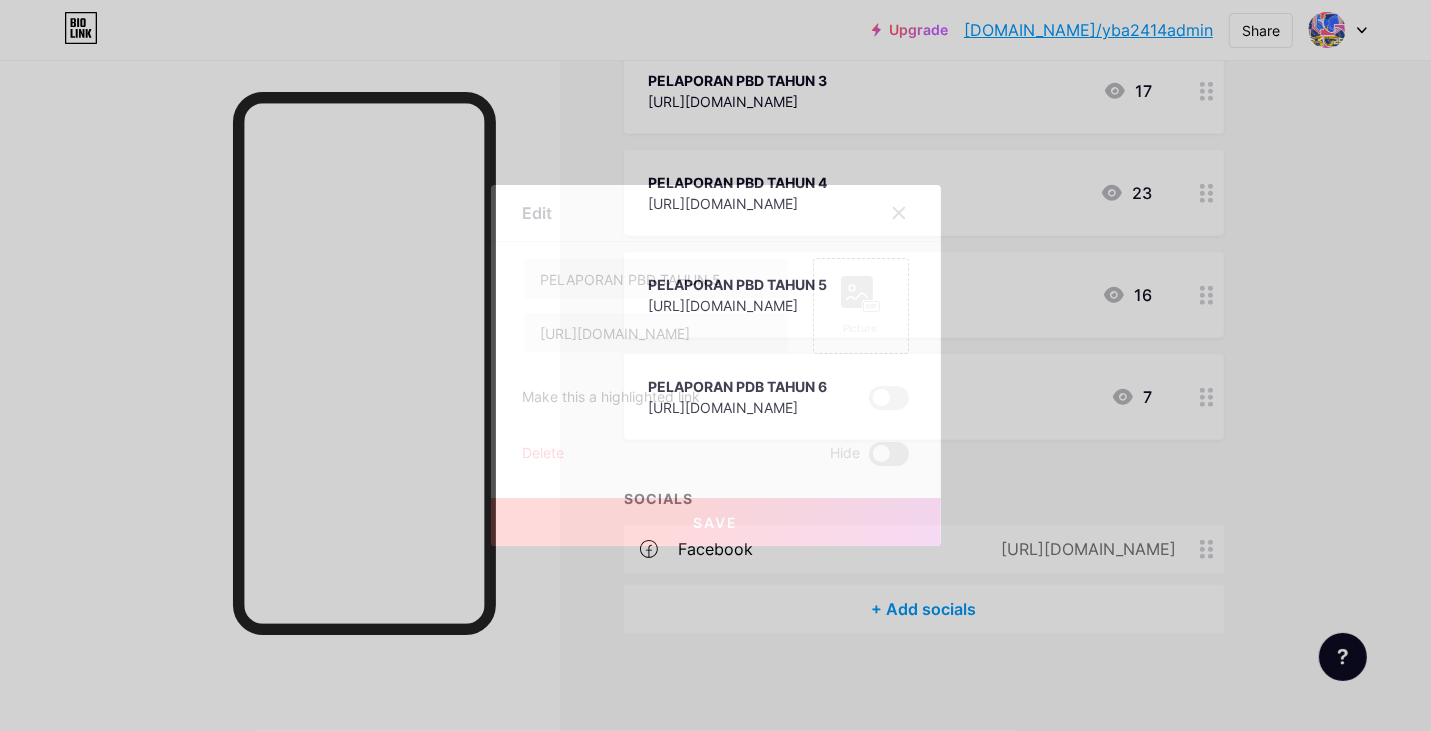 click at bounding box center [869, 459] 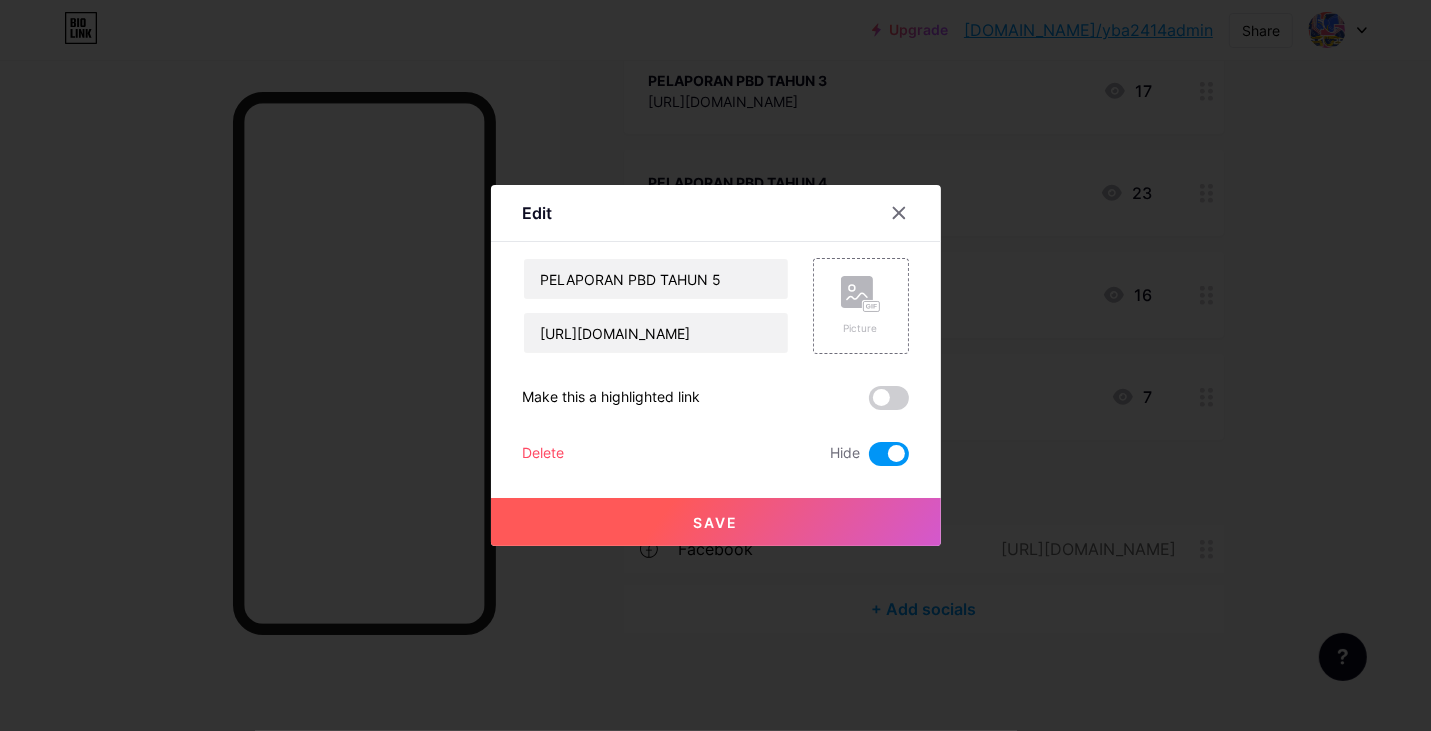 click on "Save" at bounding box center (716, 522) 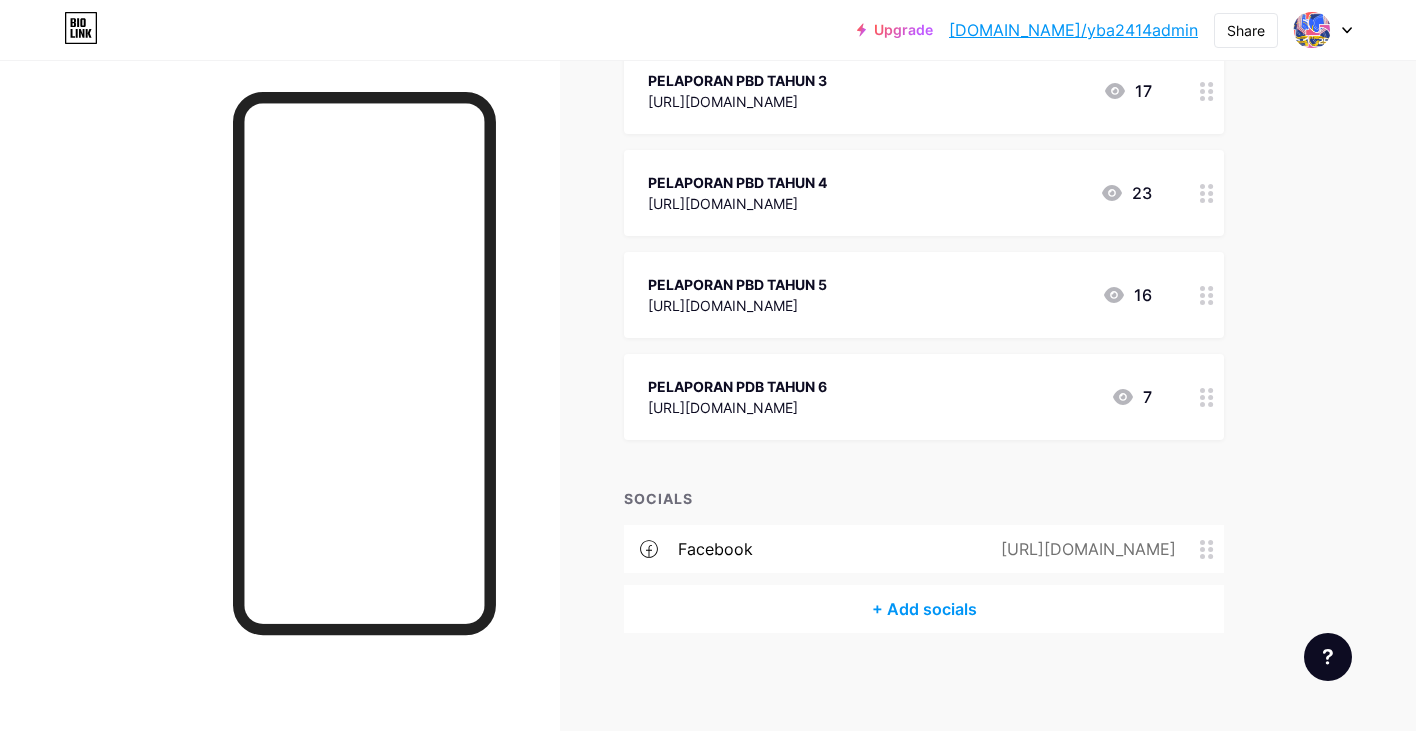 click 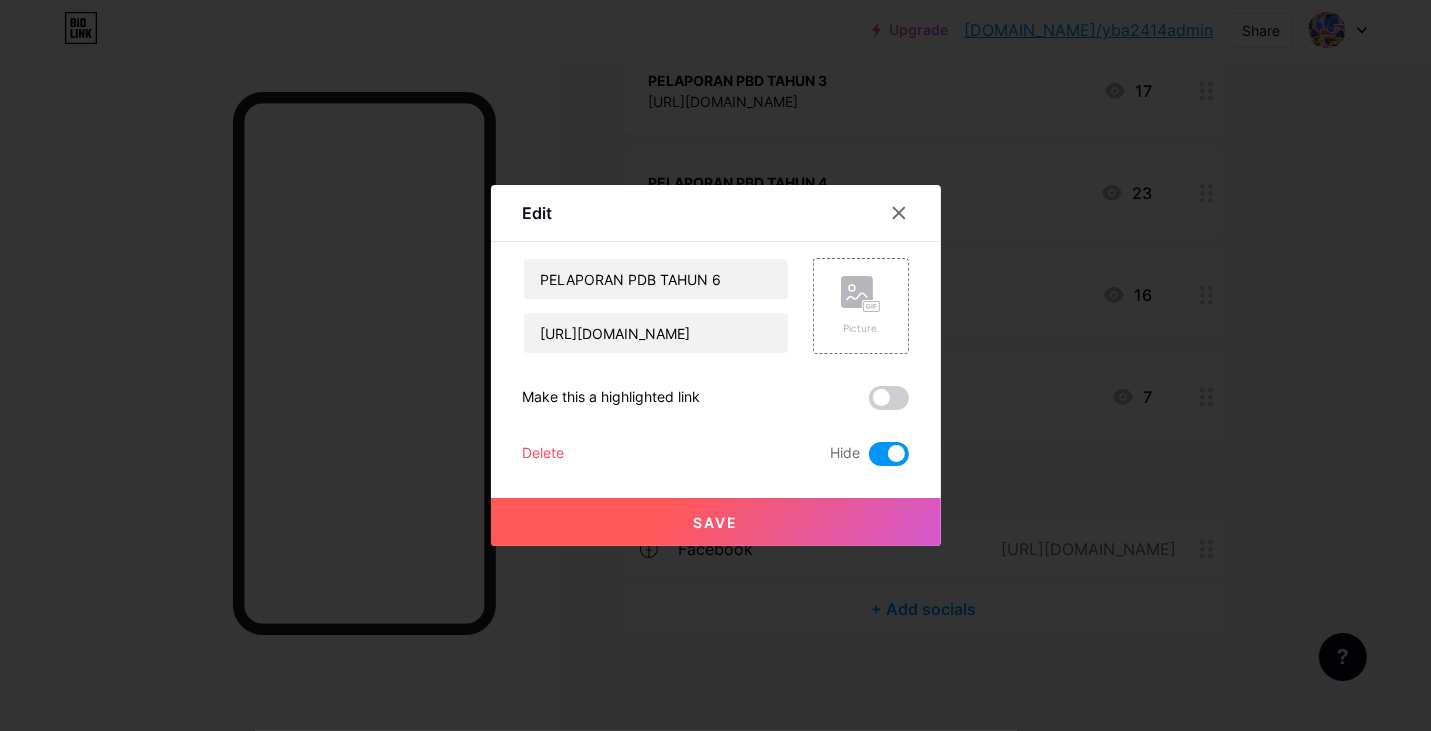click at bounding box center [715, 365] 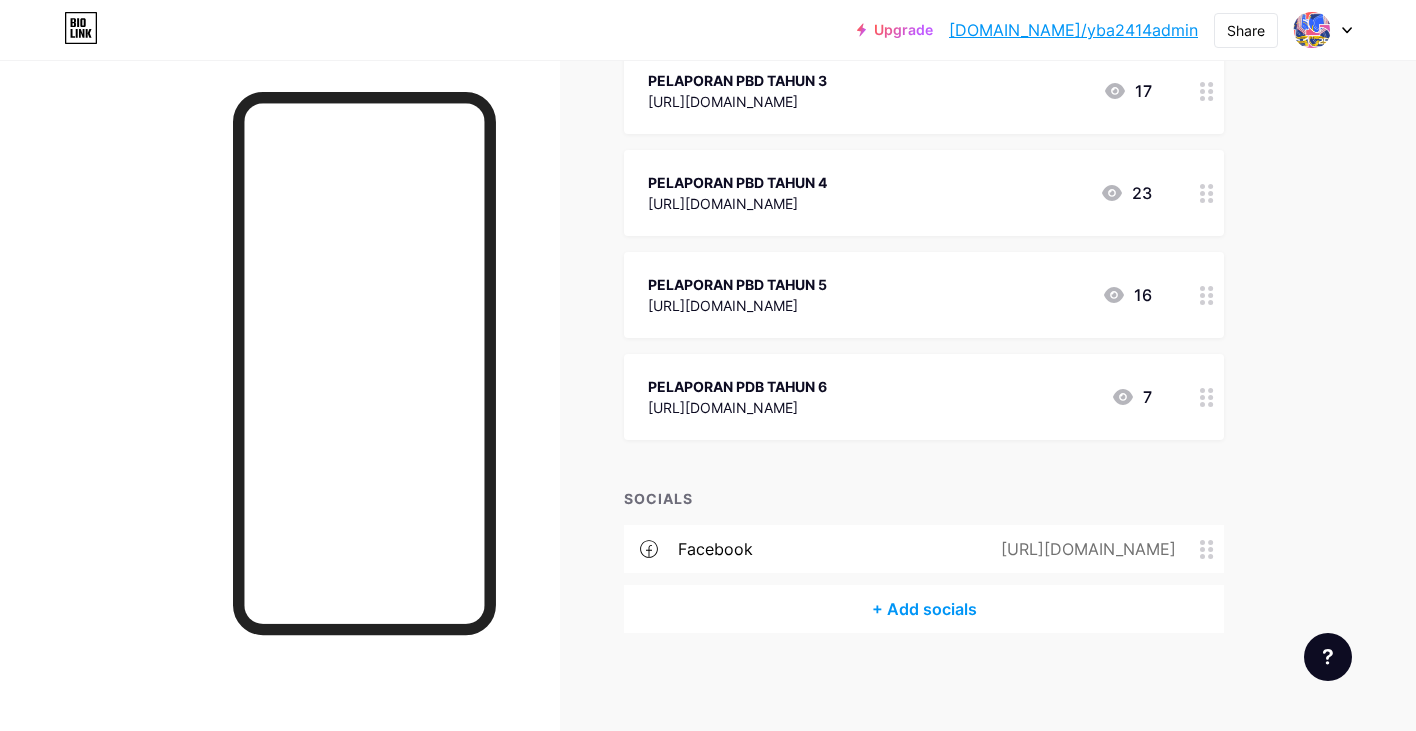 click at bounding box center (1207, 295) 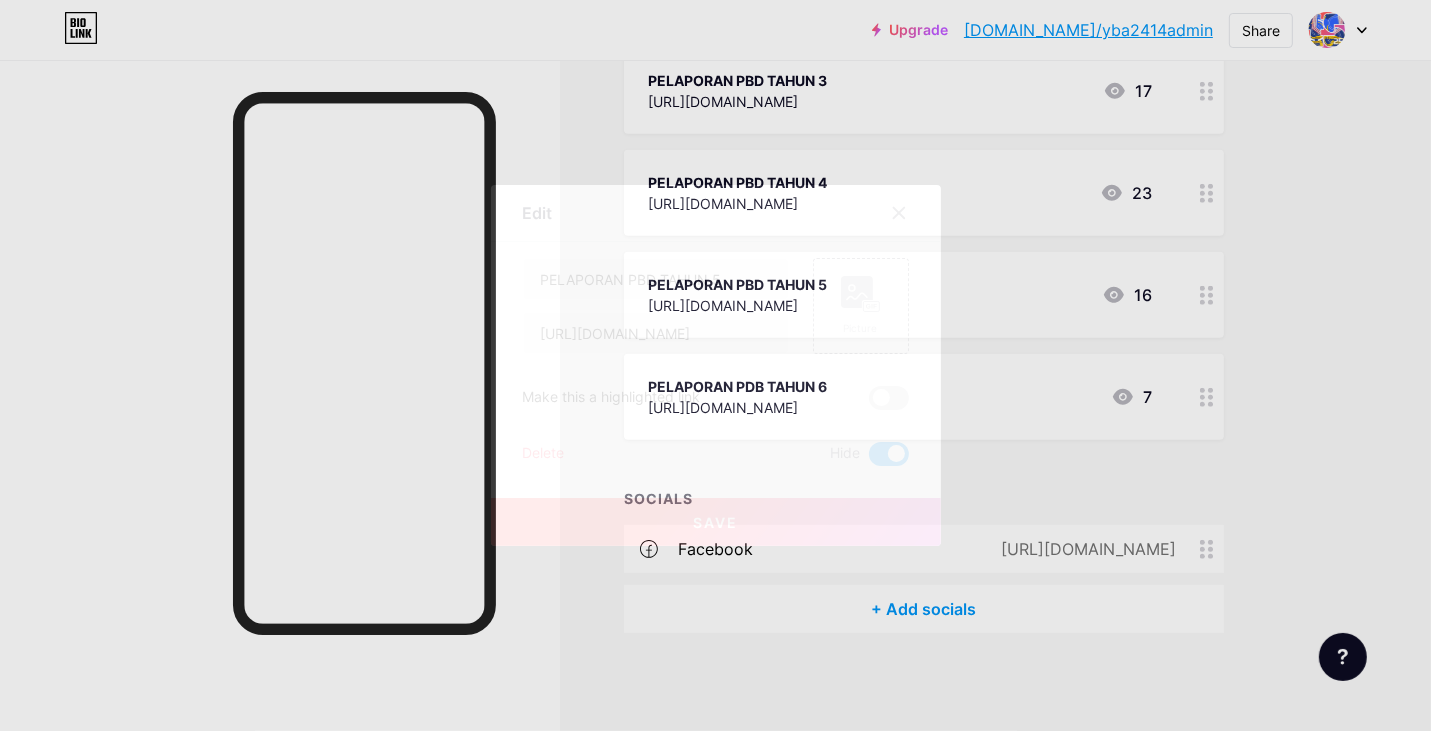 click at bounding box center [715, 365] 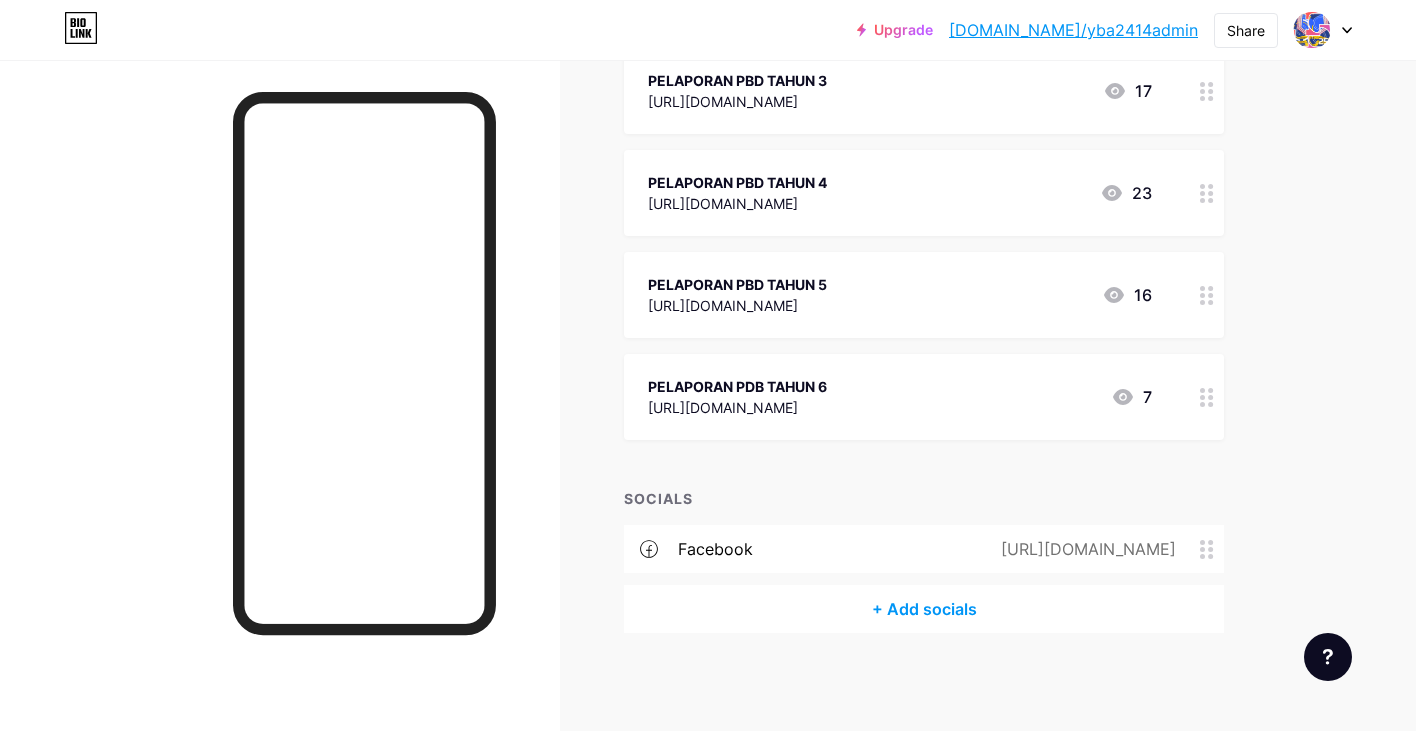 click at bounding box center [1207, 193] 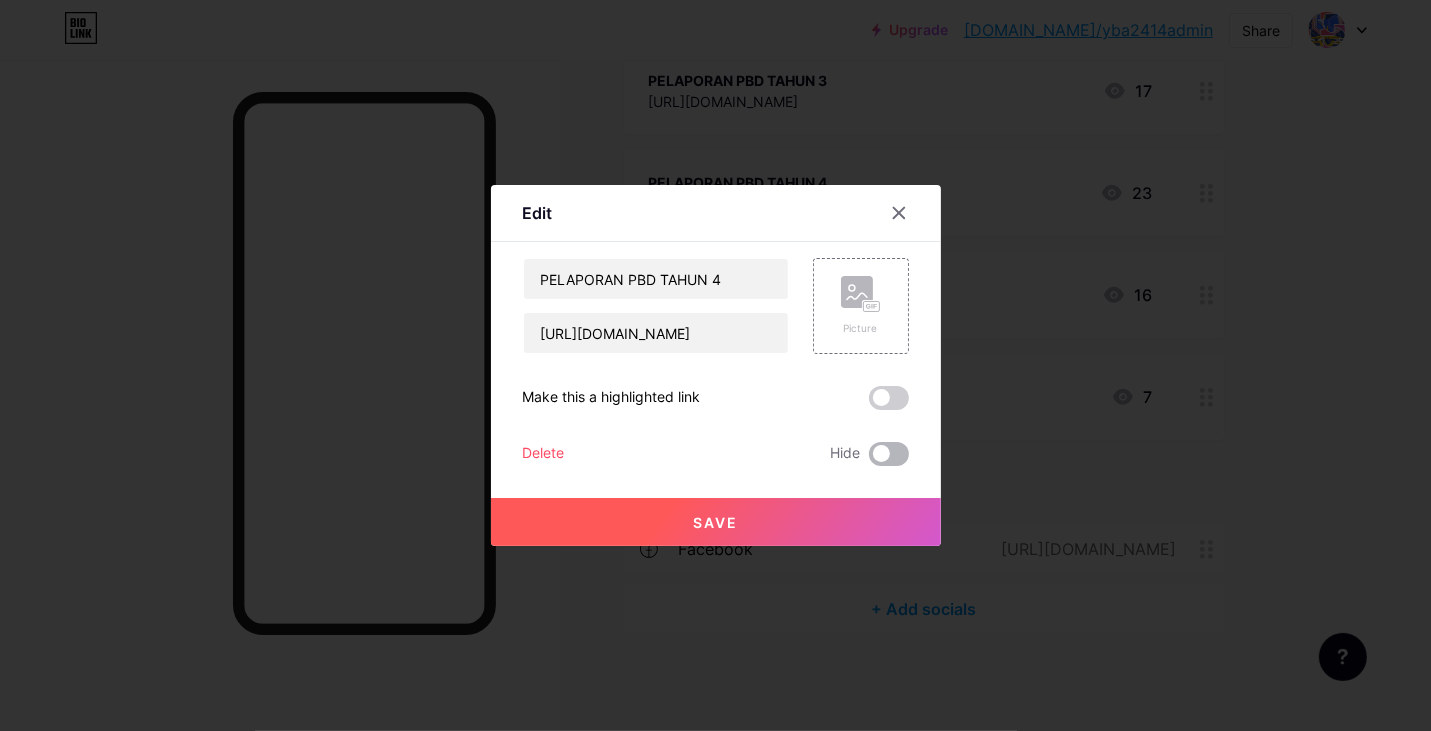 click at bounding box center (889, 454) 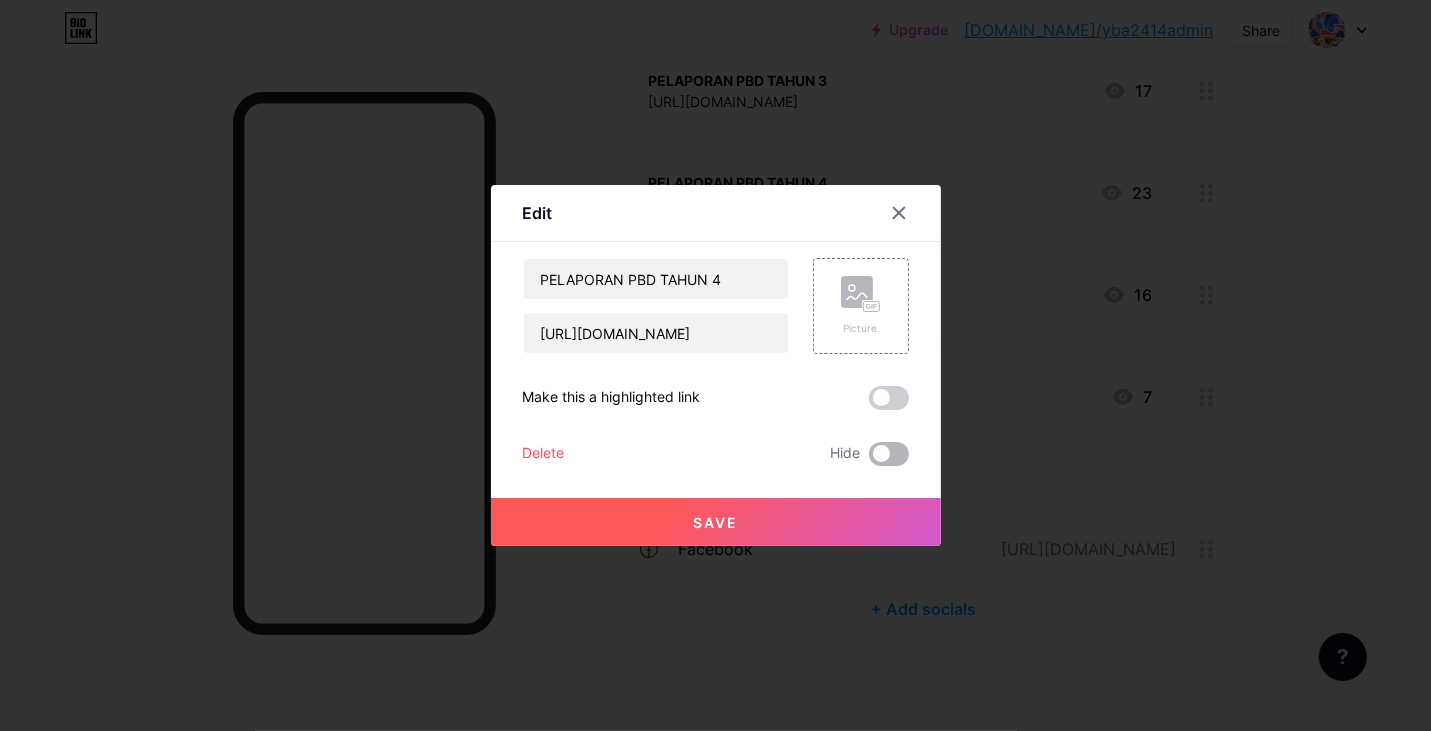 click at bounding box center (869, 459) 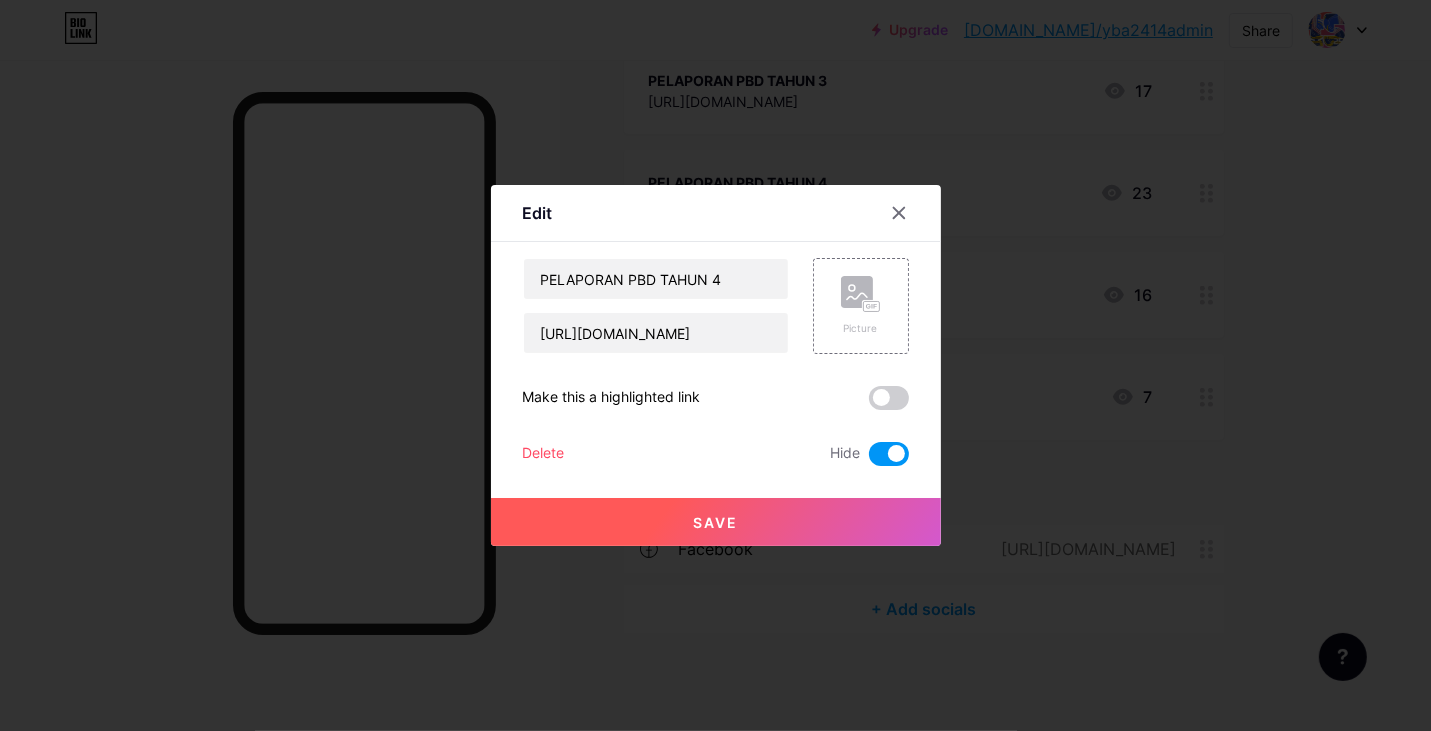 click on "Save" at bounding box center [716, 522] 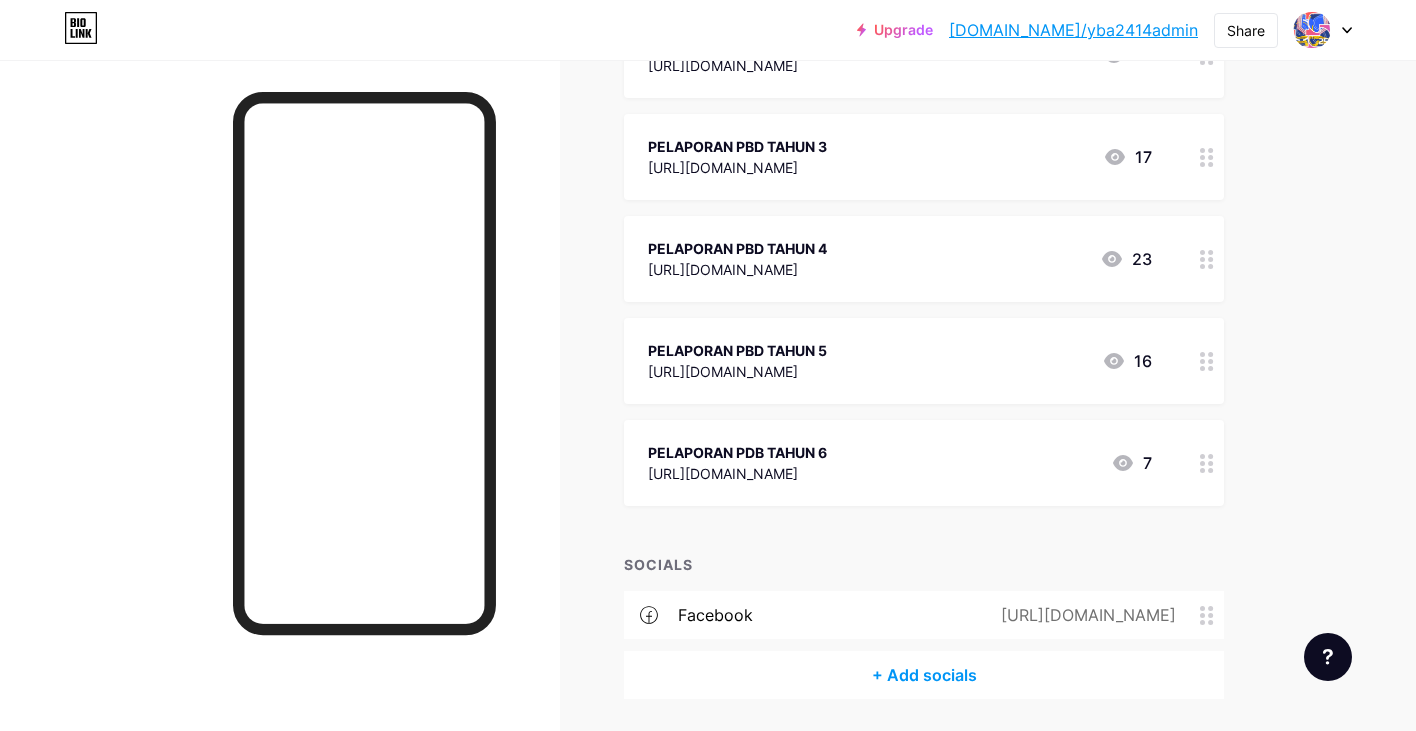 scroll, scrollTop: 983, scrollLeft: 0, axis: vertical 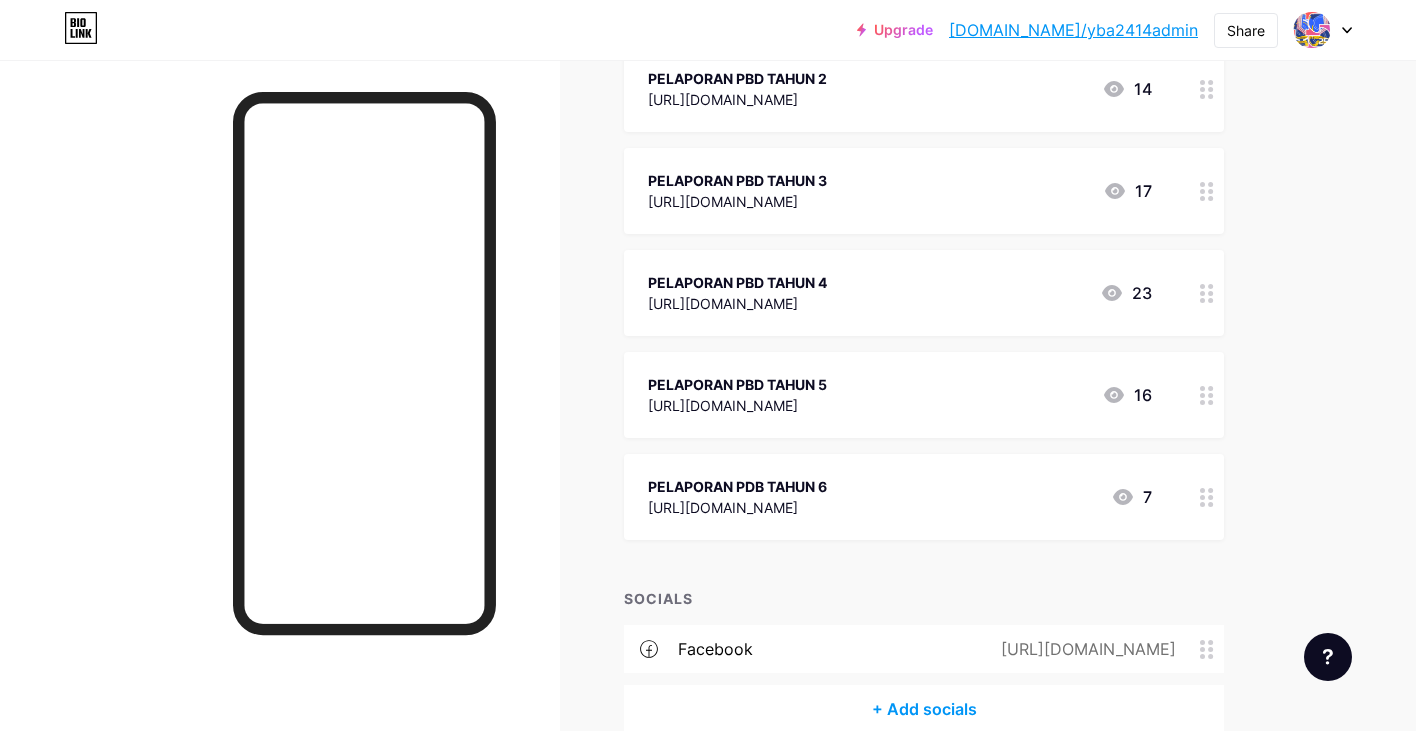 click 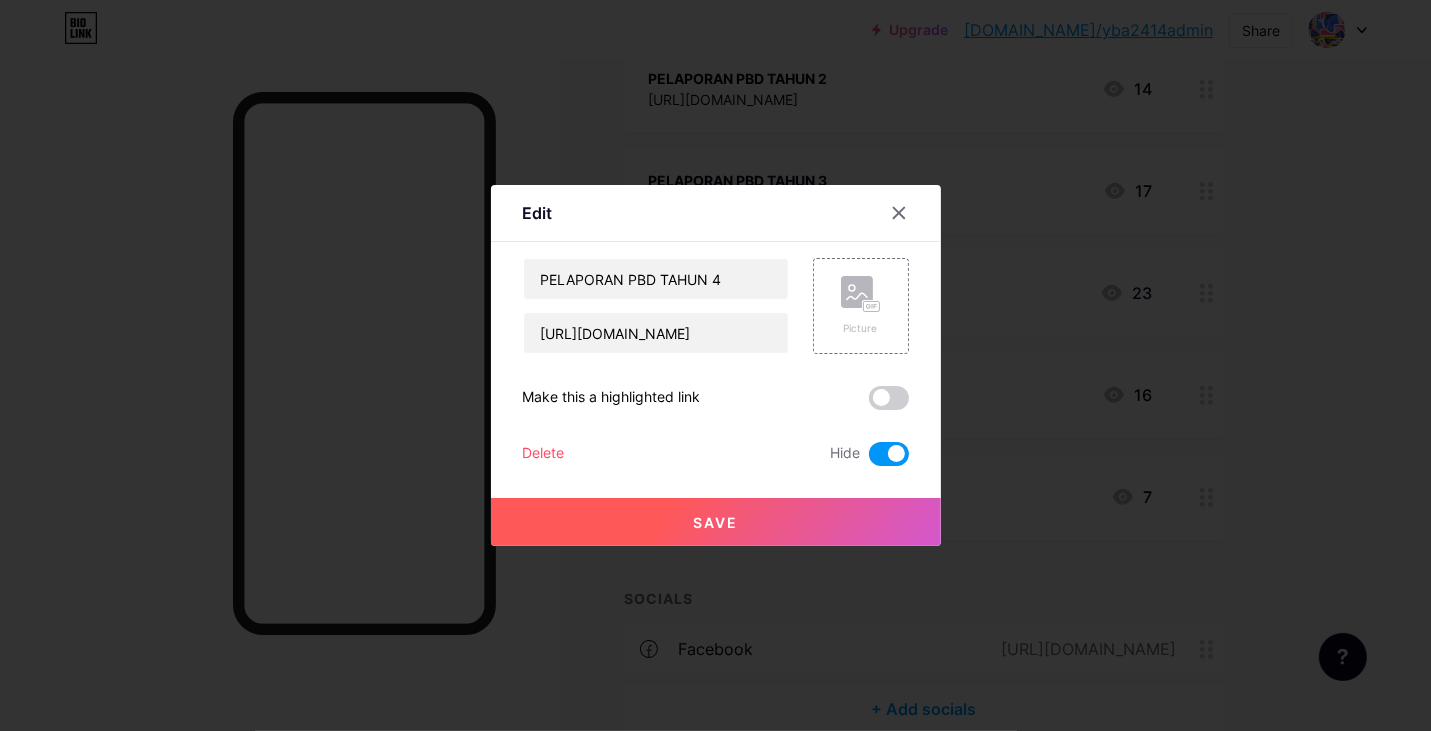click at bounding box center [715, 365] 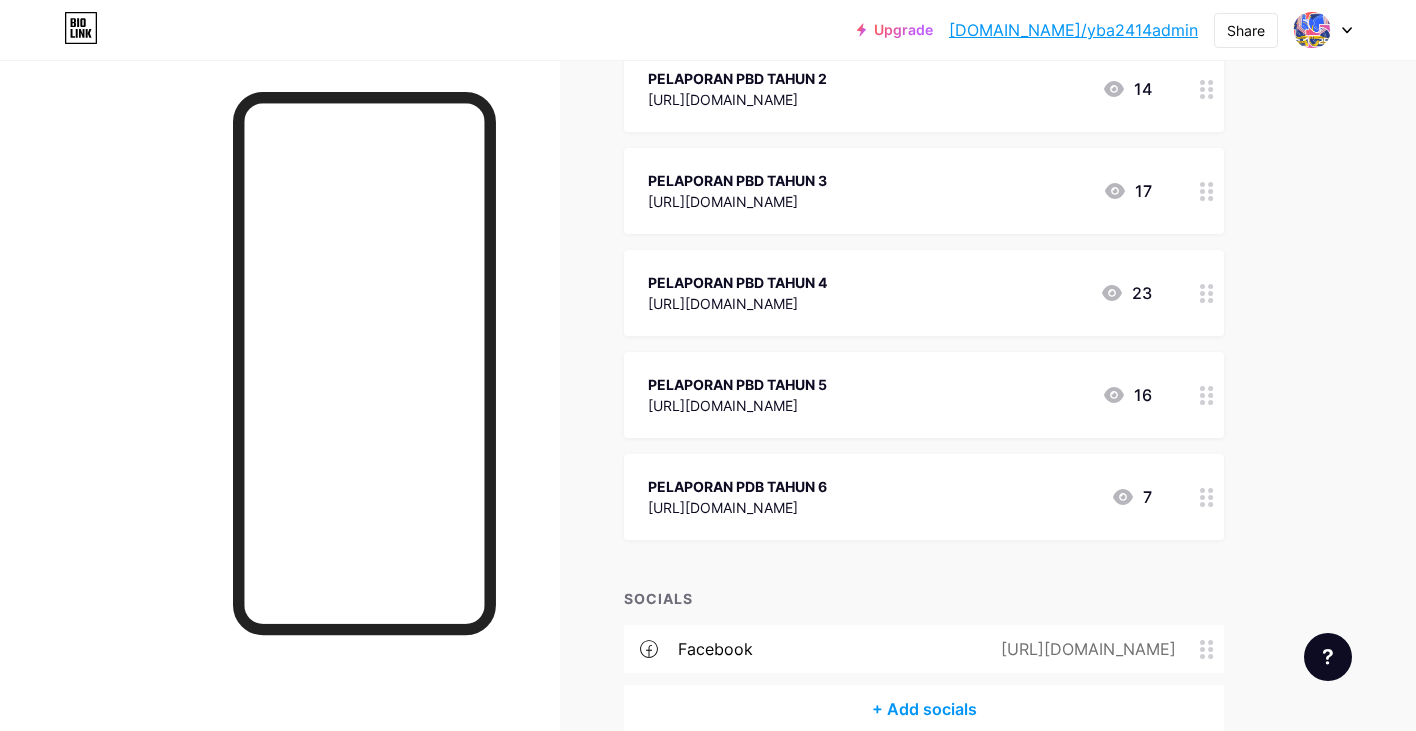 click at bounding box center [1207, 191] 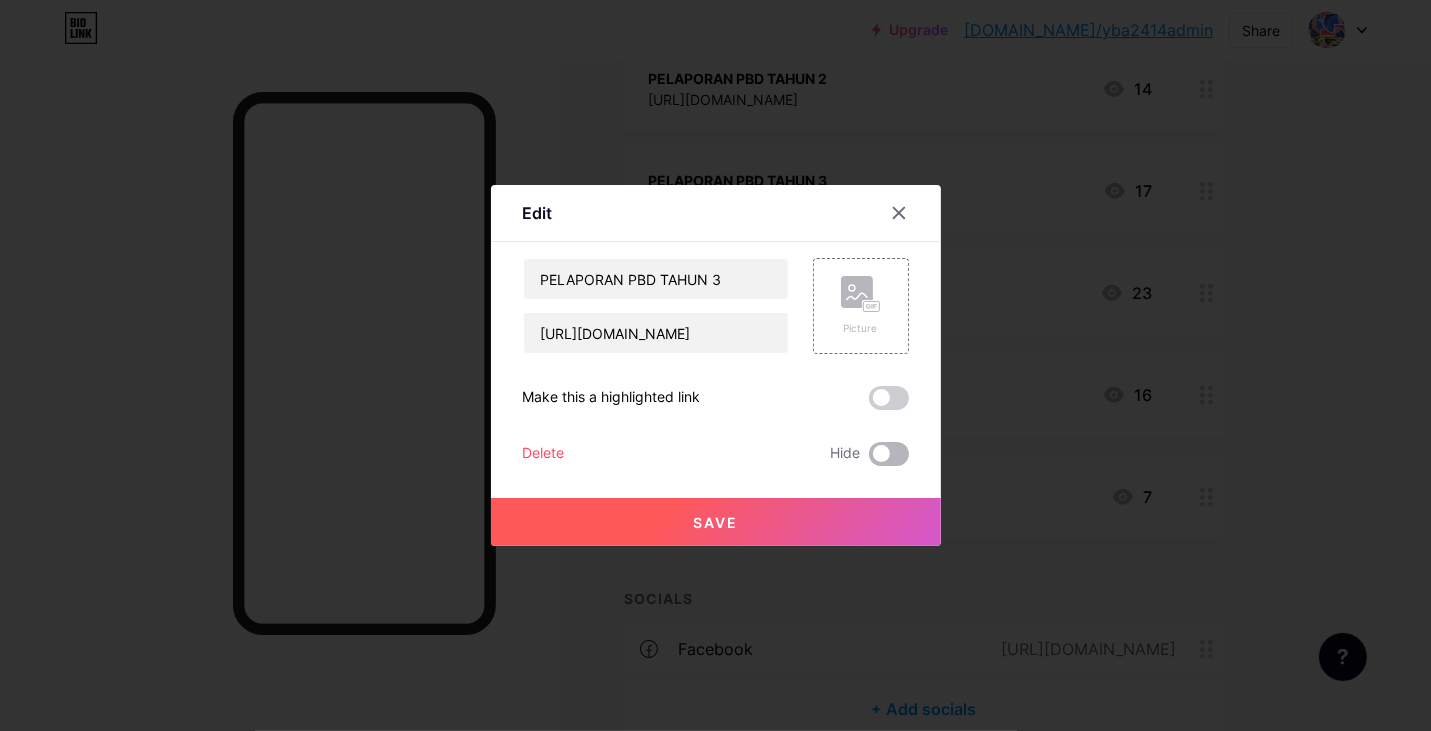 click at bounding box center (889, 454) 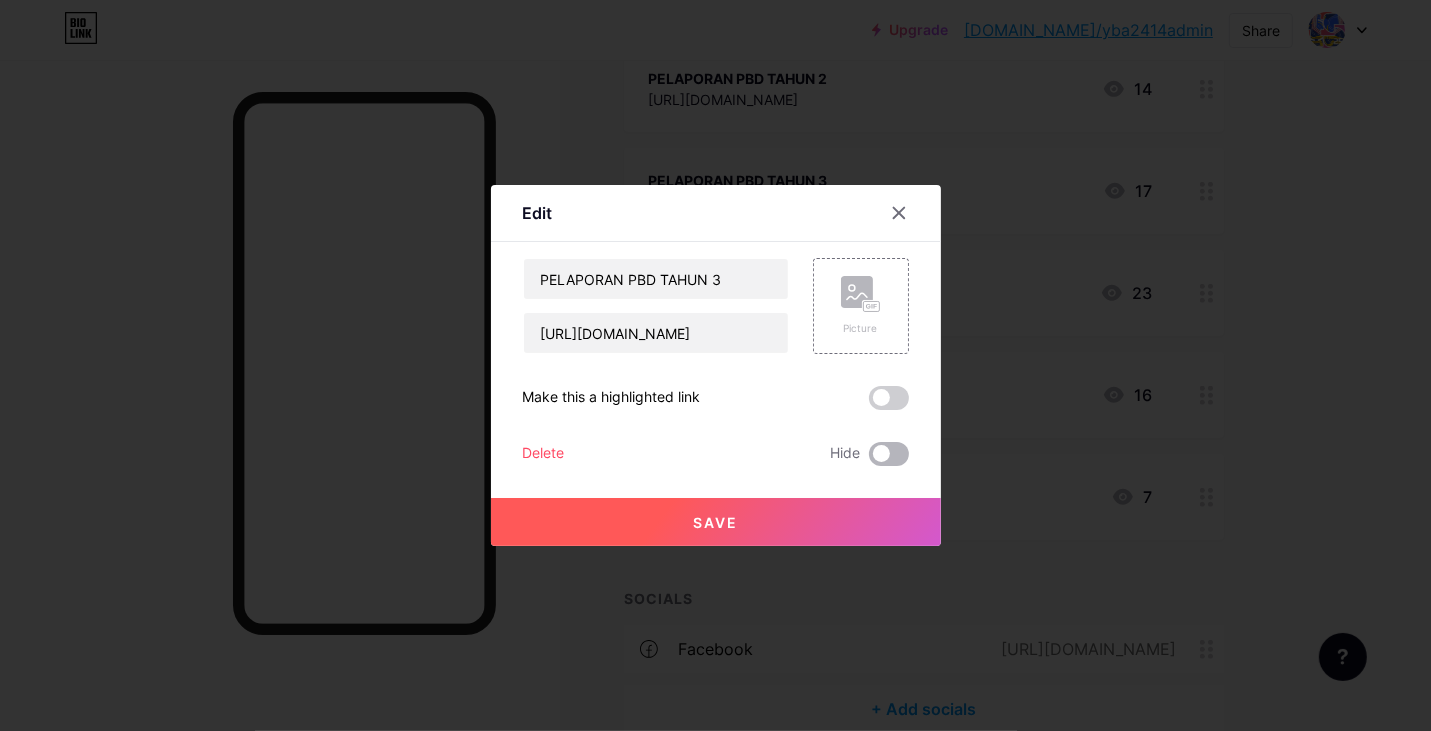 click at bounding box center [869, 459] 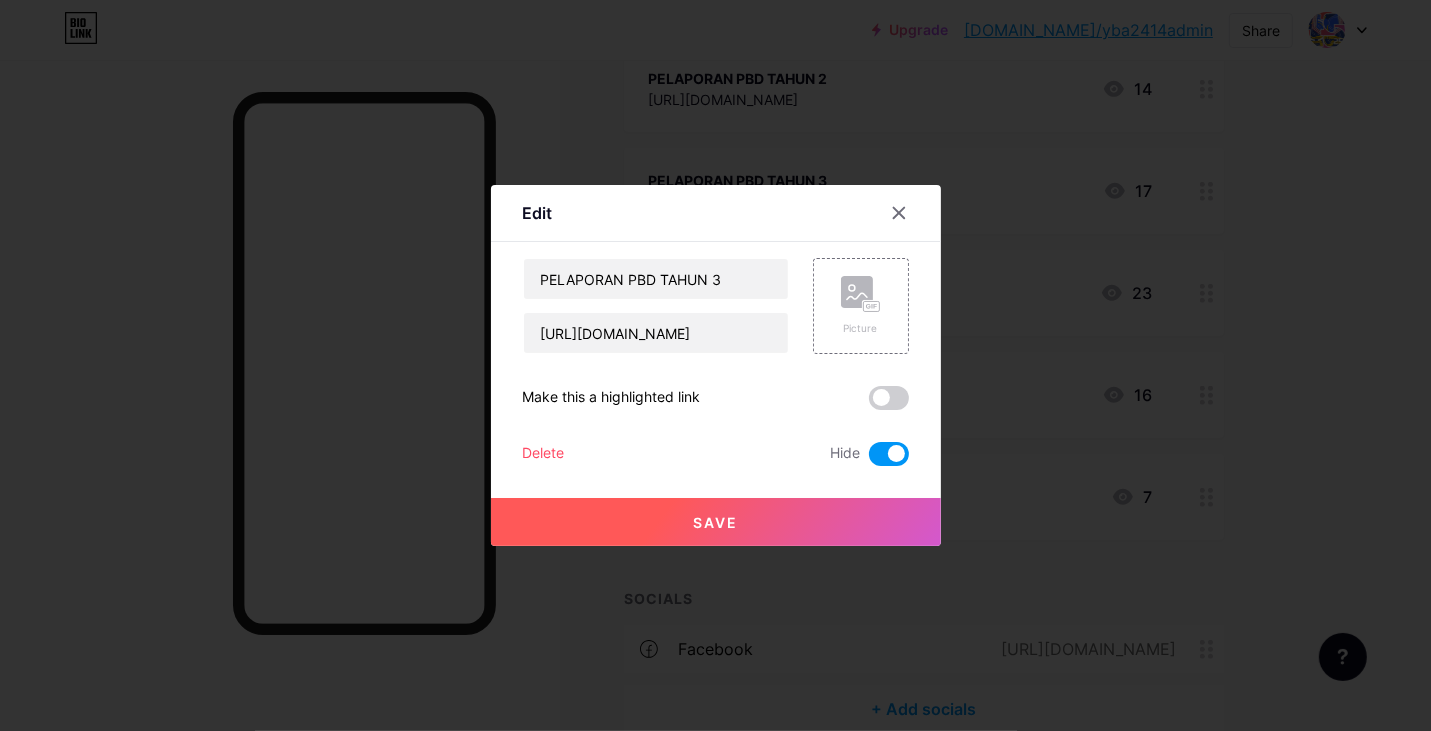 click on "Save" at bounding box center [716, 522] 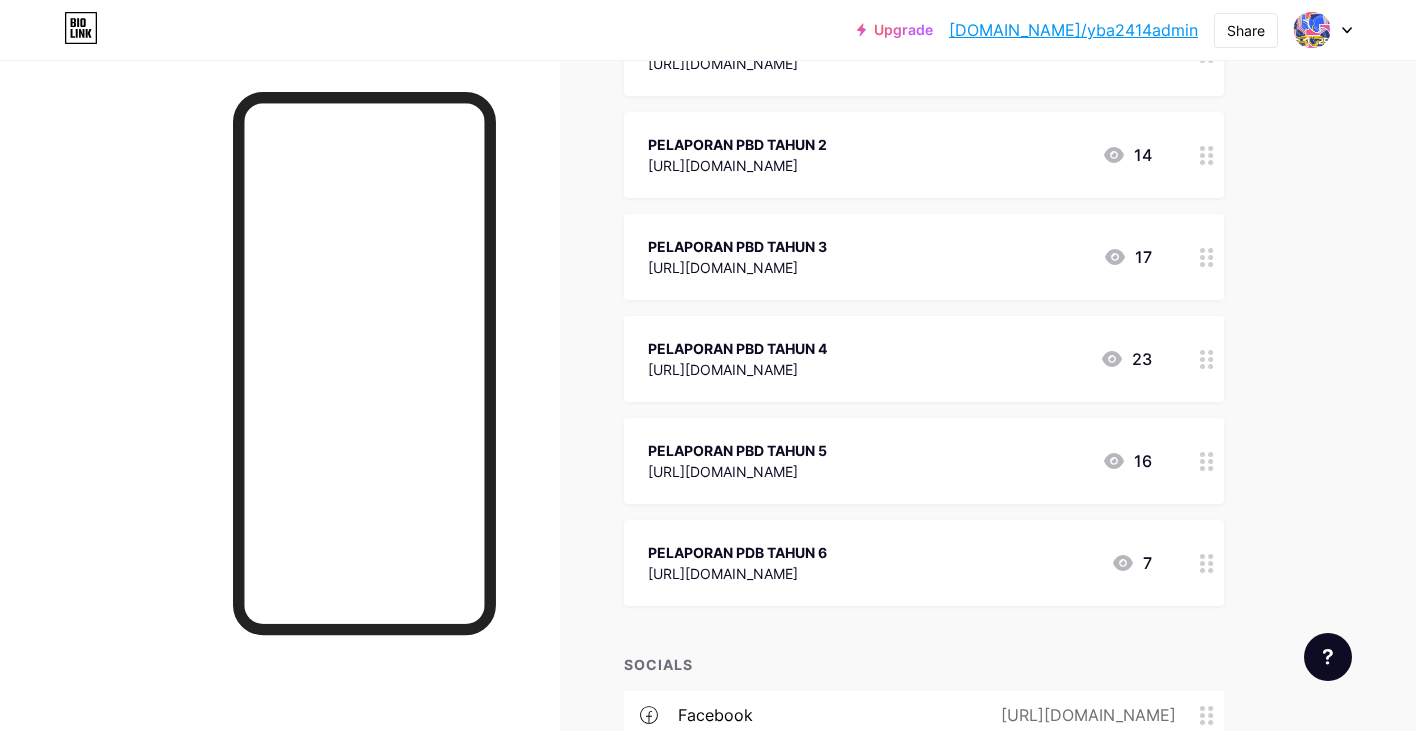 scroll, scrollTop: 883, scrollLeft: 0, axis: vertical 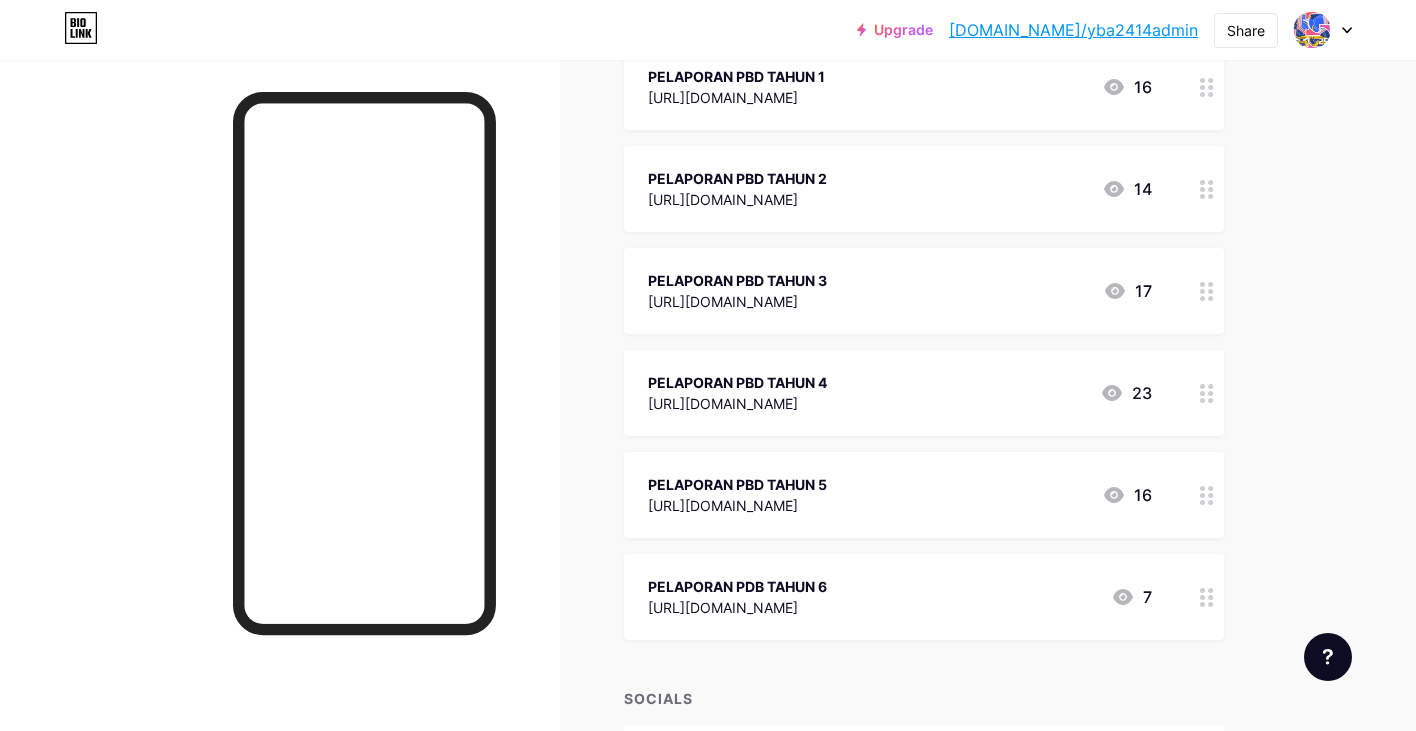 click 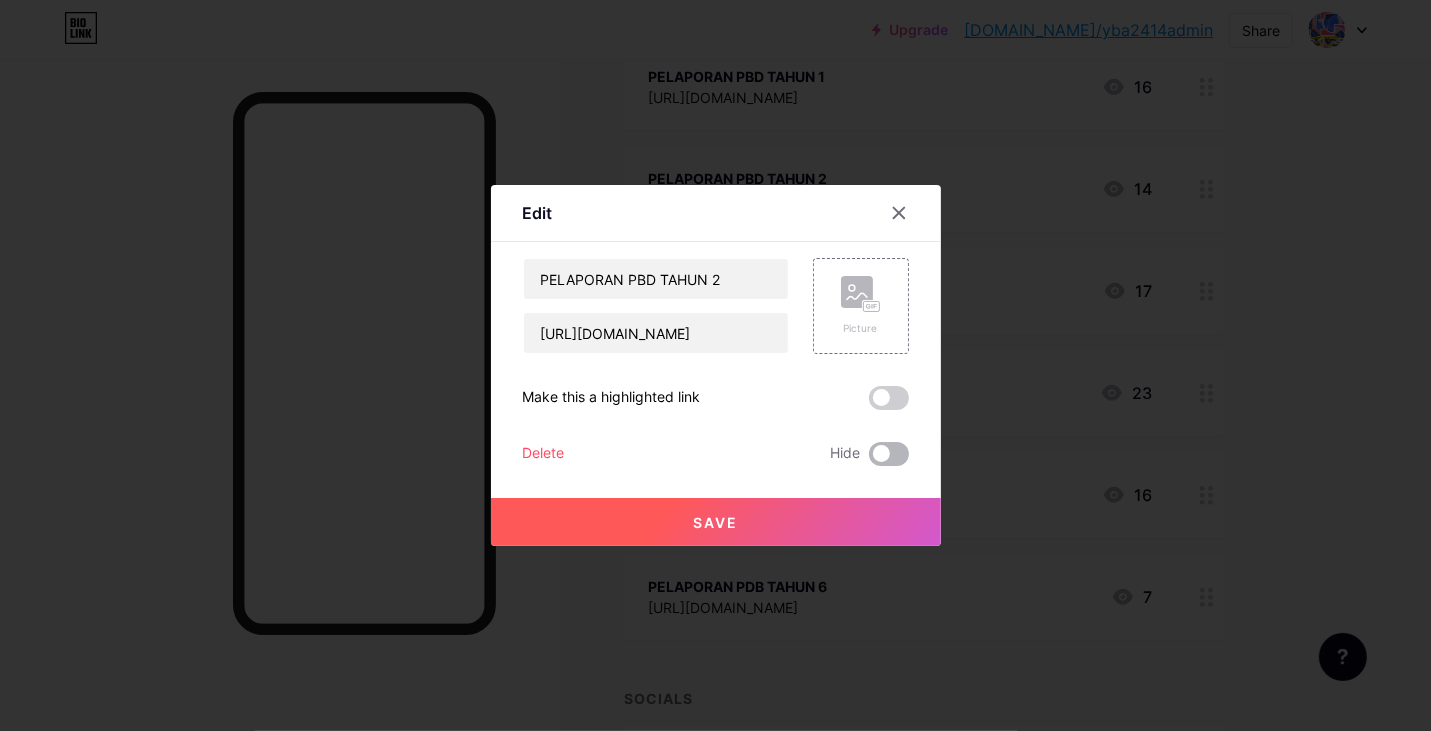 click at bounding box center [889, 454] 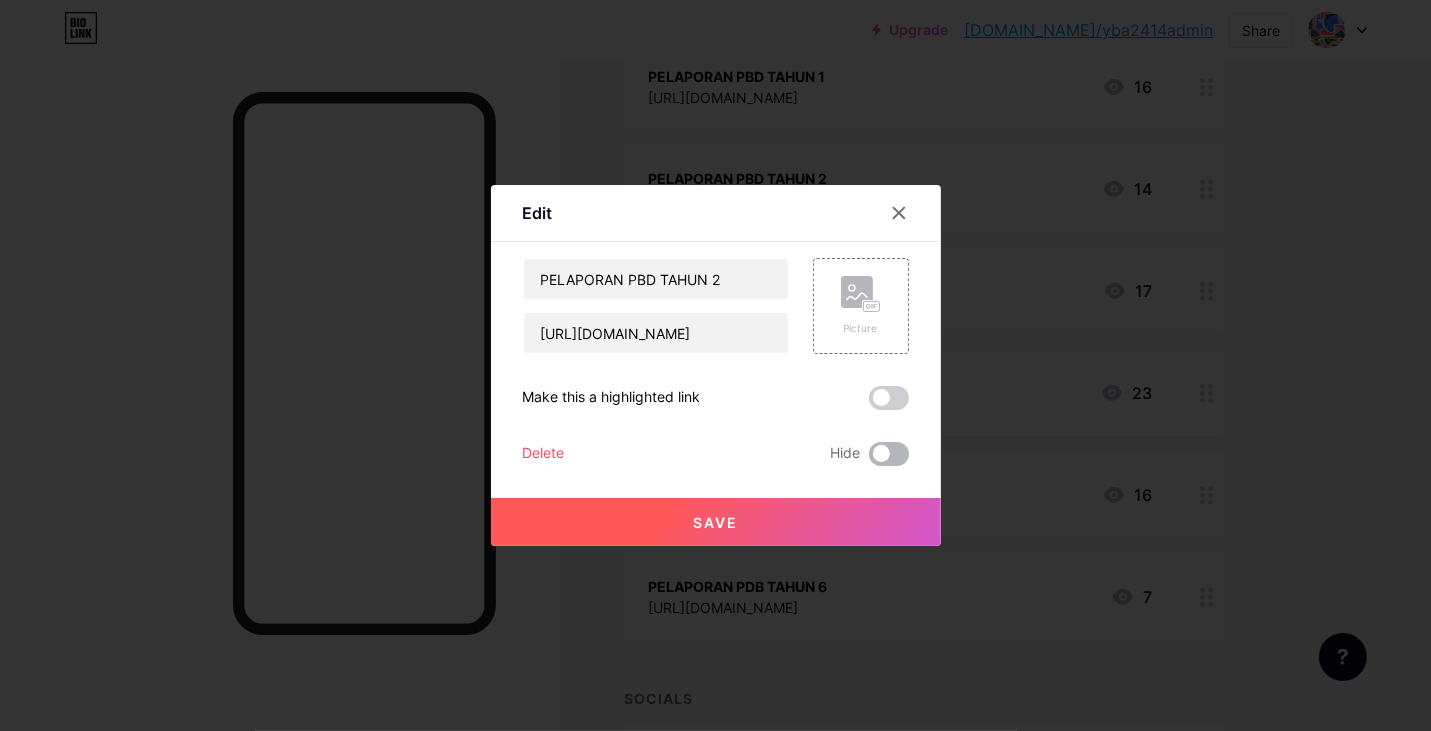 click at bounding box center [869, 459] 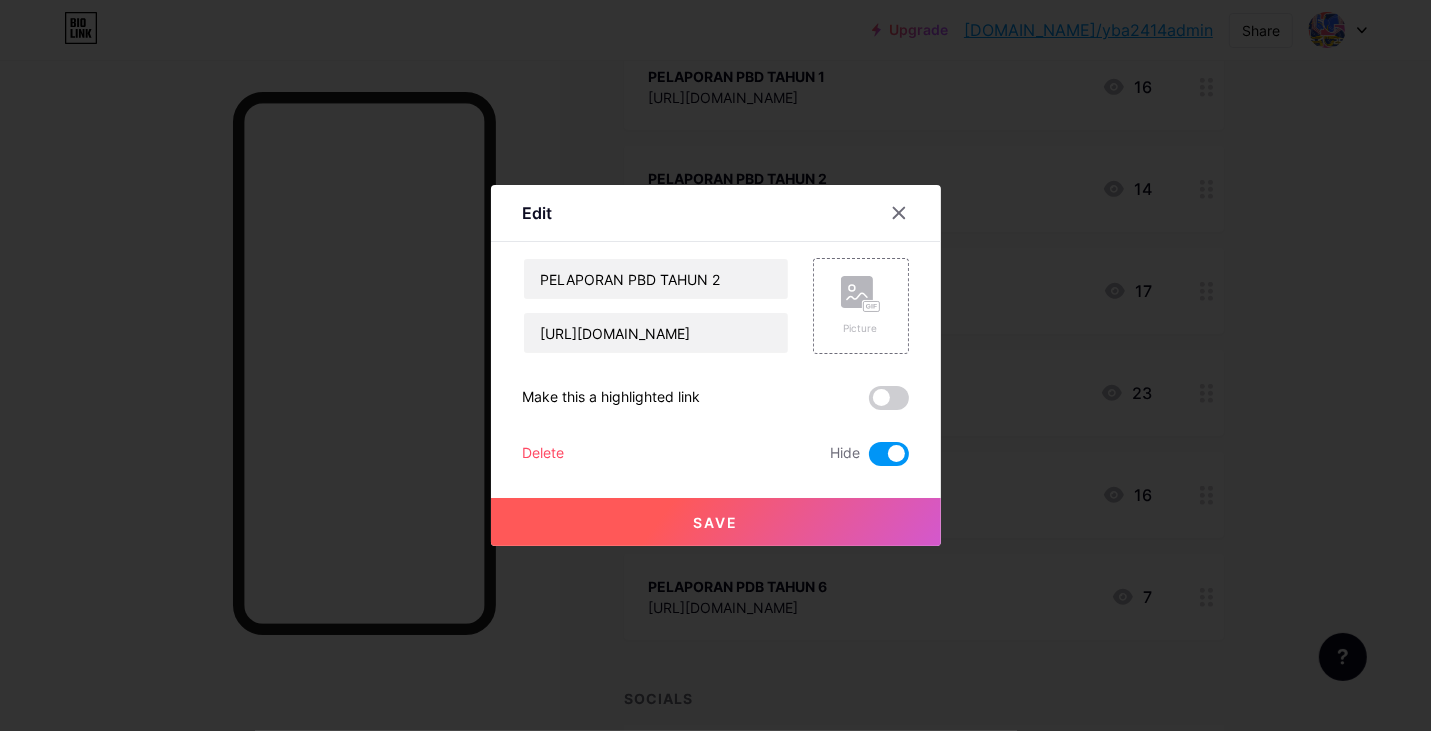 click on "Save" at bounding box center [716, 522] 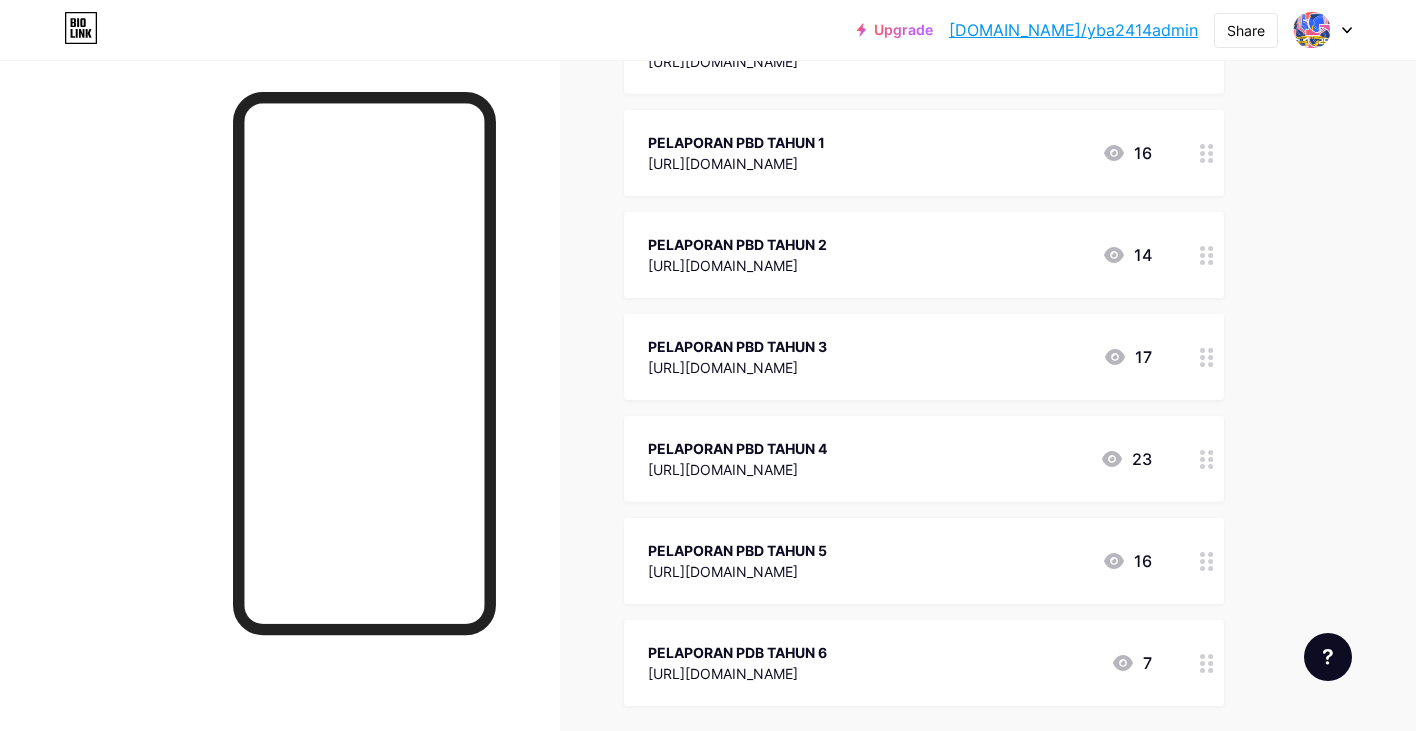 scroll, scrollTop: 783, scrollLeft: 0, axis: vertical 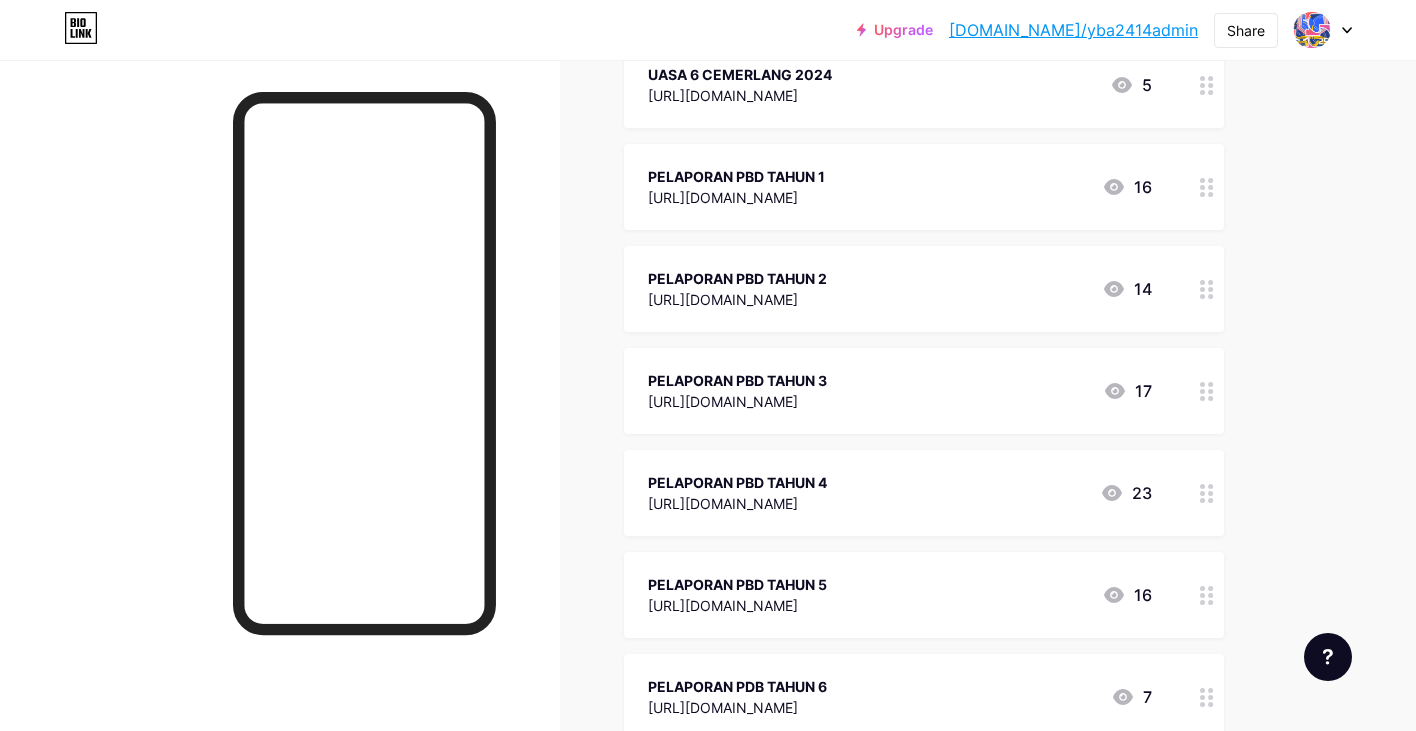 click 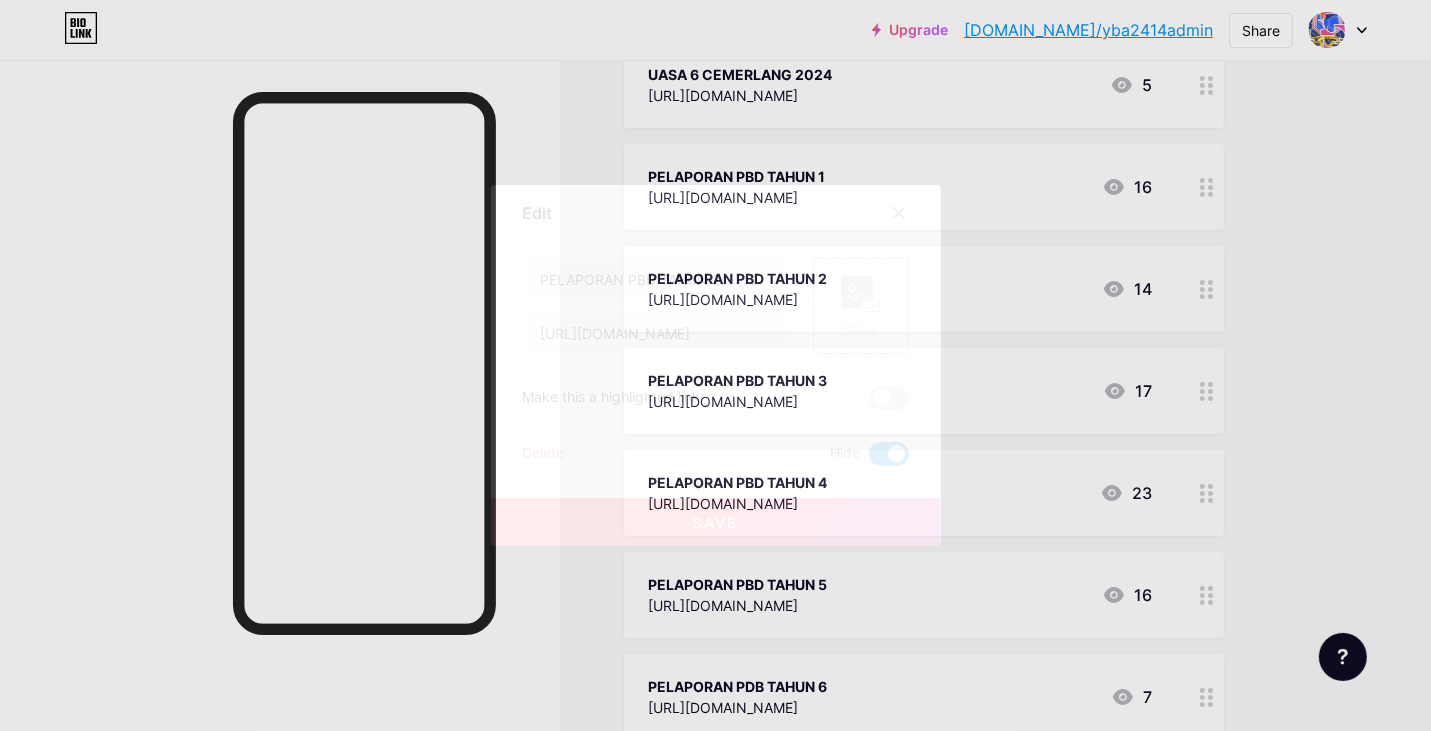 click at bounding box center (715, 365) 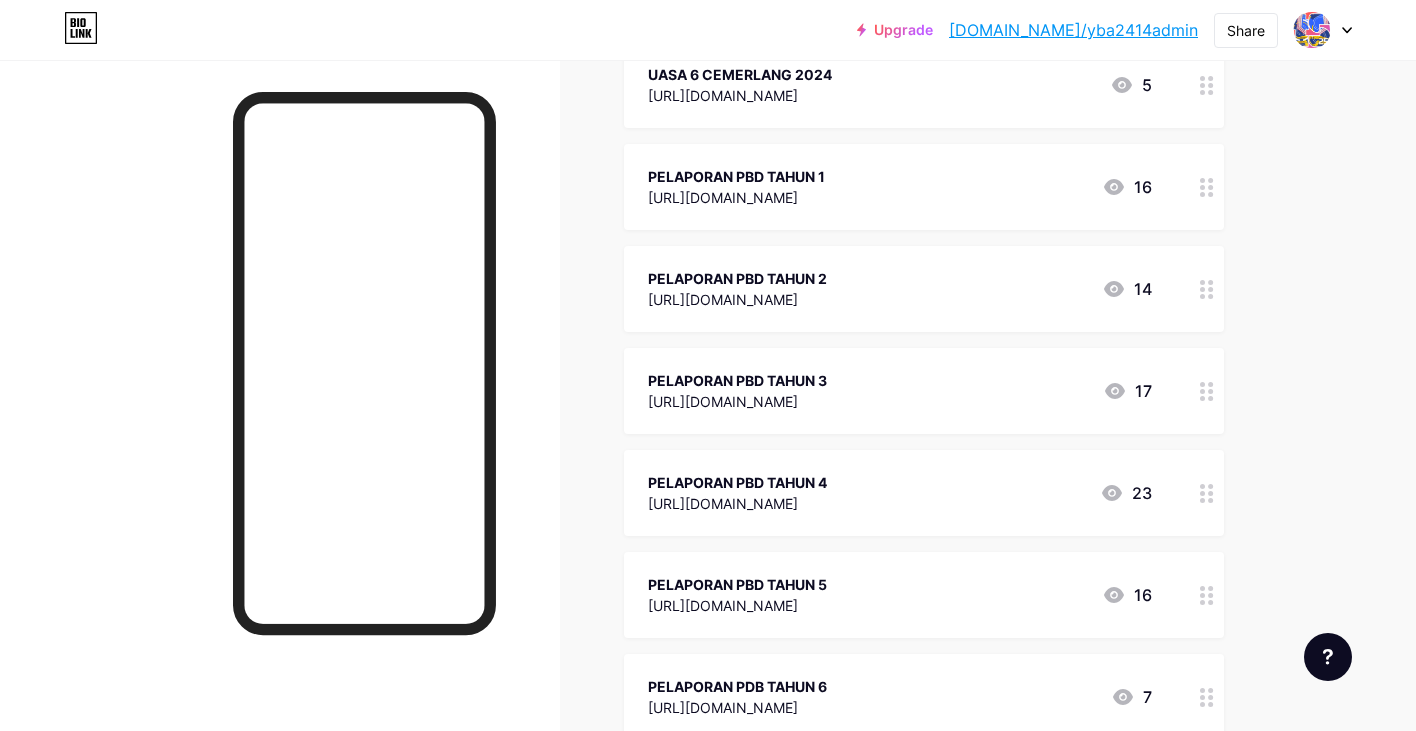 click 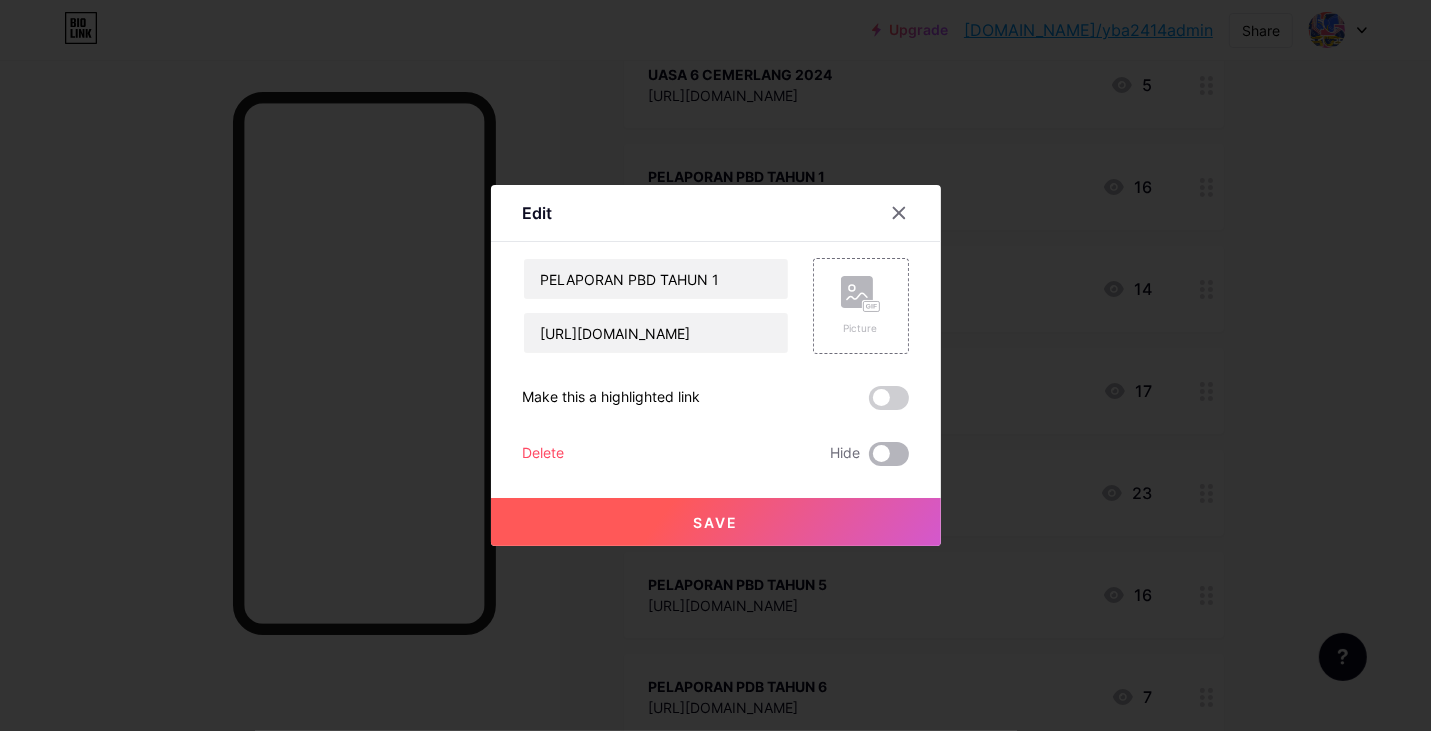 click at bounding box center [889, 454] 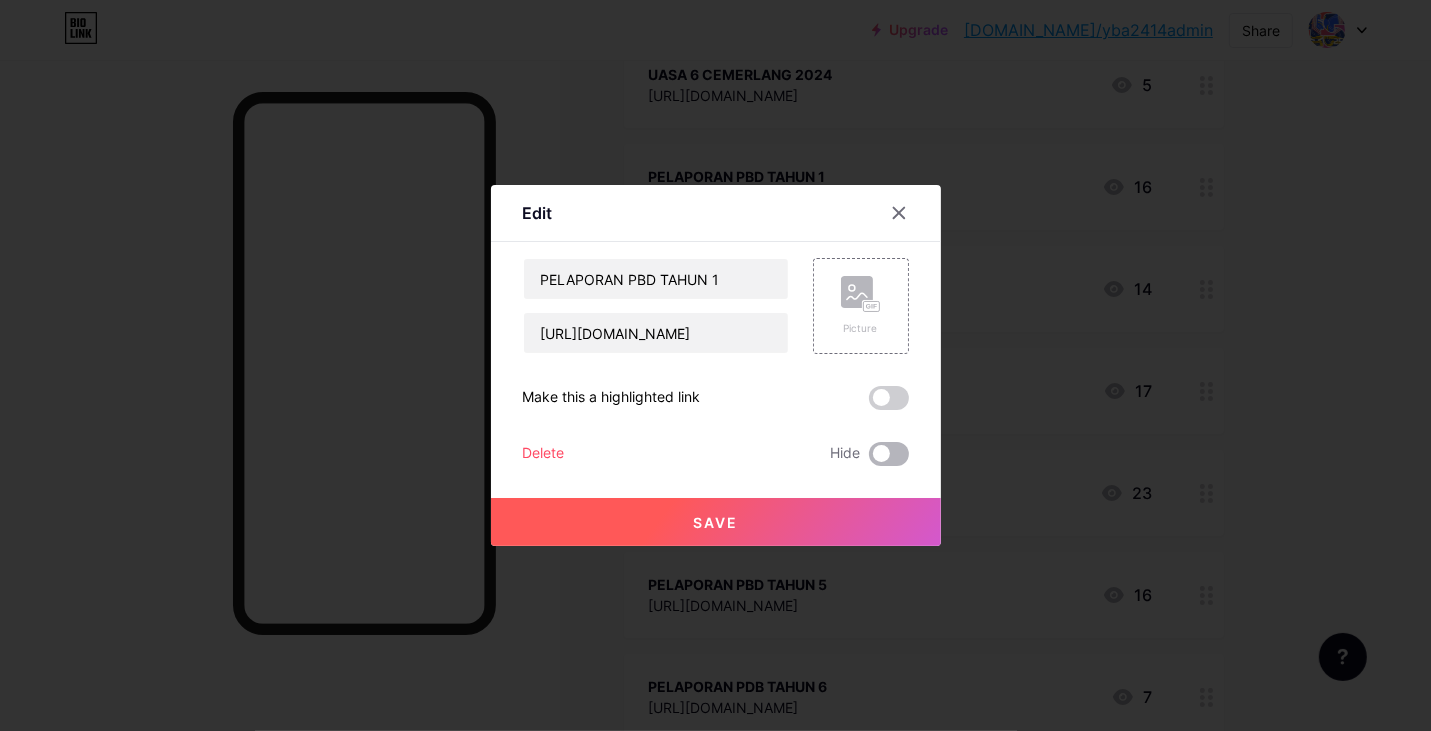 click at bounding box center [869, 459] 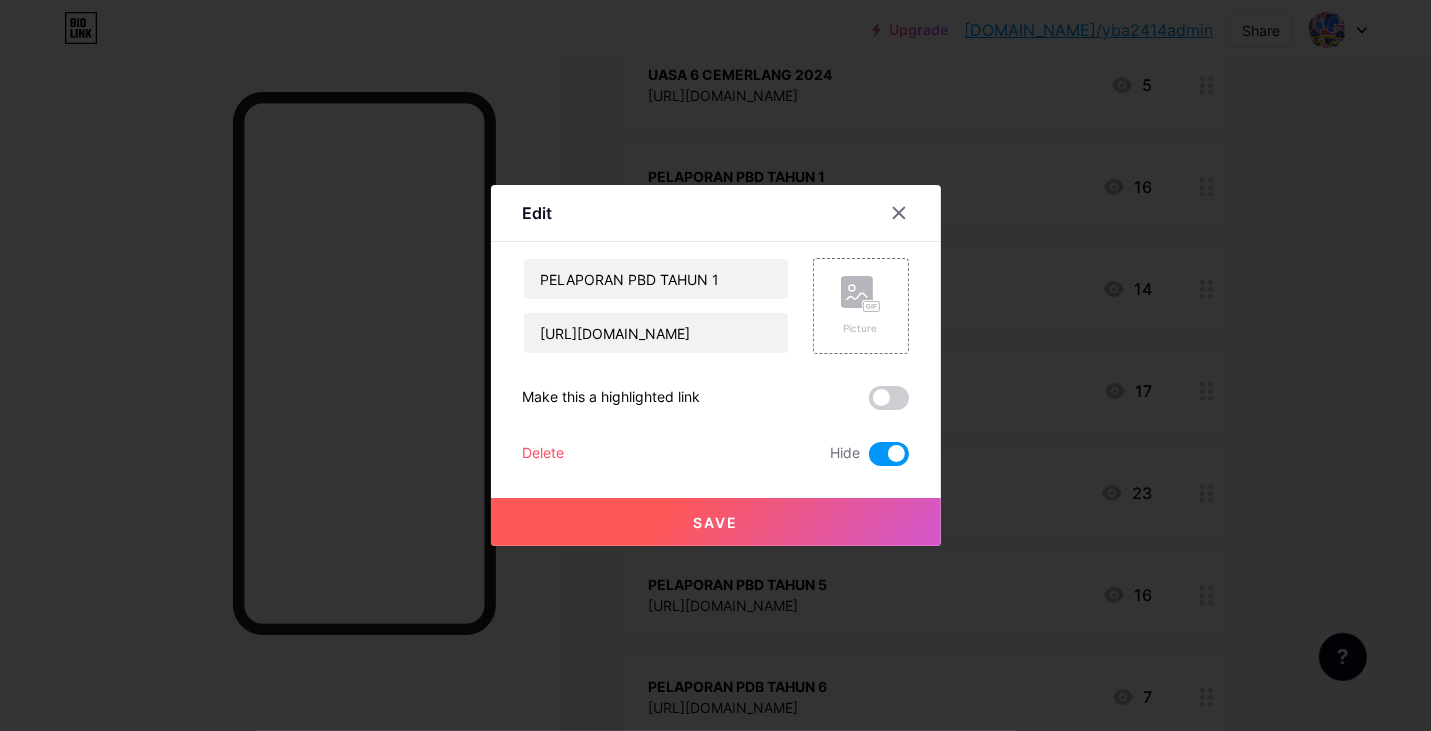 click on "Save" at bounding box center (716, 522) 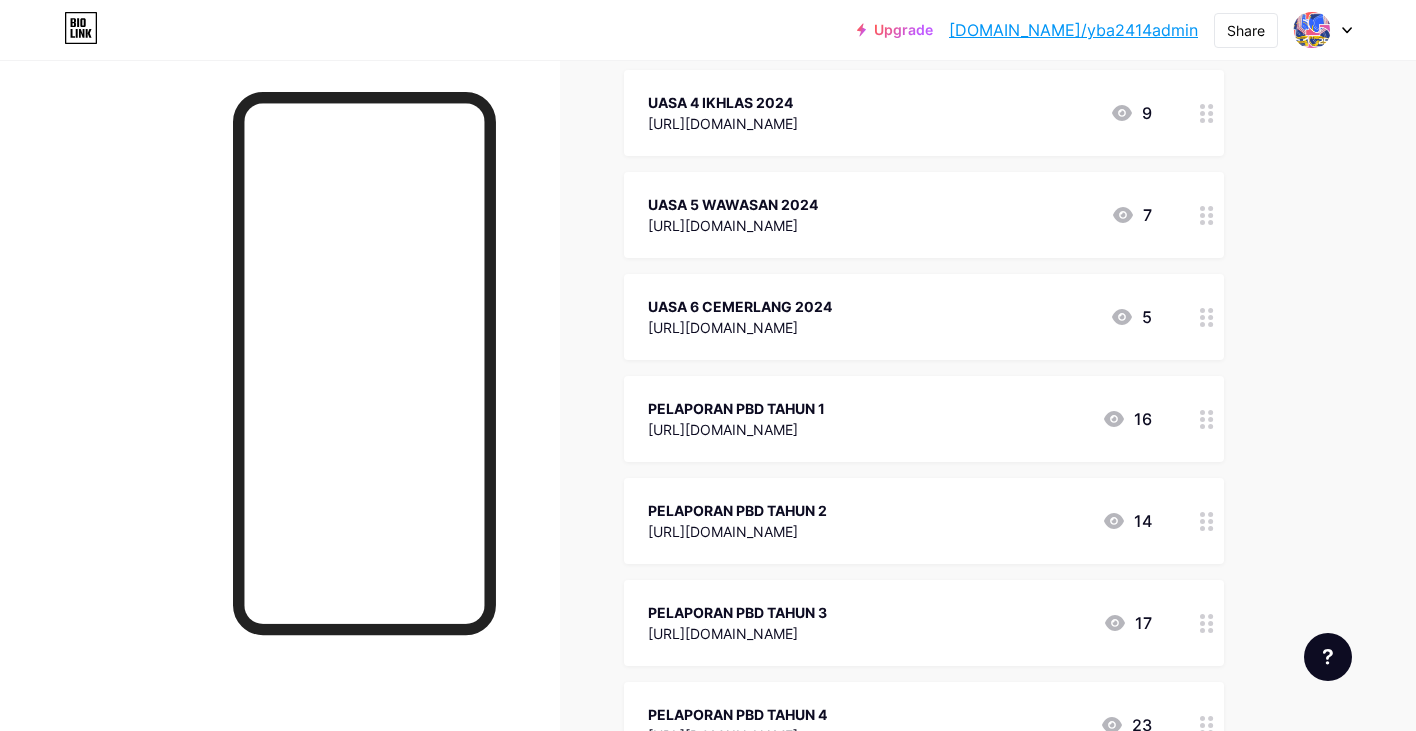scroll, scrollTop: 600, scrollLeft: 0, axis: vertical 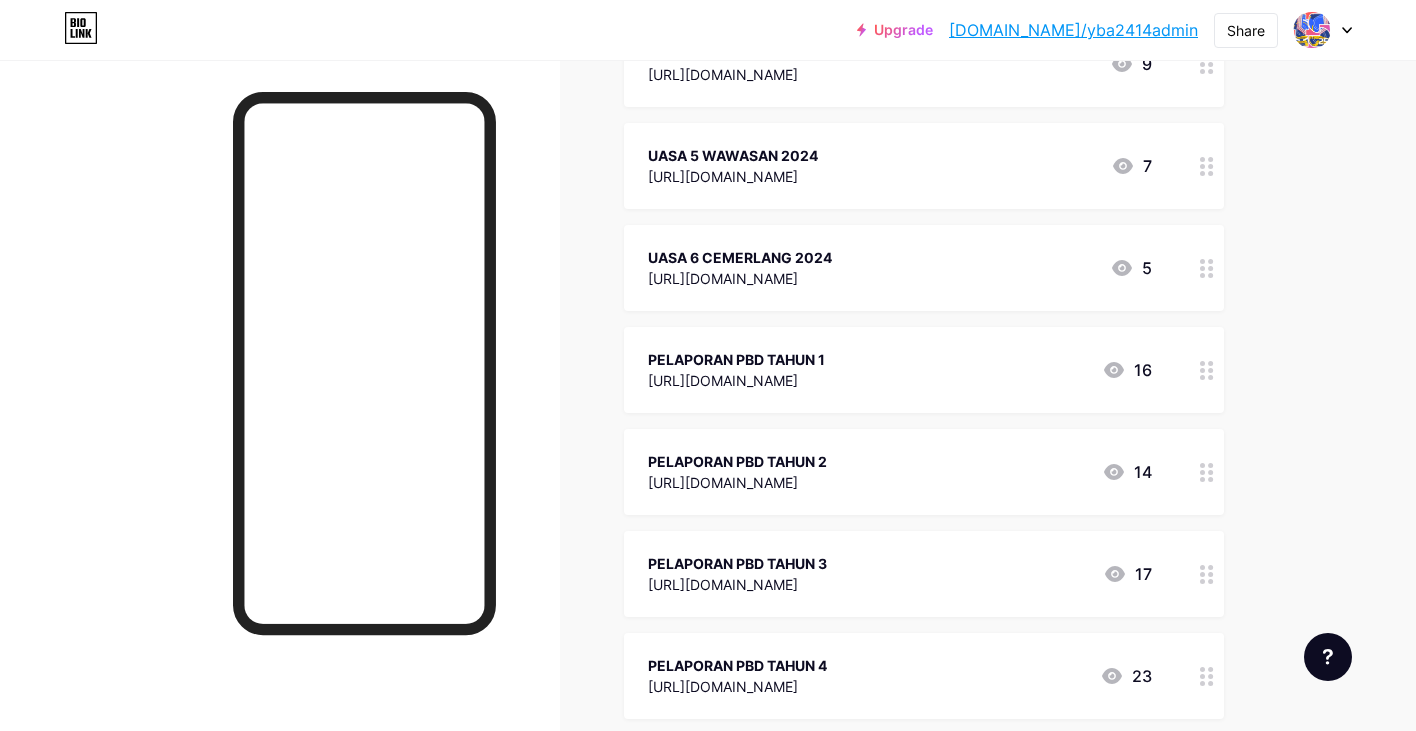 click 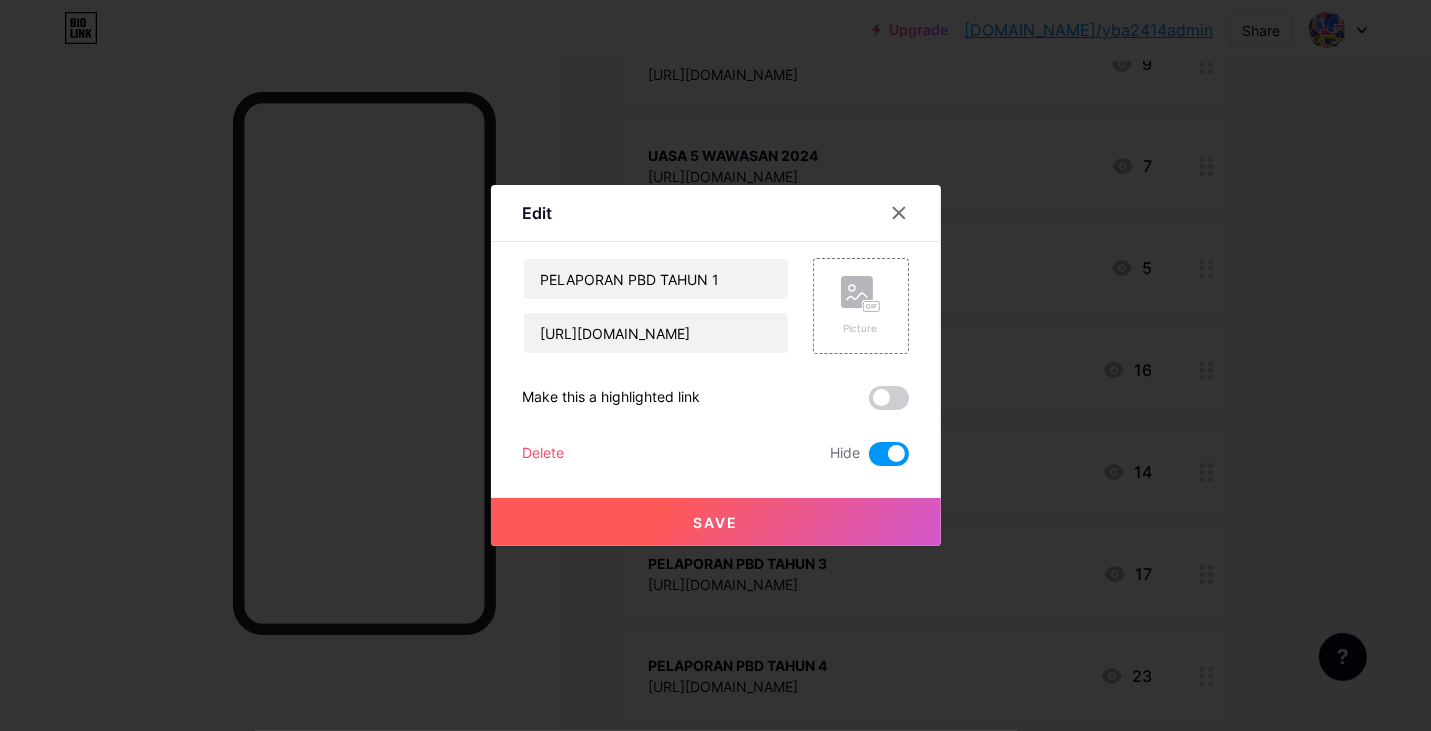 click at bounding box center [715, 365] 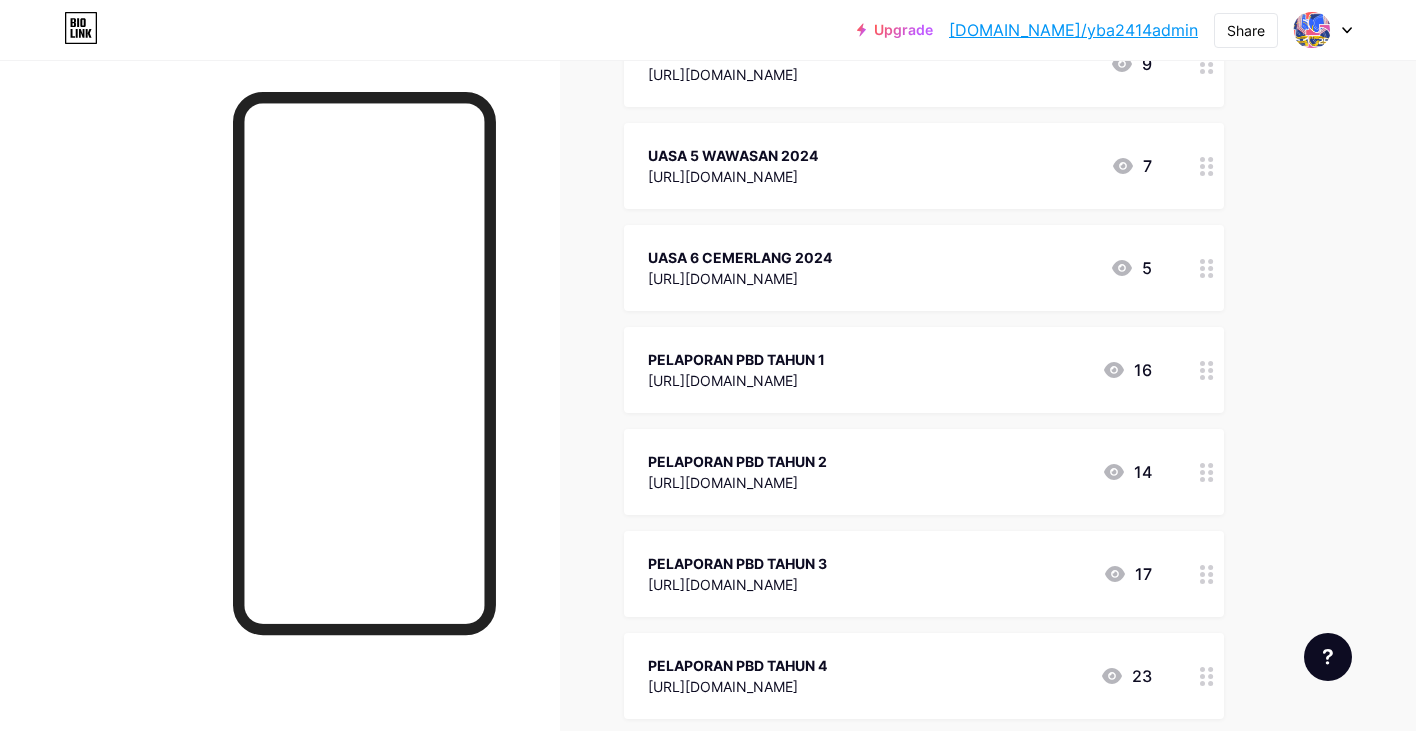 click 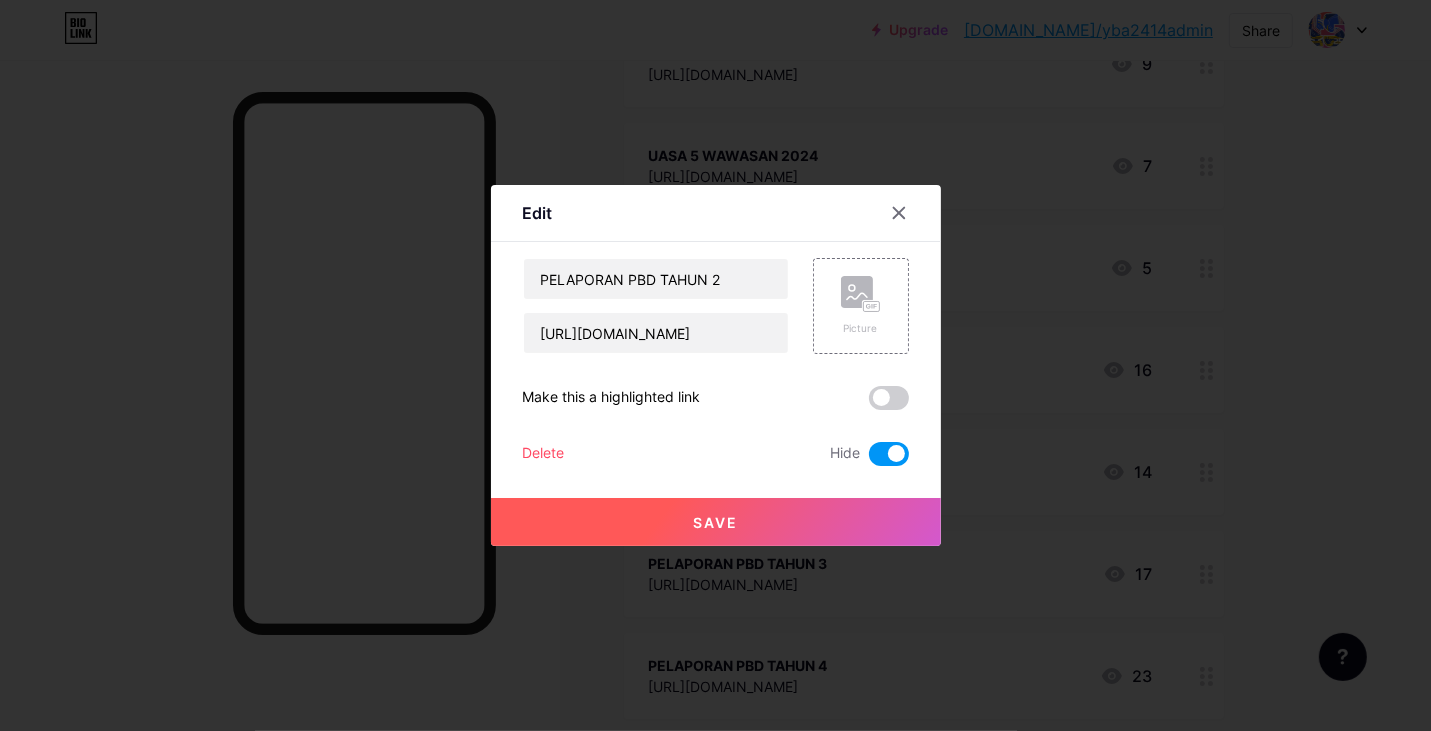 click at bounding box center [715, 365] 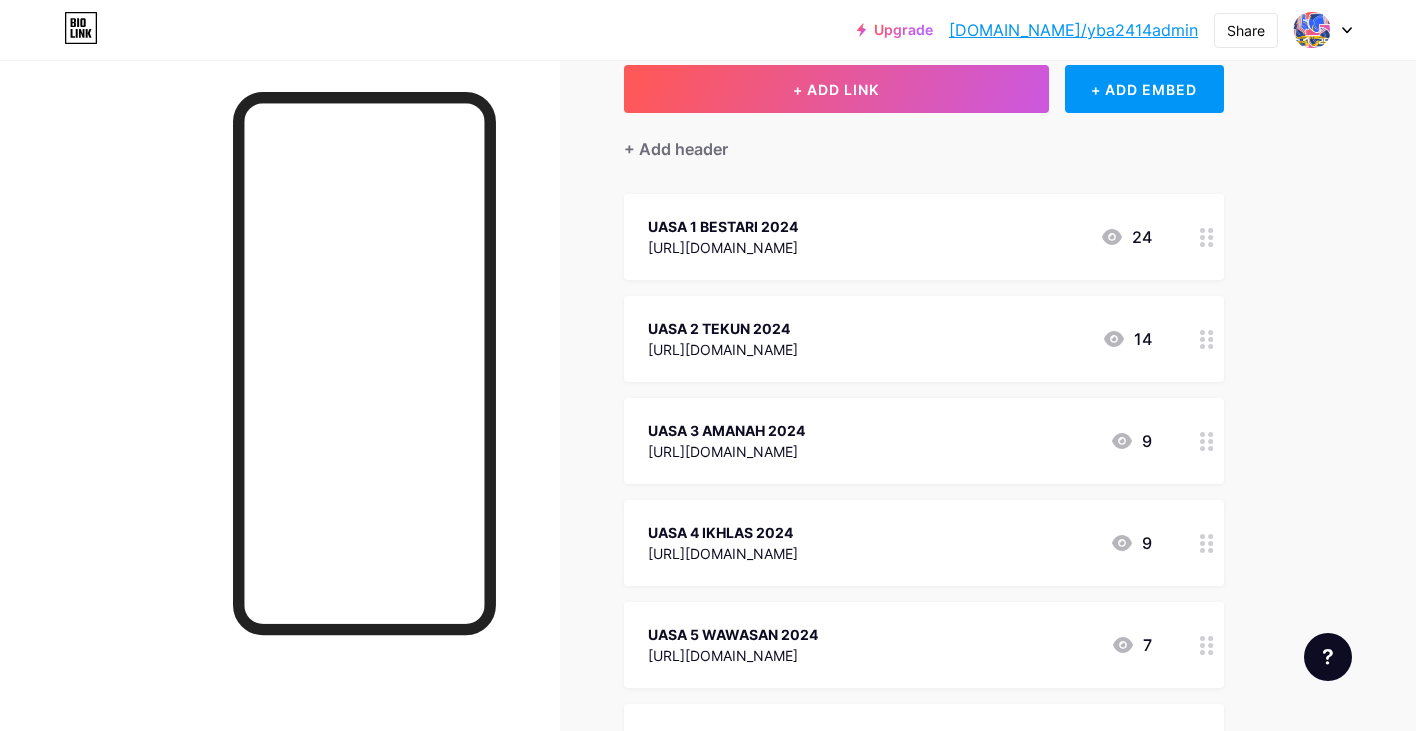 scroll, scrollTop: 100, scrollLeft: 0, axis: vertical 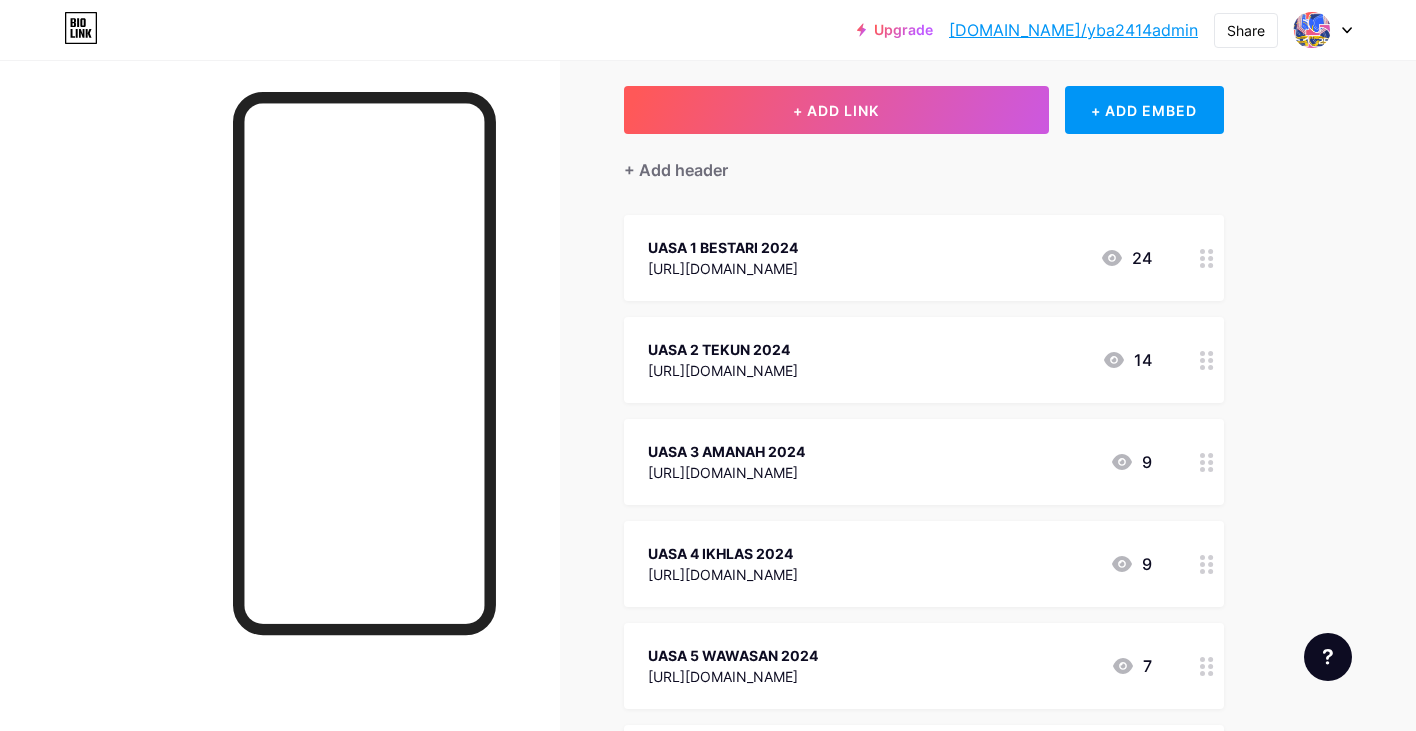click 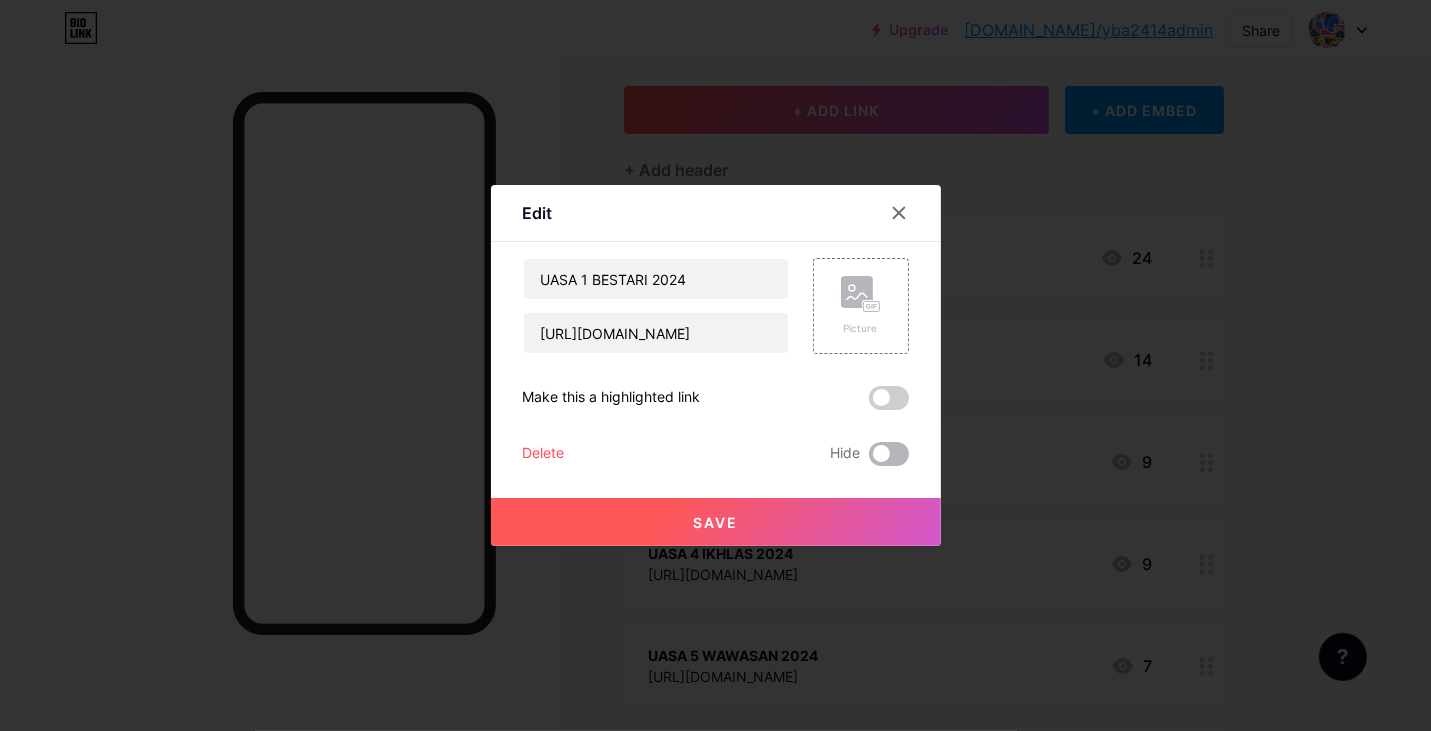 click at bounding box center [889, 454] 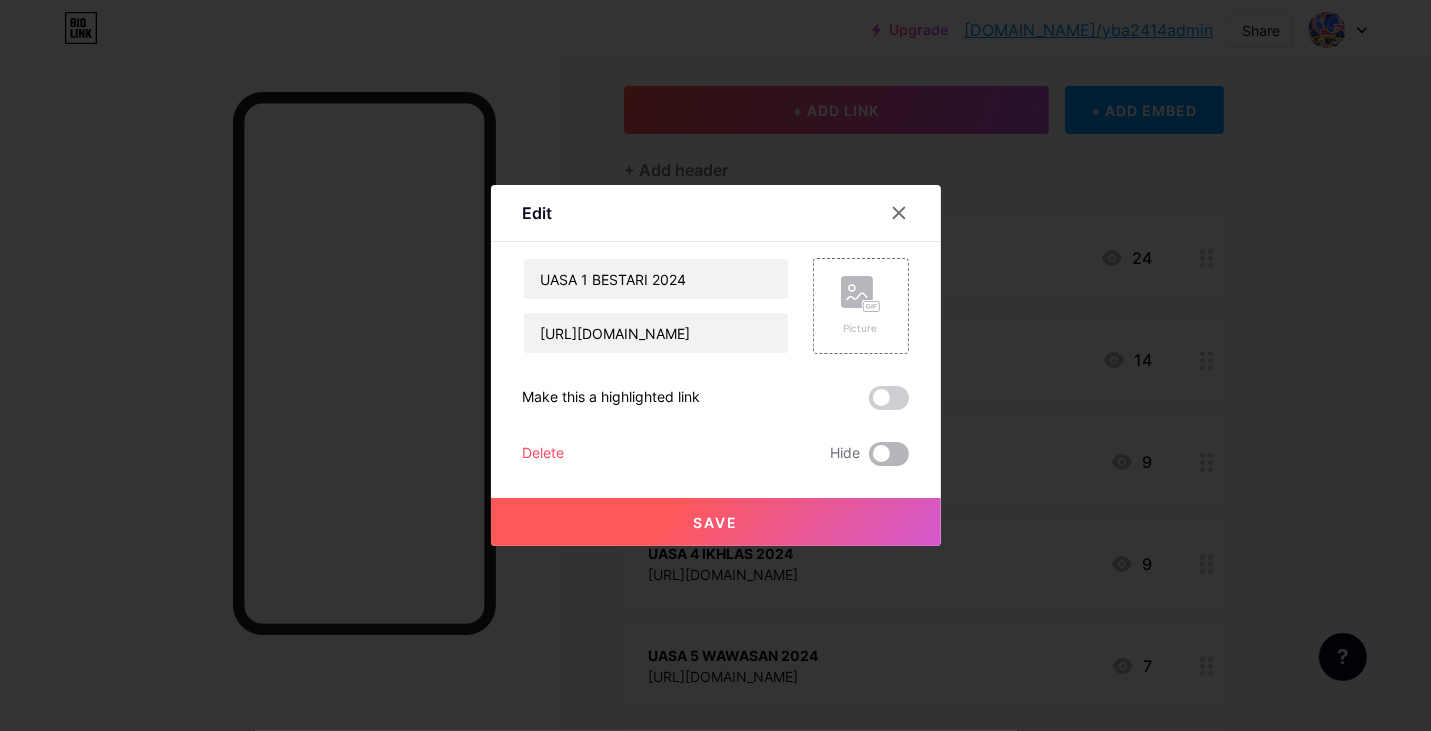 click at bounding box center (869, 459) 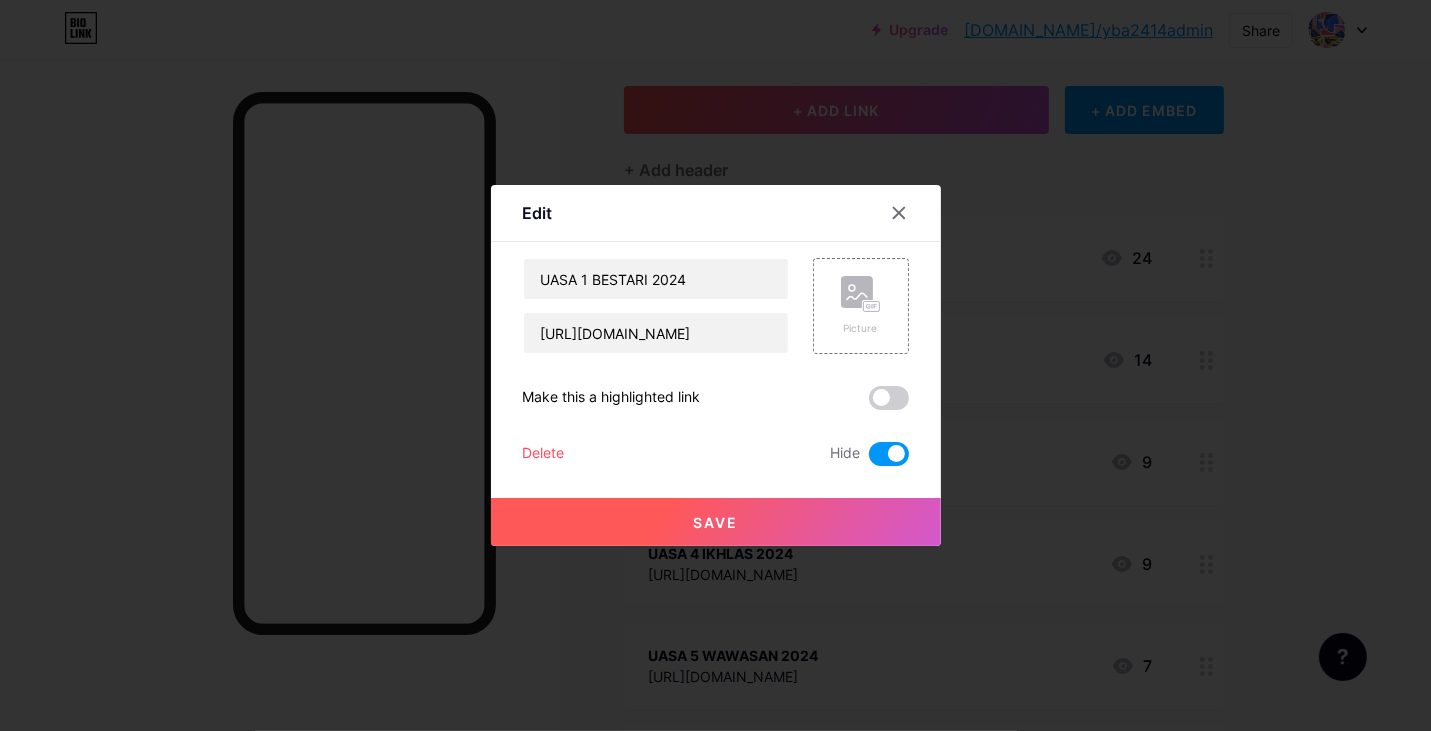 click on "Save" at bounding box center (716, 522) 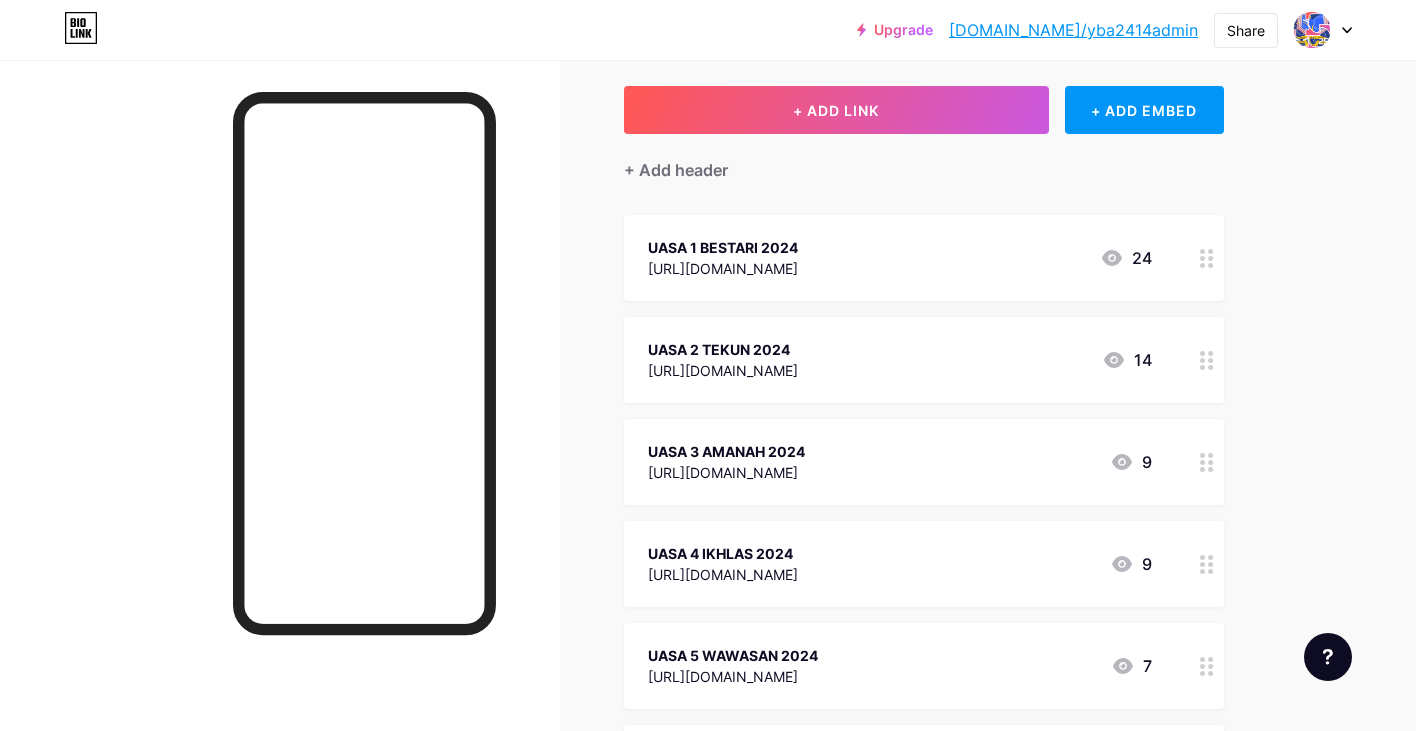 click 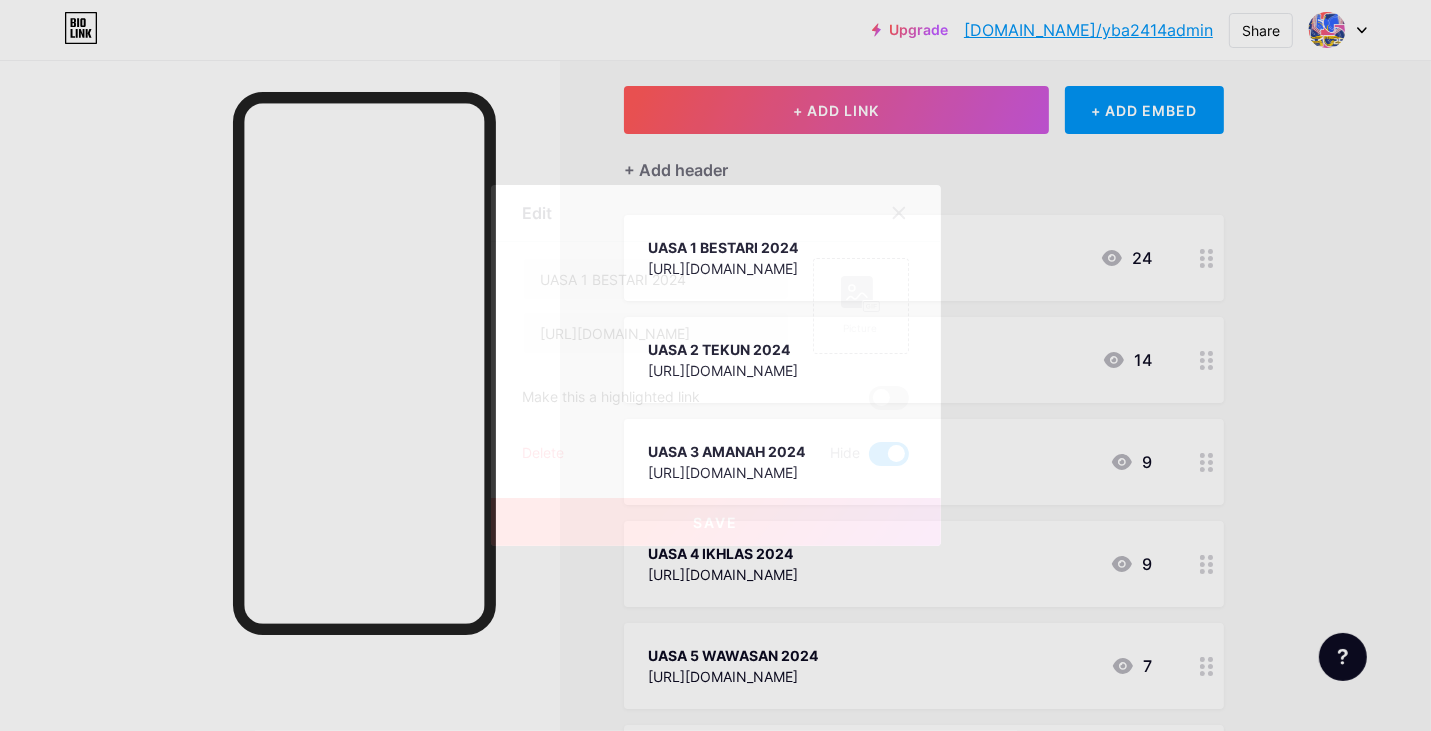 click at bounding box center (715, 365) 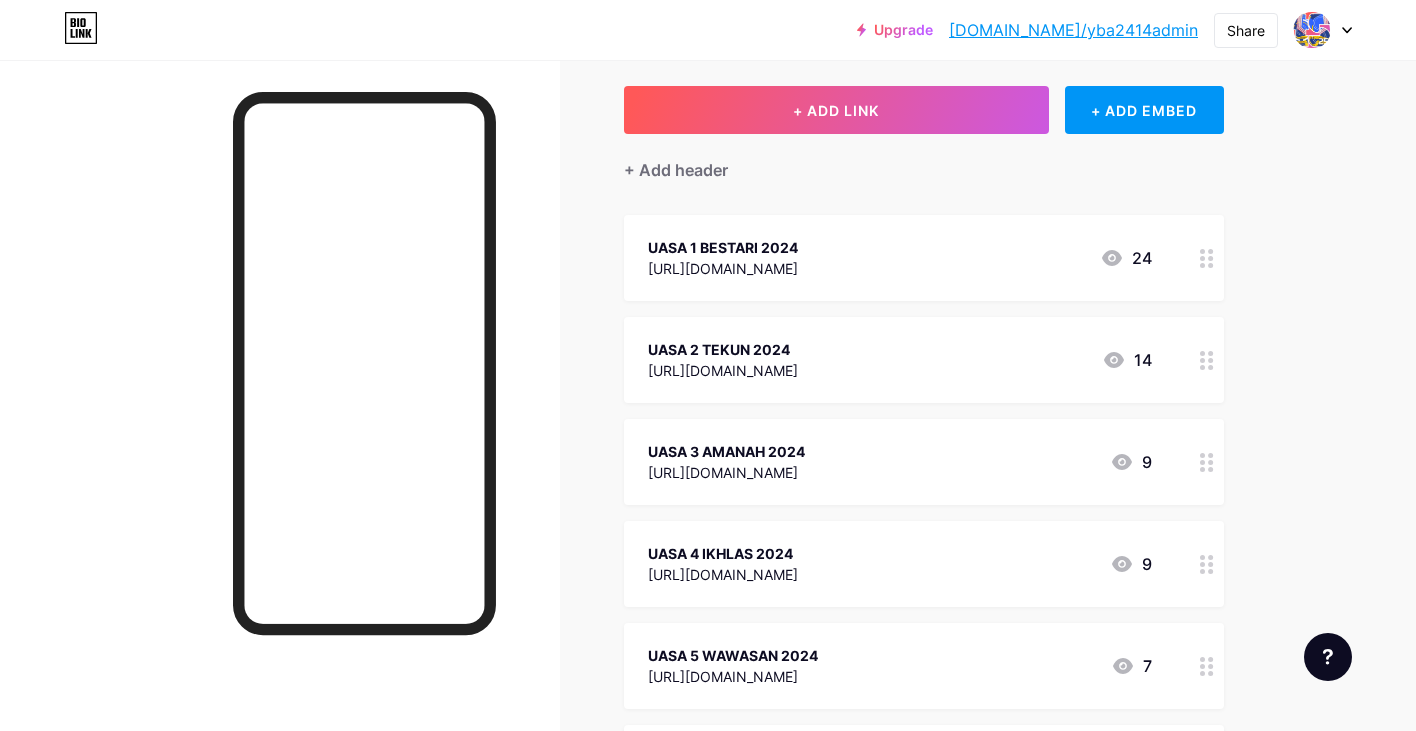 click 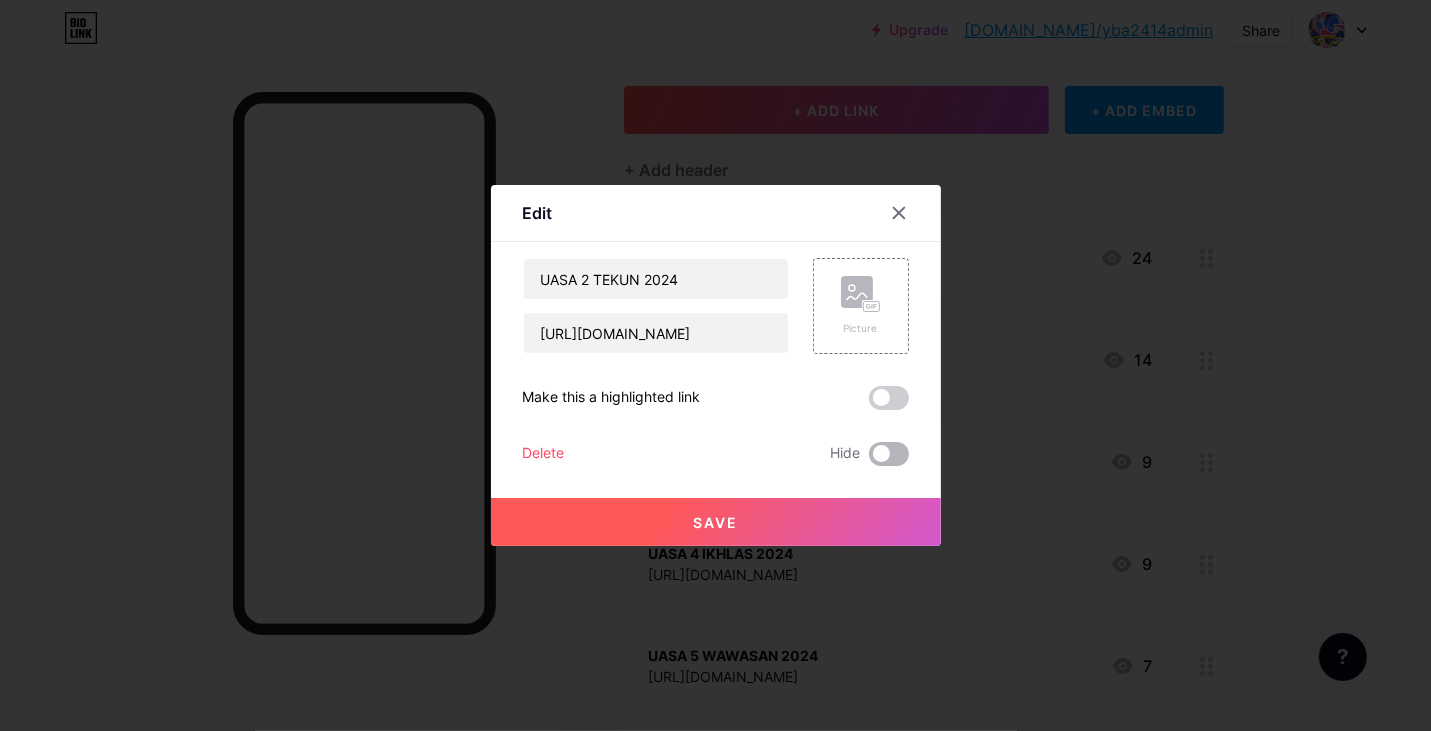 click at bounding box center [889, 454] 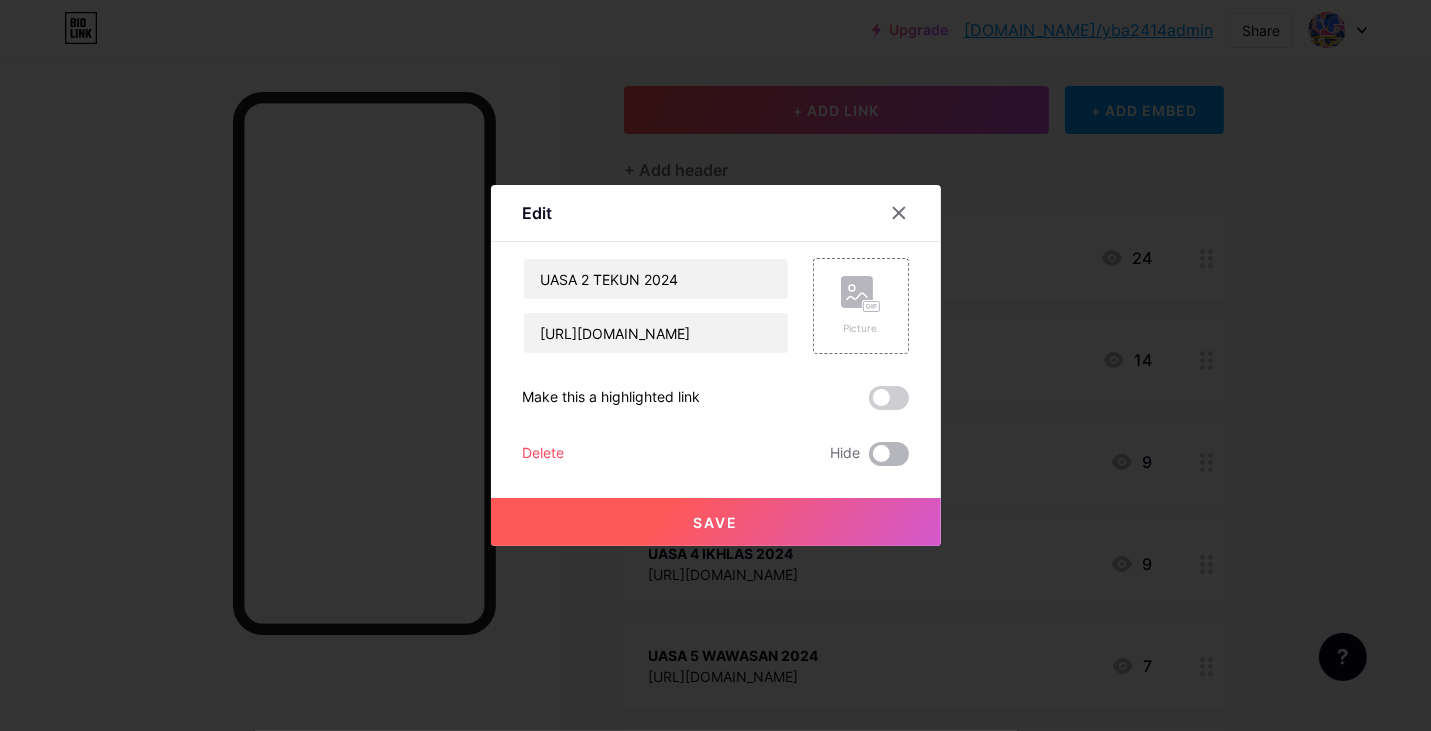 click at bounding box center (869, 459) 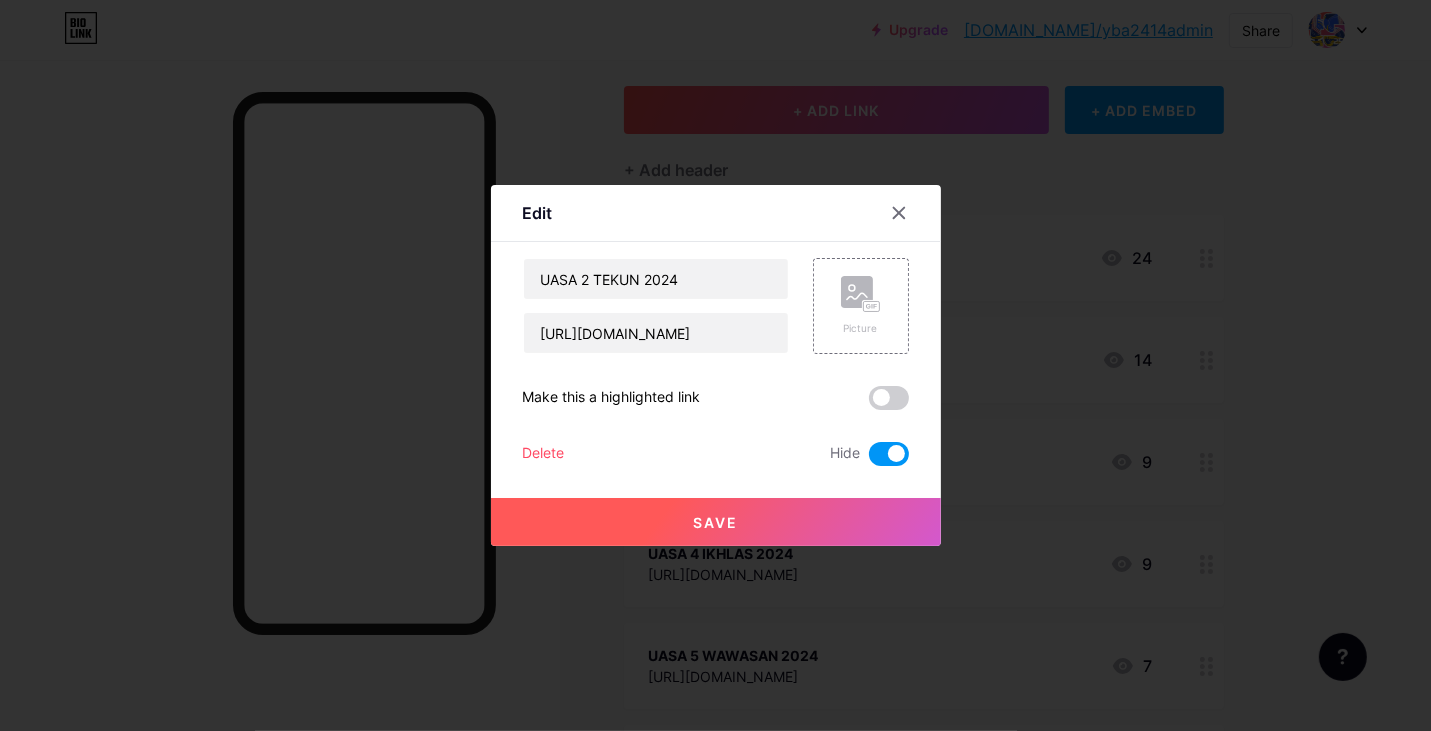 click on "Save" at bounding box center [716, 522] 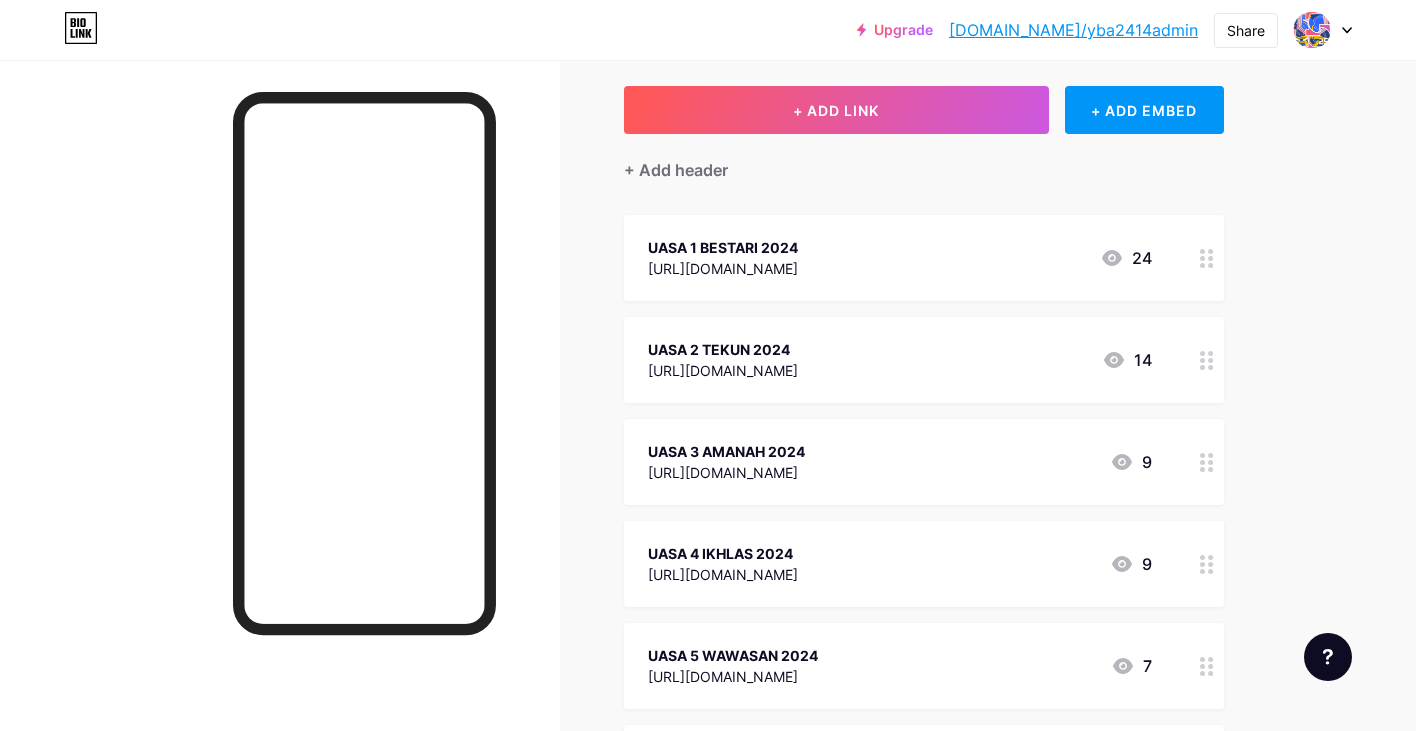 click 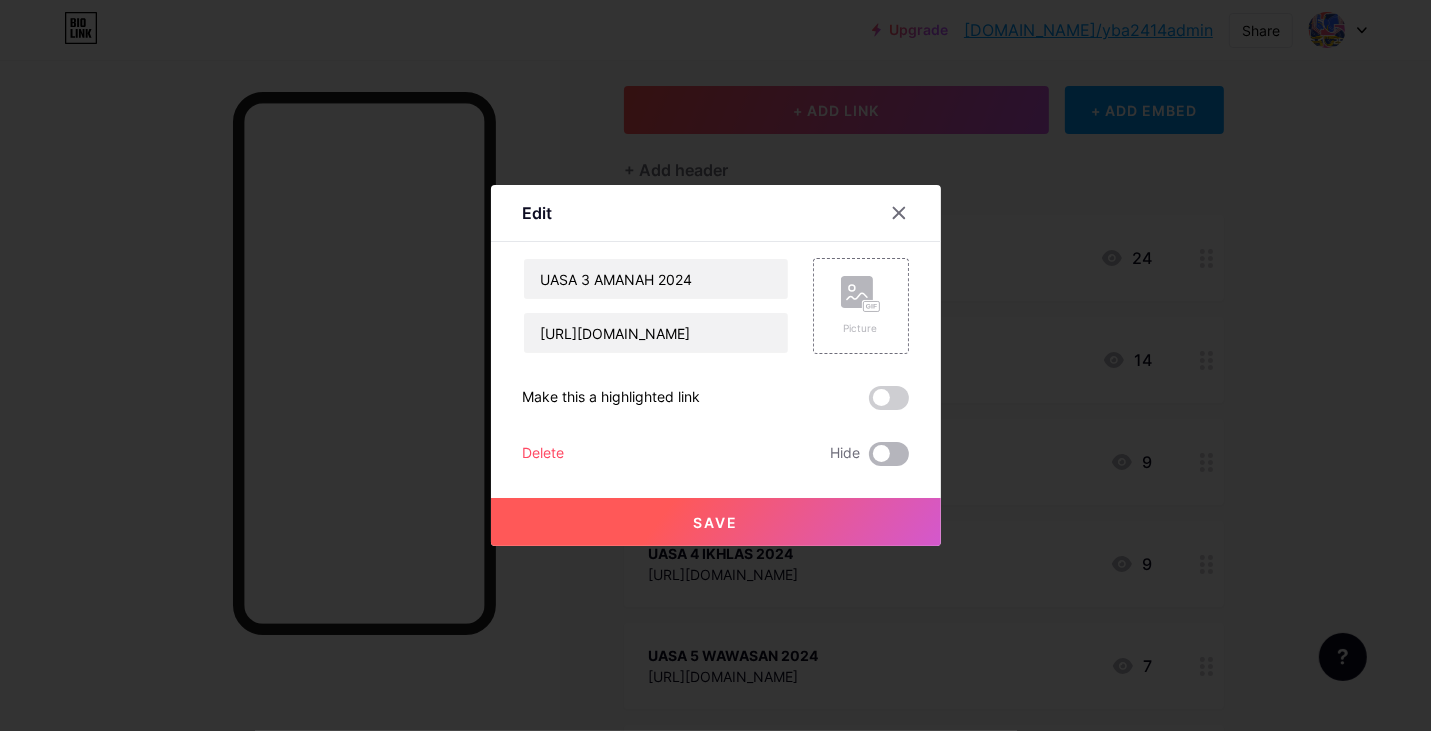 click at bounding box center [889, 454] 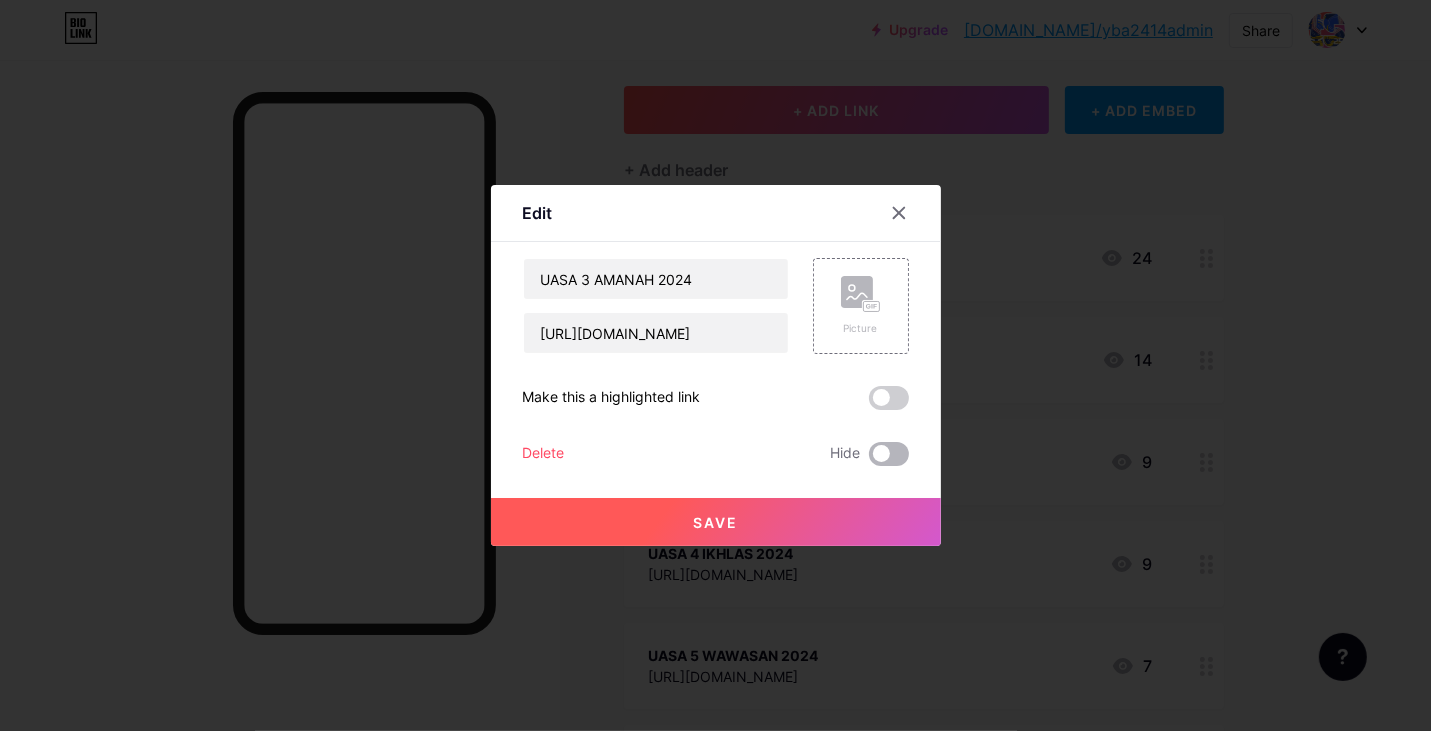 click at bounding box center [869, 459] 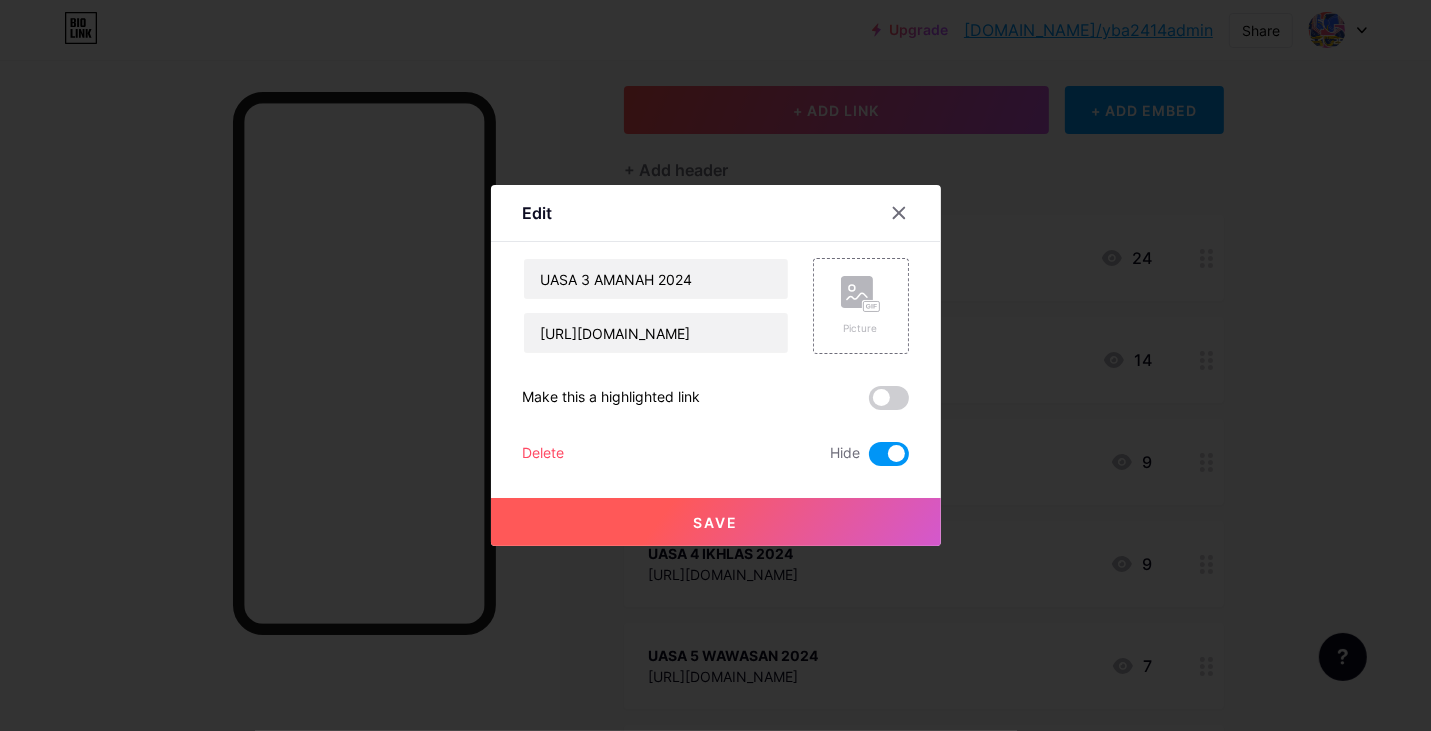 click on "Save" at bounding box center [716, 522] 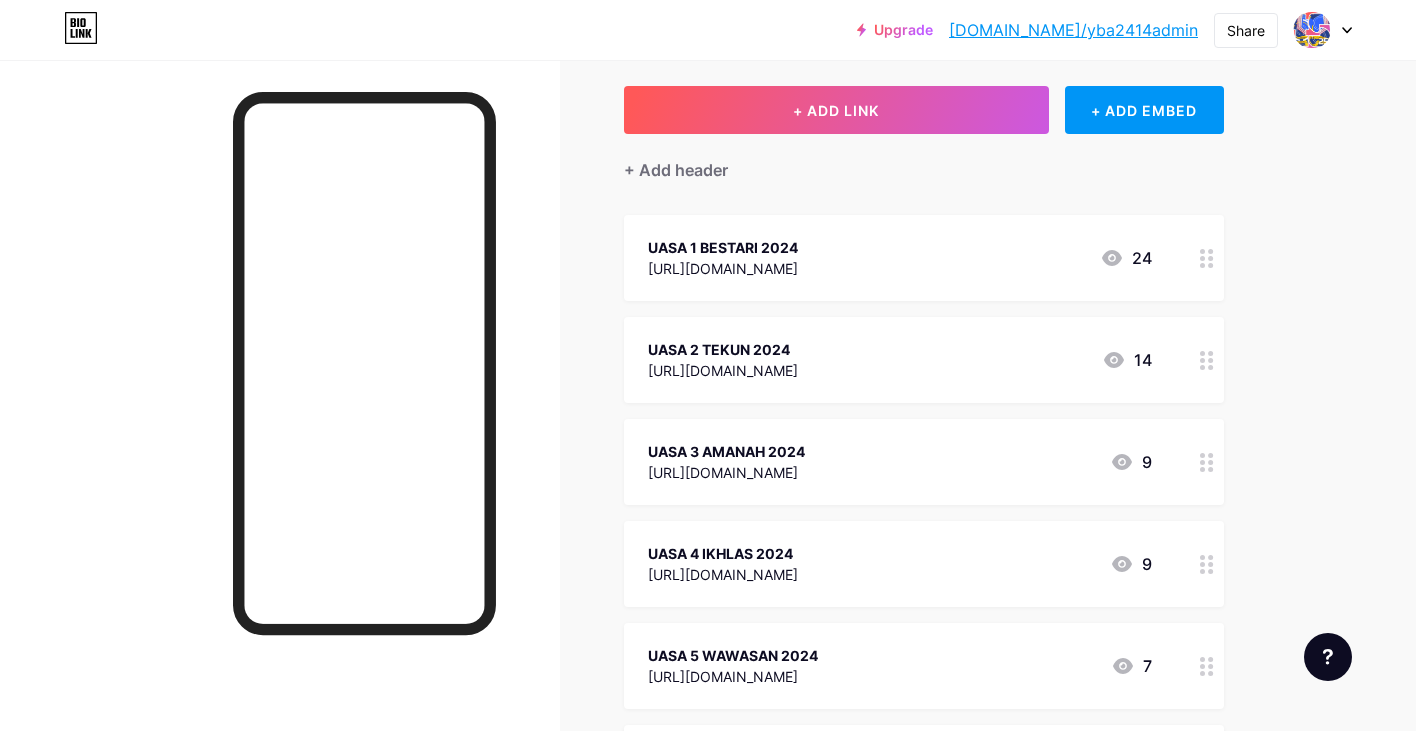 click 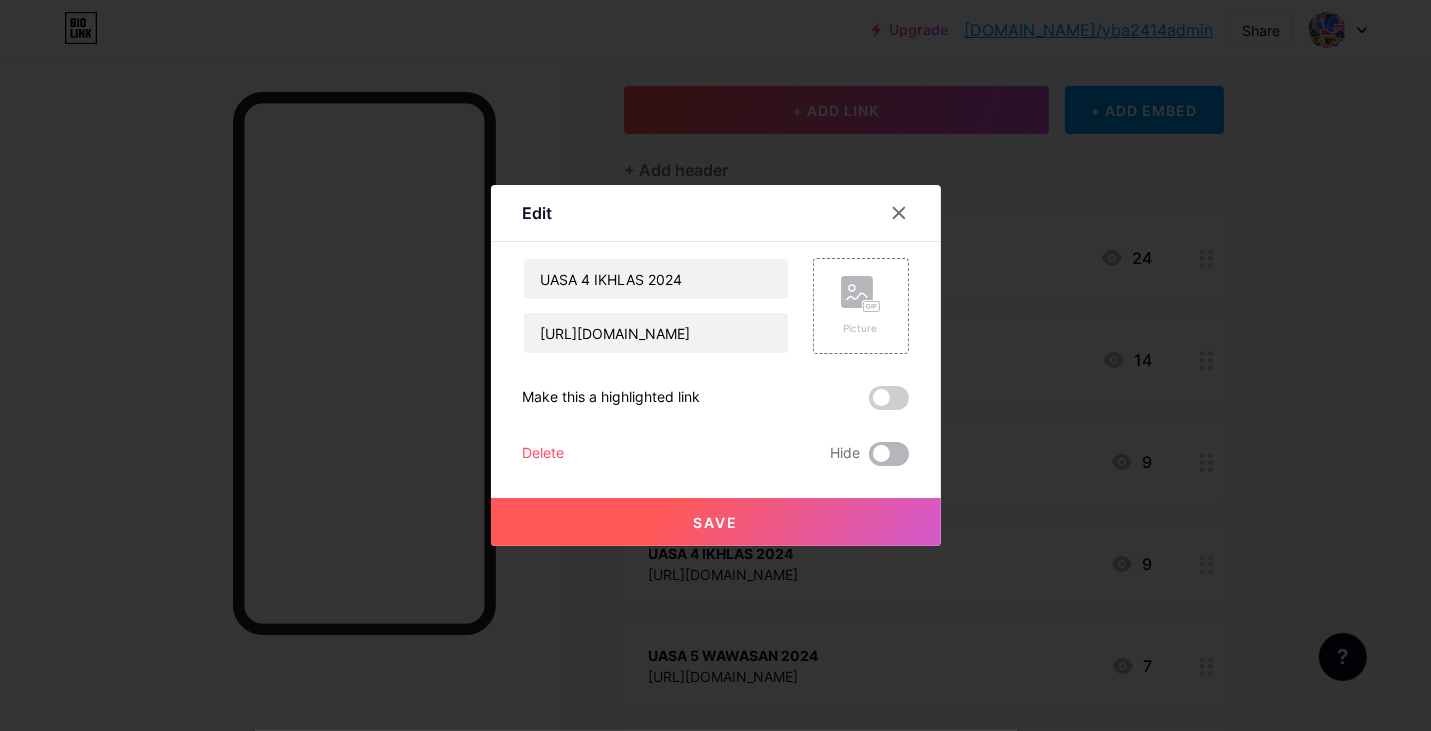 click at bounding box center (889, 454) 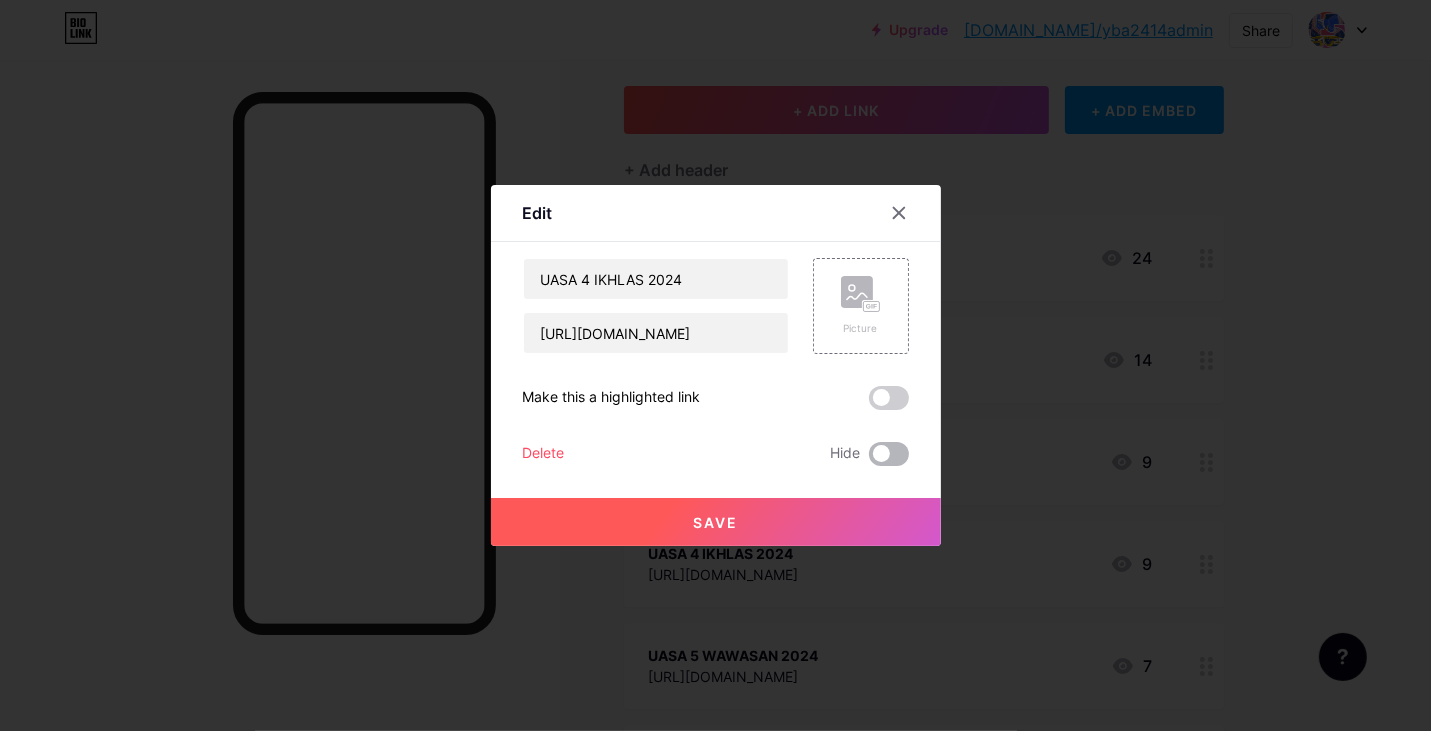 click at bounding box center [869, 459] 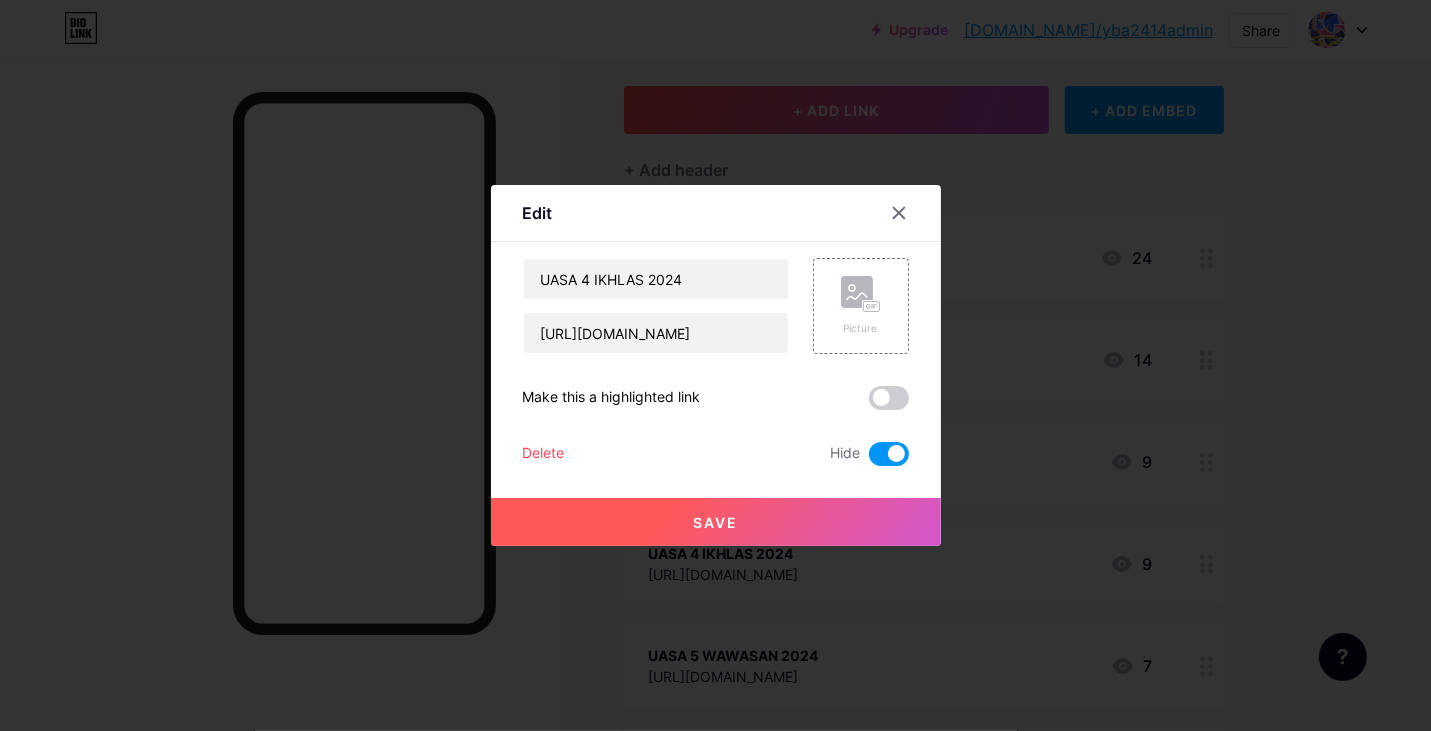 click on "Save" at bounding box center [716, 522] 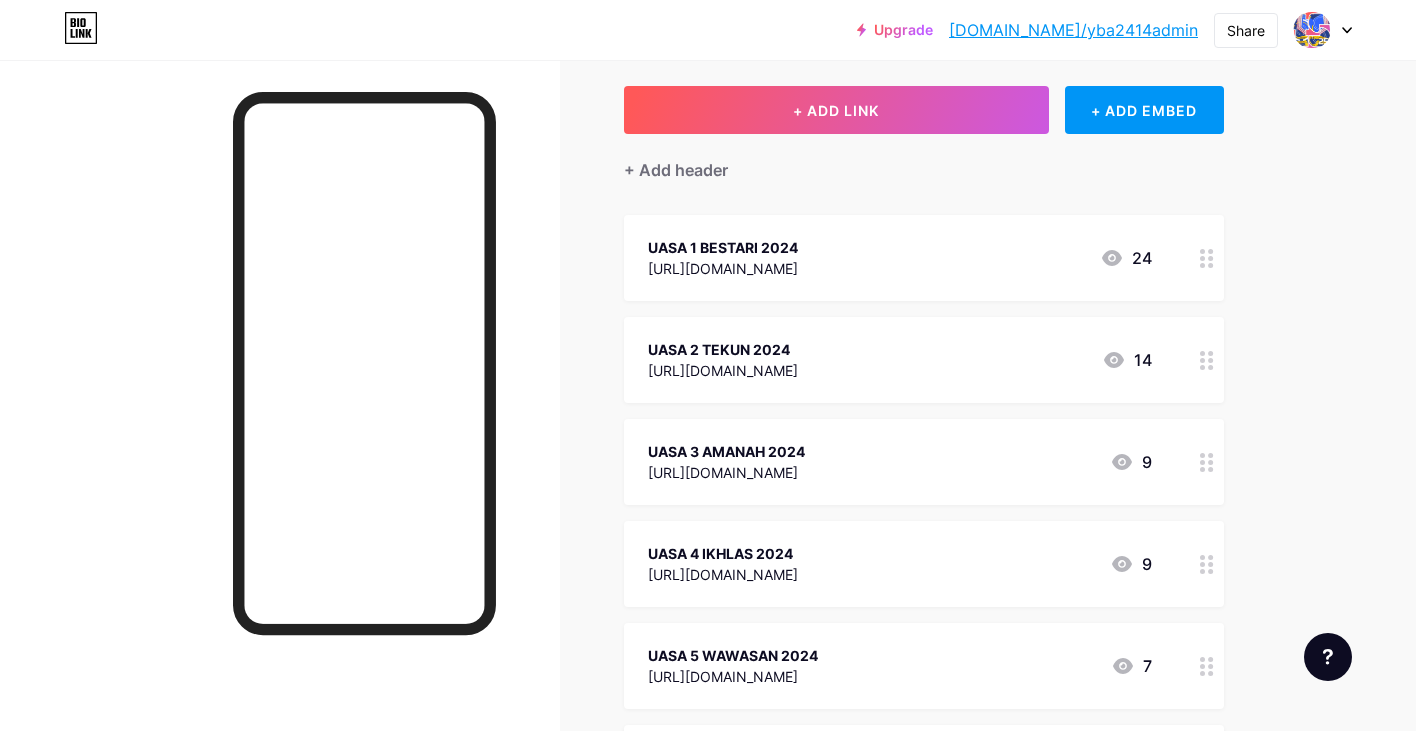 scroll, scrollTop: 200, scrollLeft: 0, axis: vertical 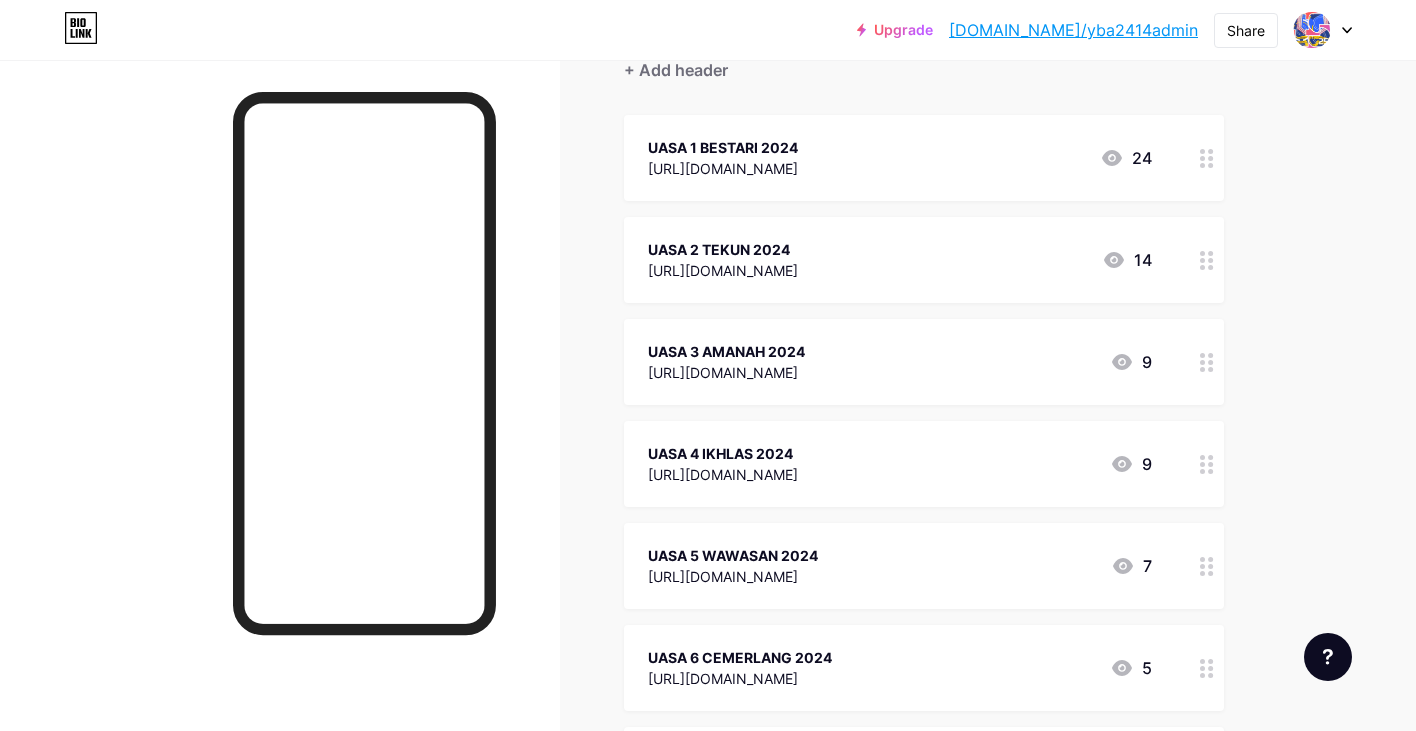 click 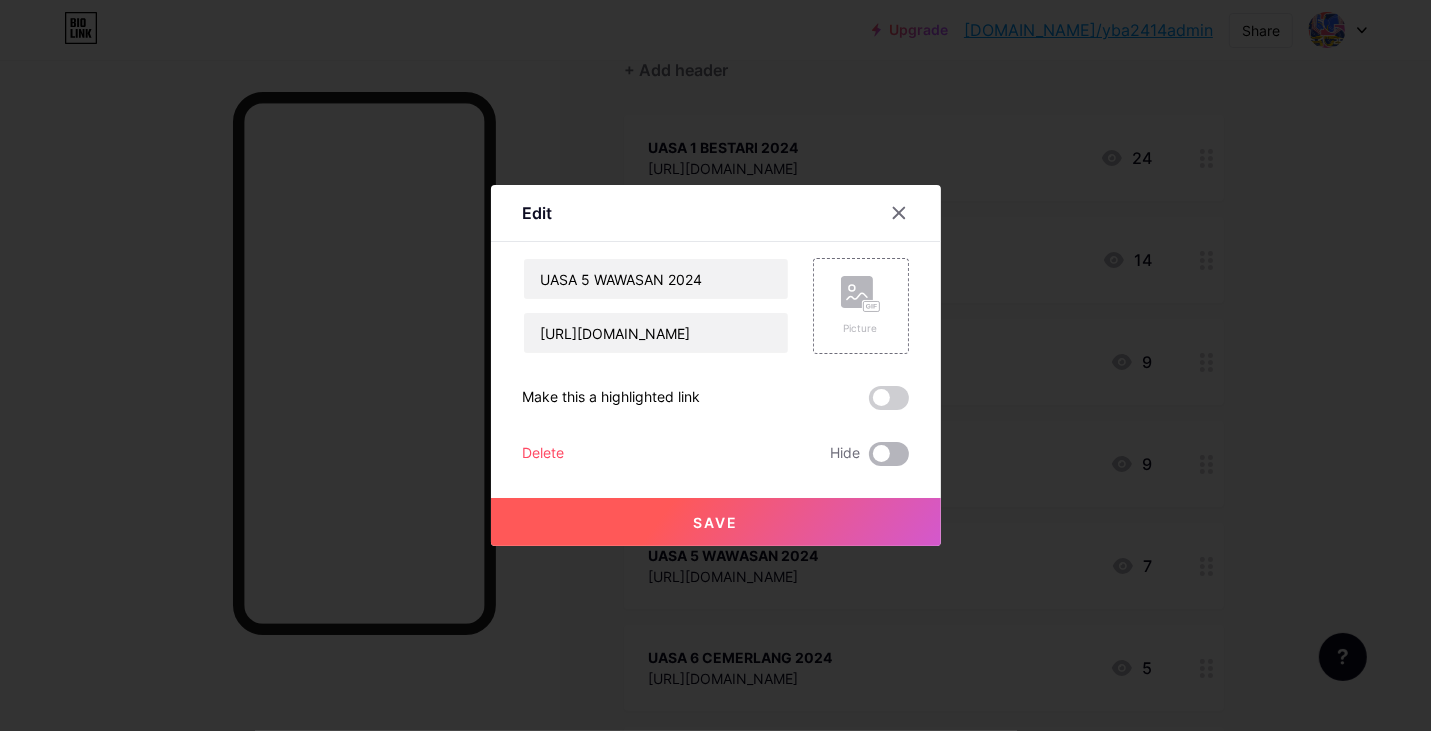 click at bounding box center (889, 454) 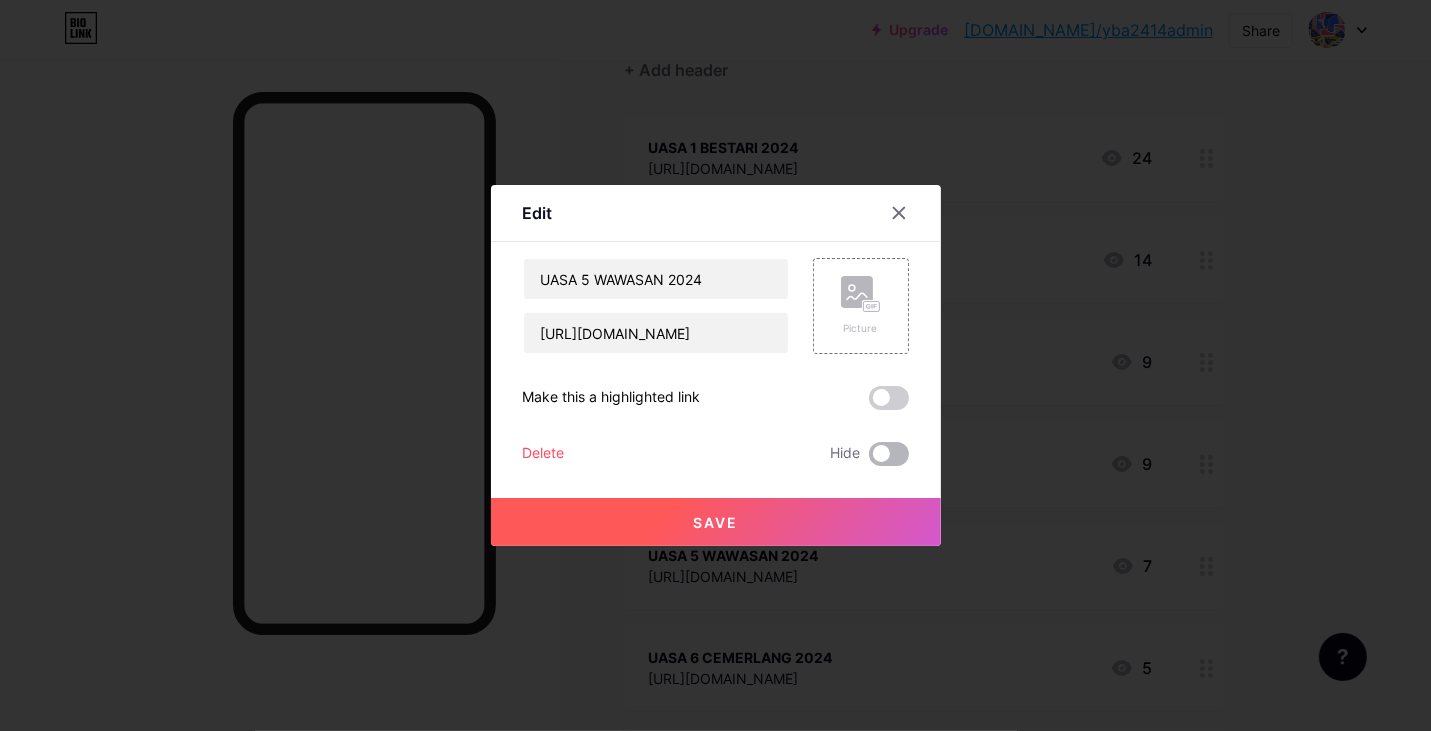 click at bounding box center (869, 459) 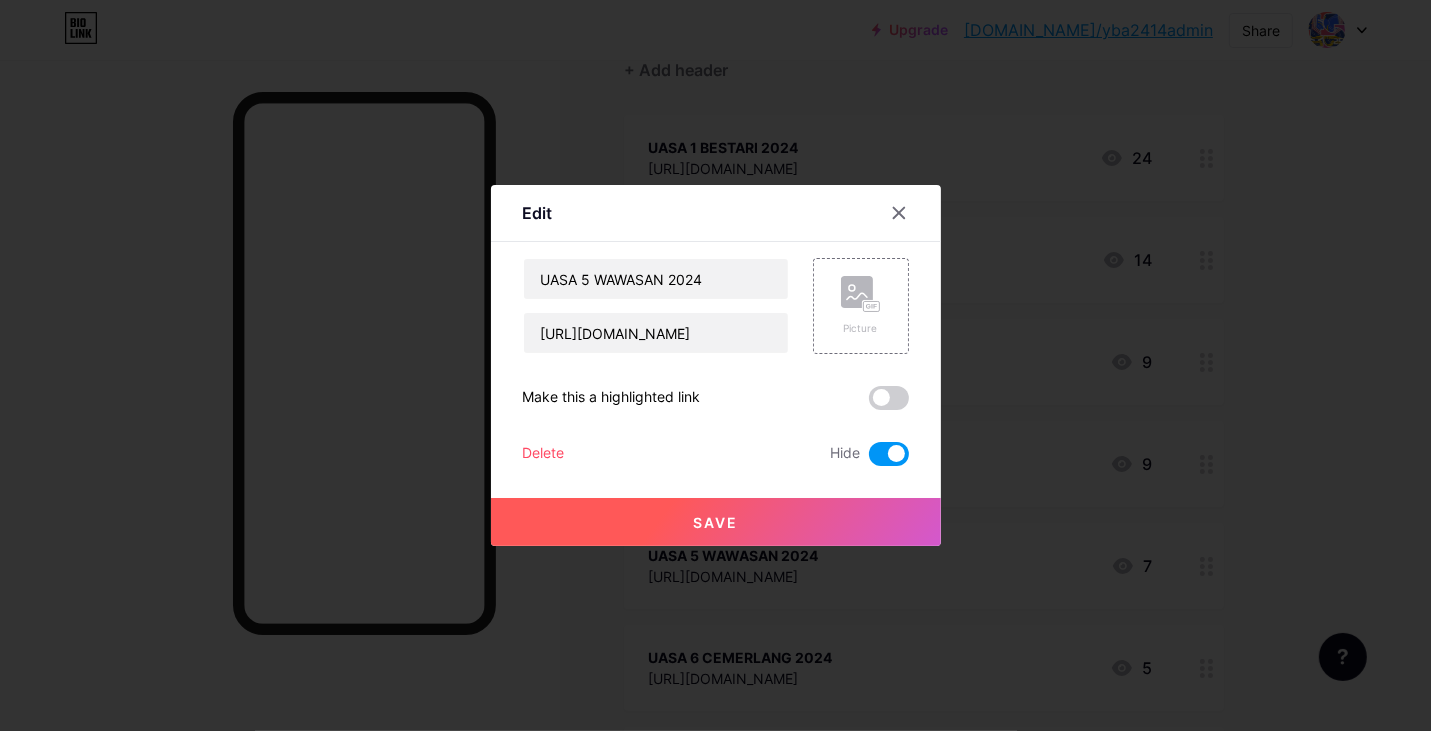 click on "Save" at bounding box center [716, 522] 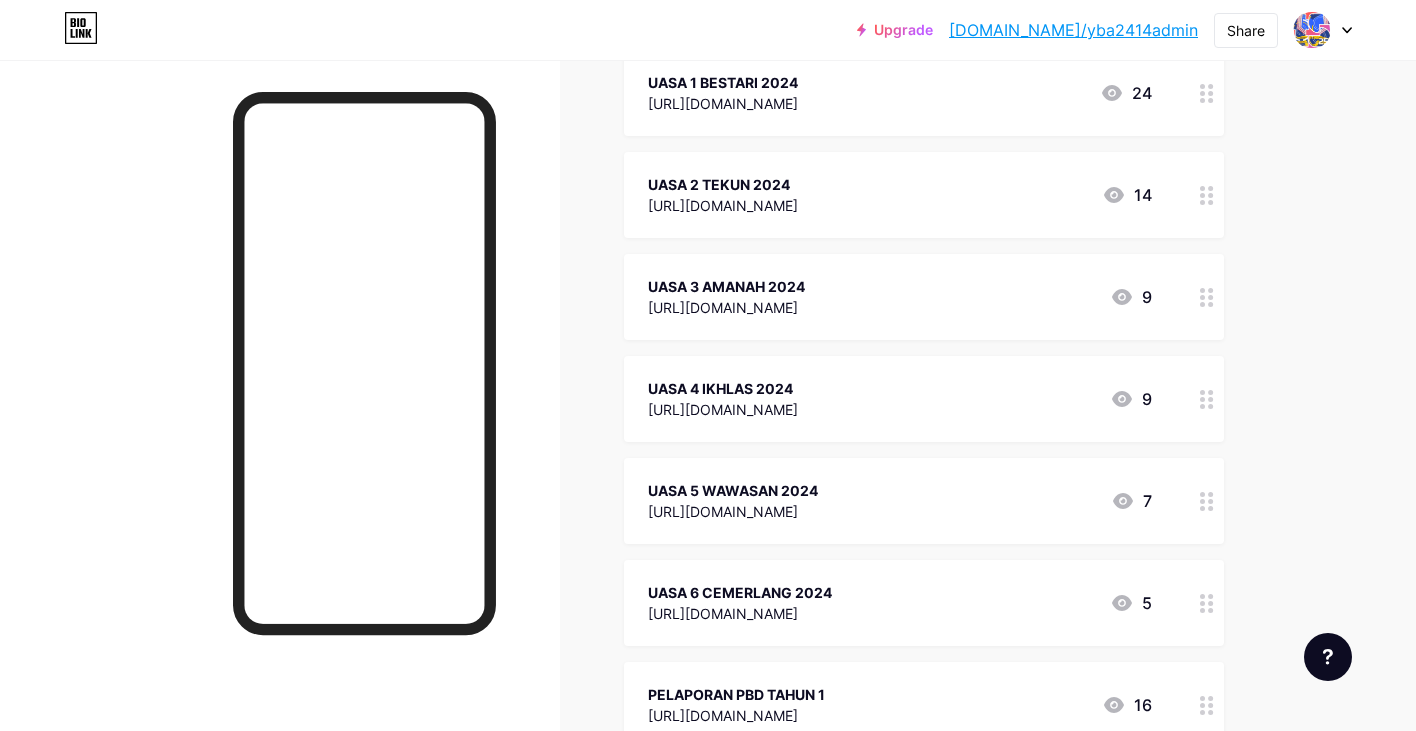 scroll, scrollTop: 300, scrollLeft: 0, axis: vertical 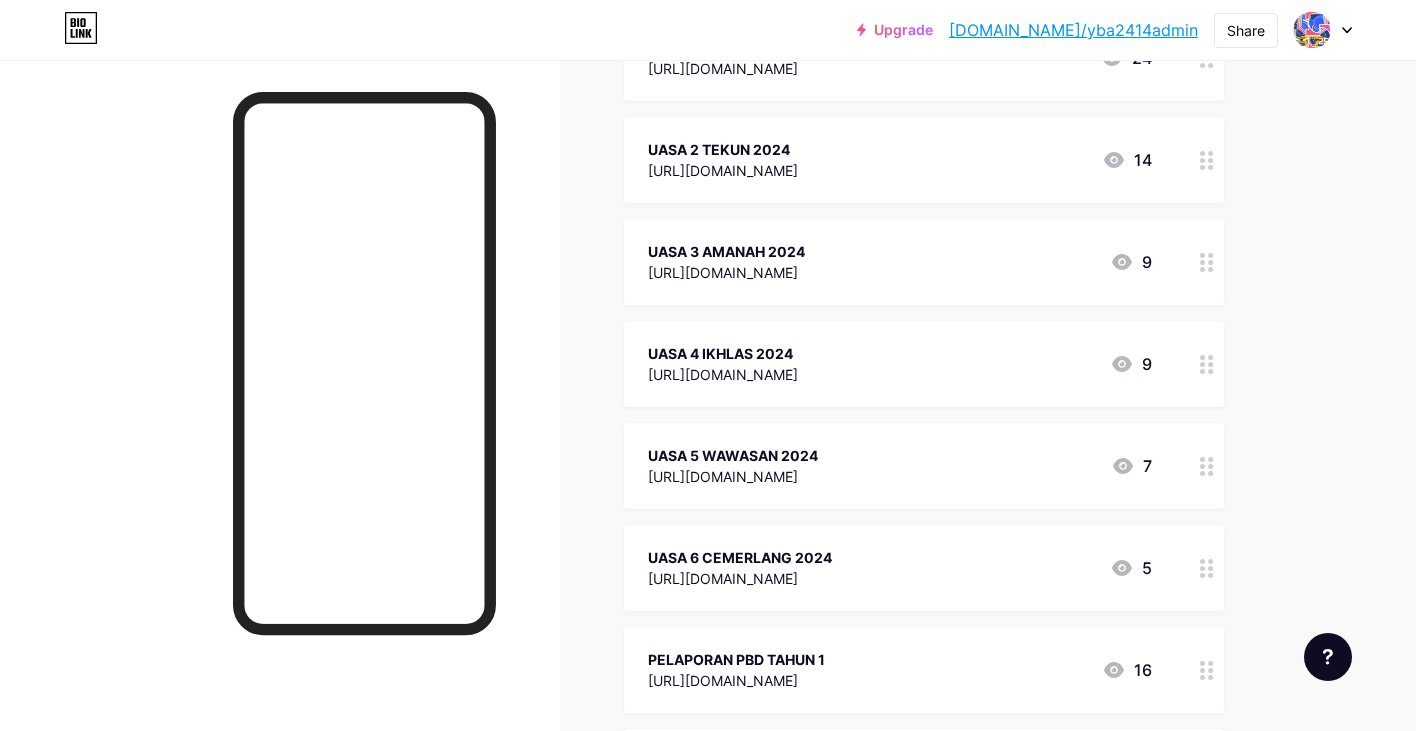 click 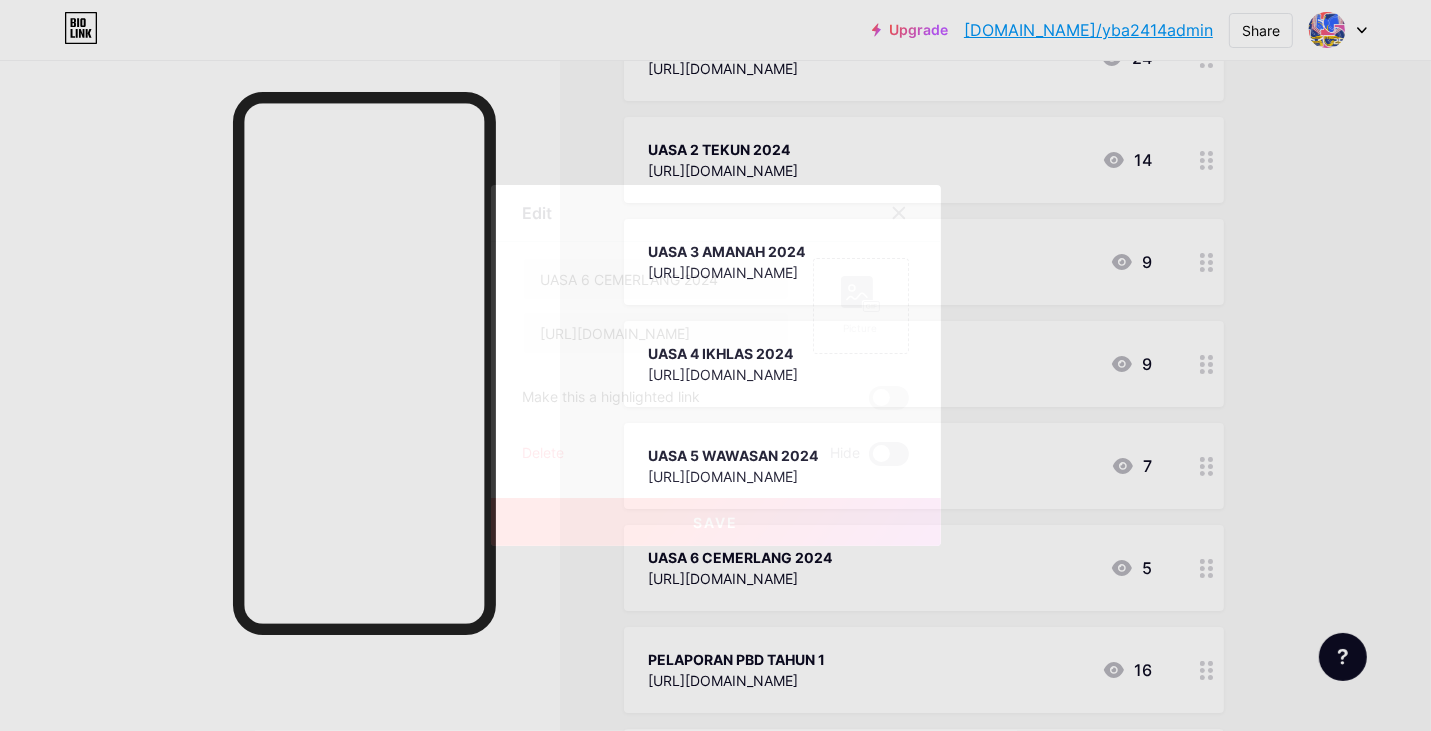 click at bounding box center (889, 454) 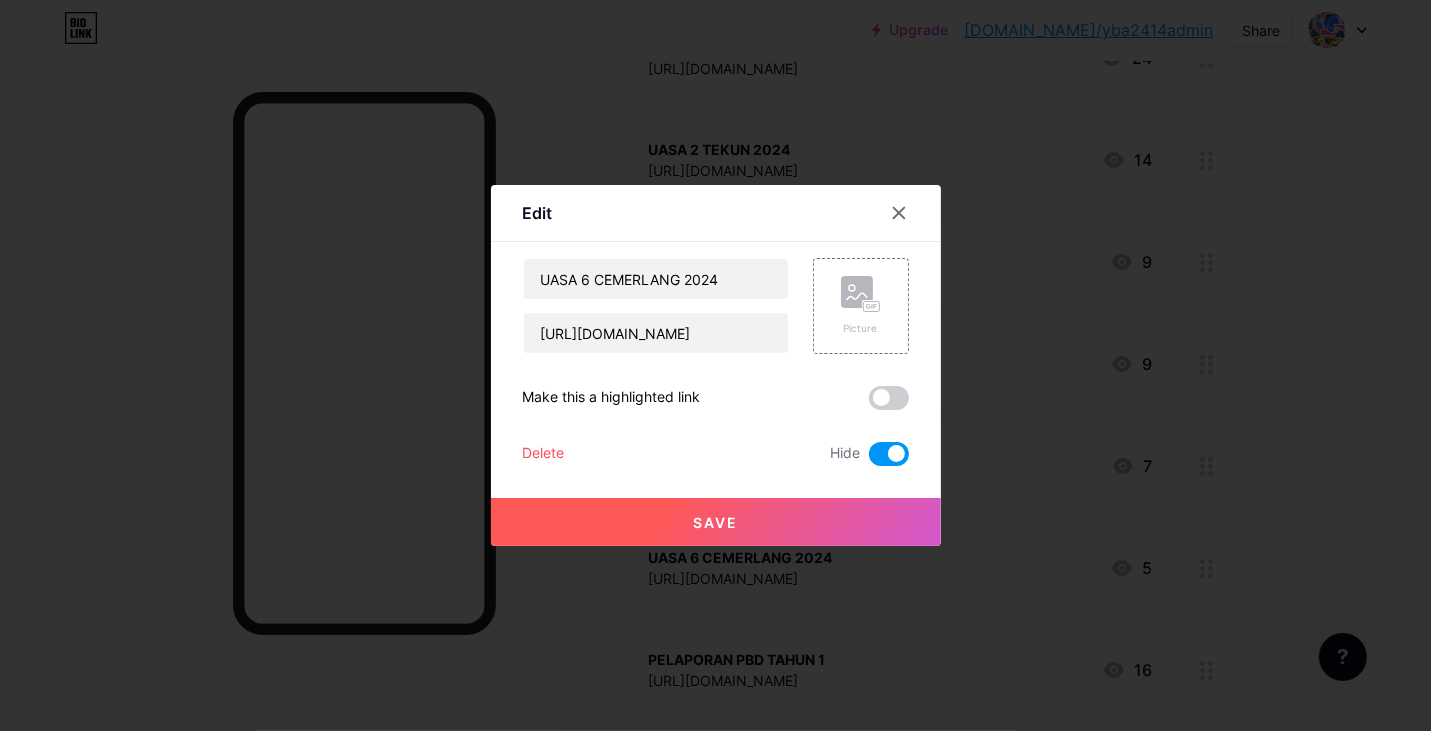click on "Save" at bounding box center [716, 522] 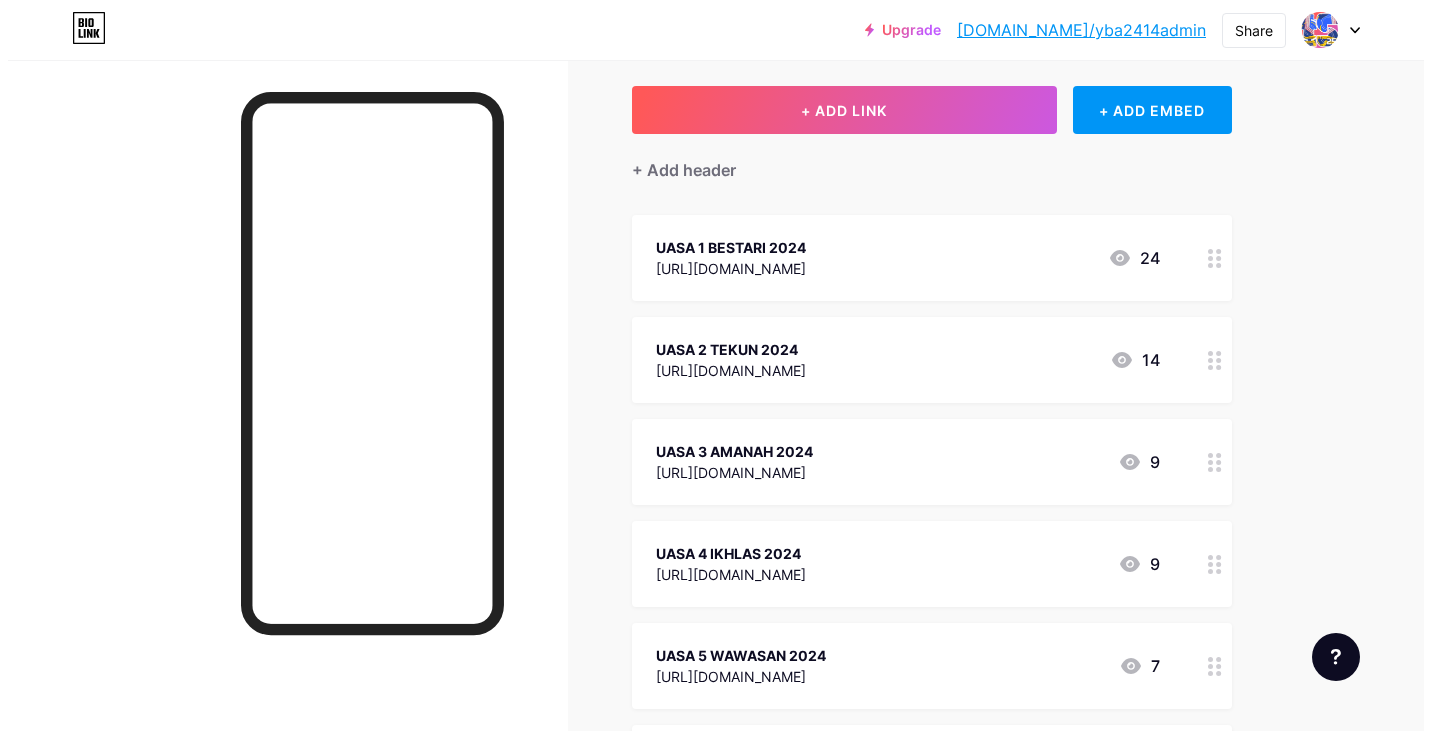 scroll, scrollTop: 0, scrollLeft: 0, axis: both 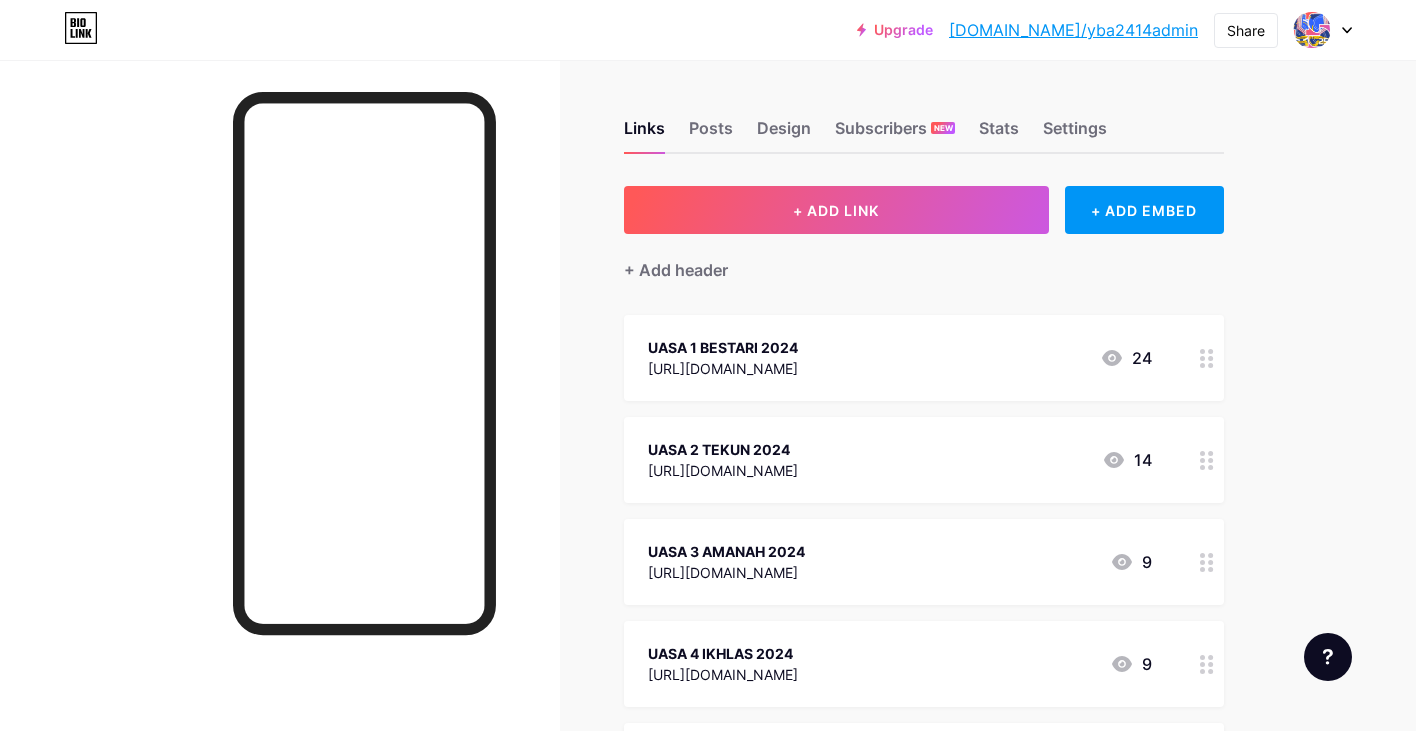 click at bounding box center [1323, 30] 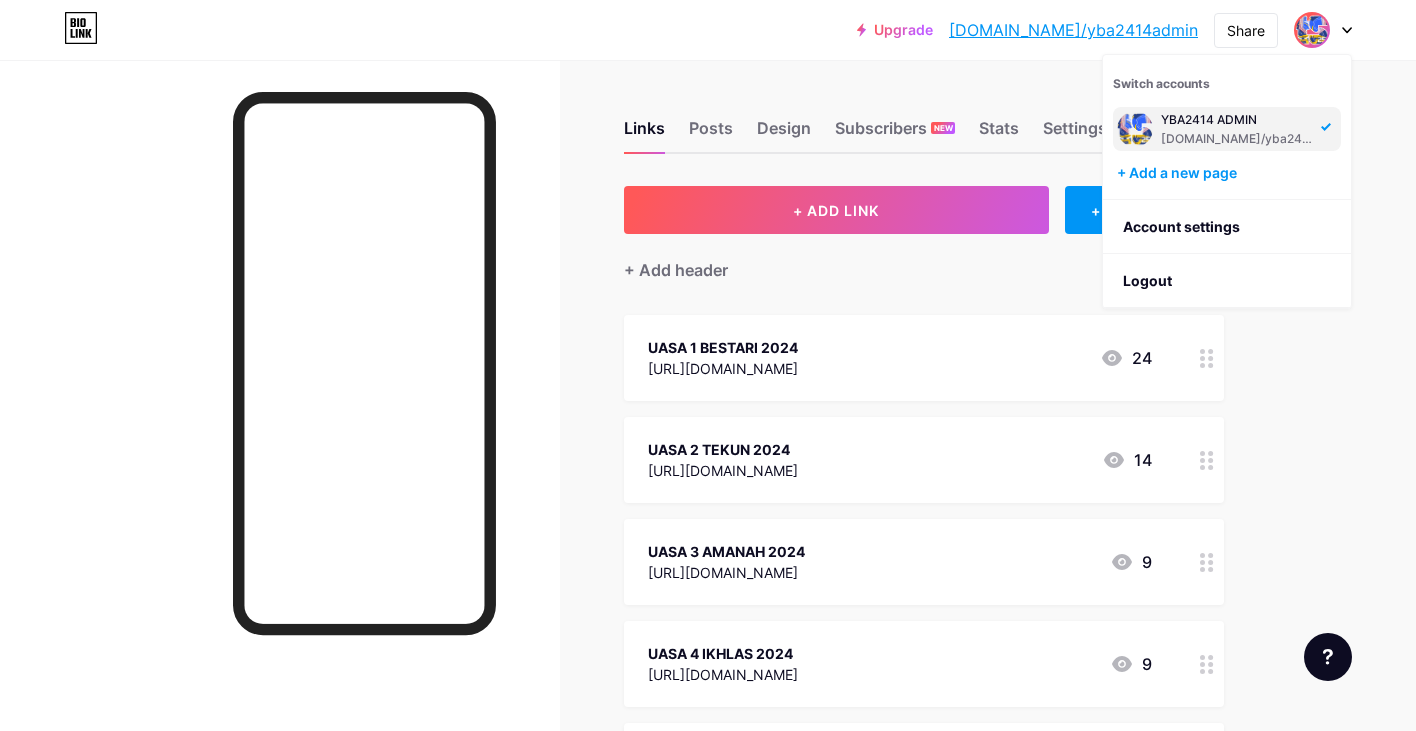 click on "Upgrade   [DOMAIN_NAME]/yba241...   [DOMAIN_NAME]/yba2414admin   Share               Switch accounts     YBA2414 ADMIN   [DOMAIN_NAME]/yba2414admin       + Add a new page        Account settings   Logout   Link Copied
Links
Posts
Design
Subscribers
NEW
Stats
Settings       + ADD LINK     + ADD EMBED
+ Add header
UASA 1 BESTARI 2024
[URL][DOMAIN_NAME]
24
UASA 2 TEKUN 2024
[URL][DOMAIN_NAME]
14
UASA 3 AMANAH 2024
9
9" at bounding box center [708, 908] 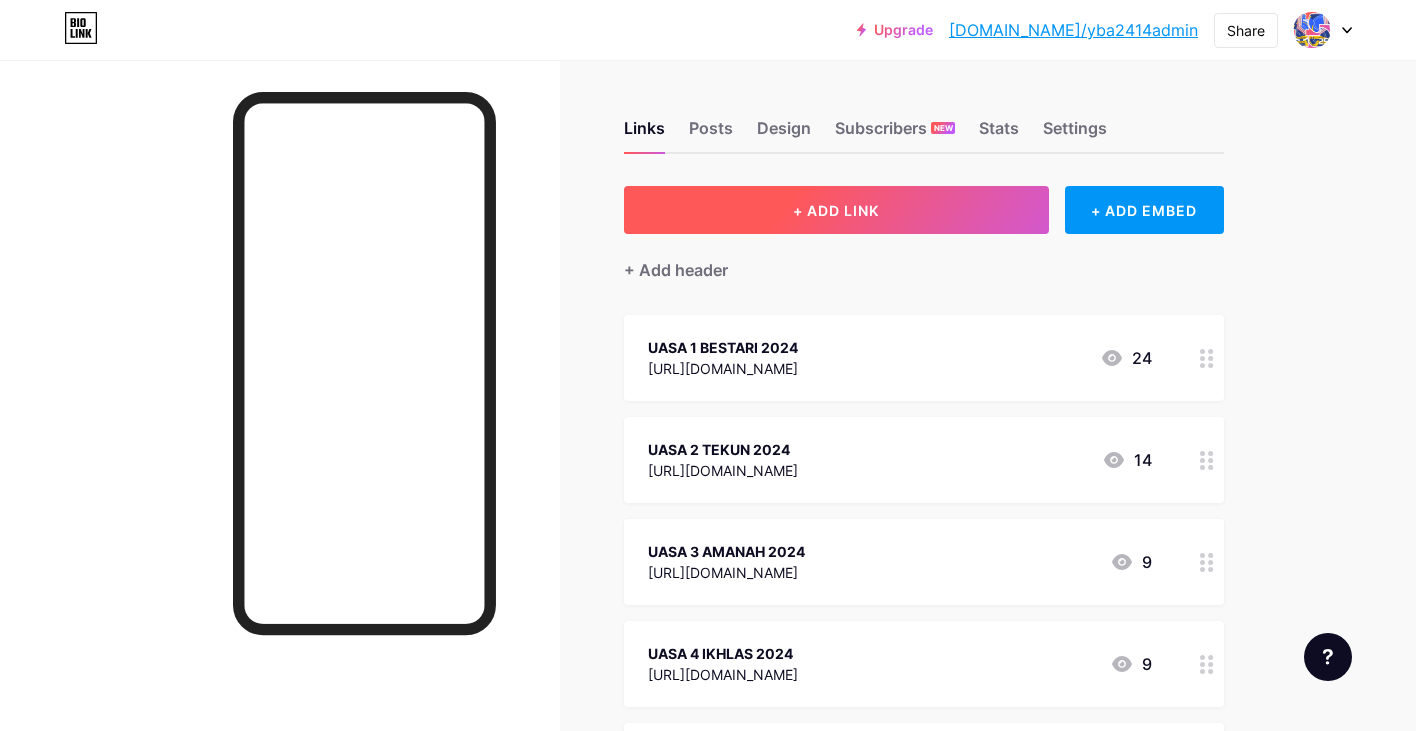 click on "+ ADD LINK" at bounding box center (836, 210) 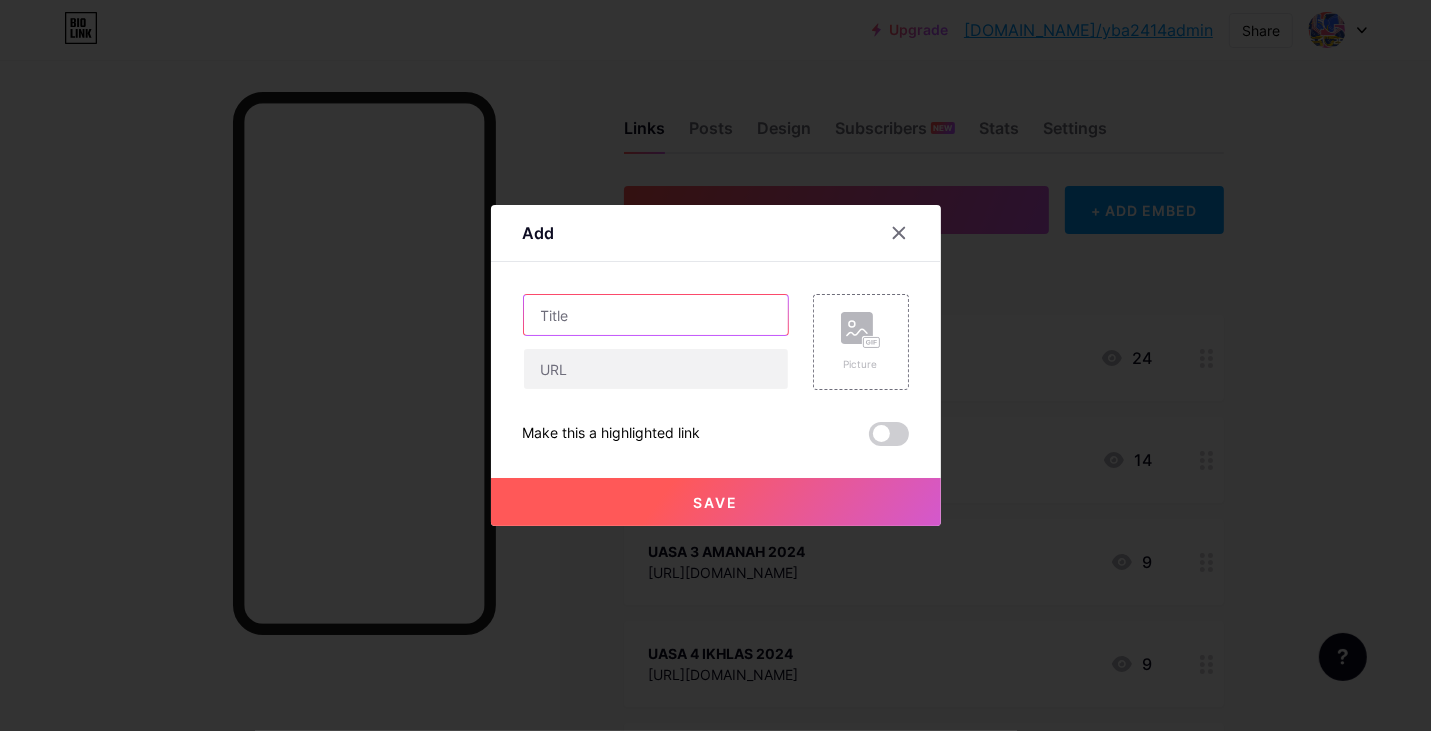 click at bounding box center [656, 315] 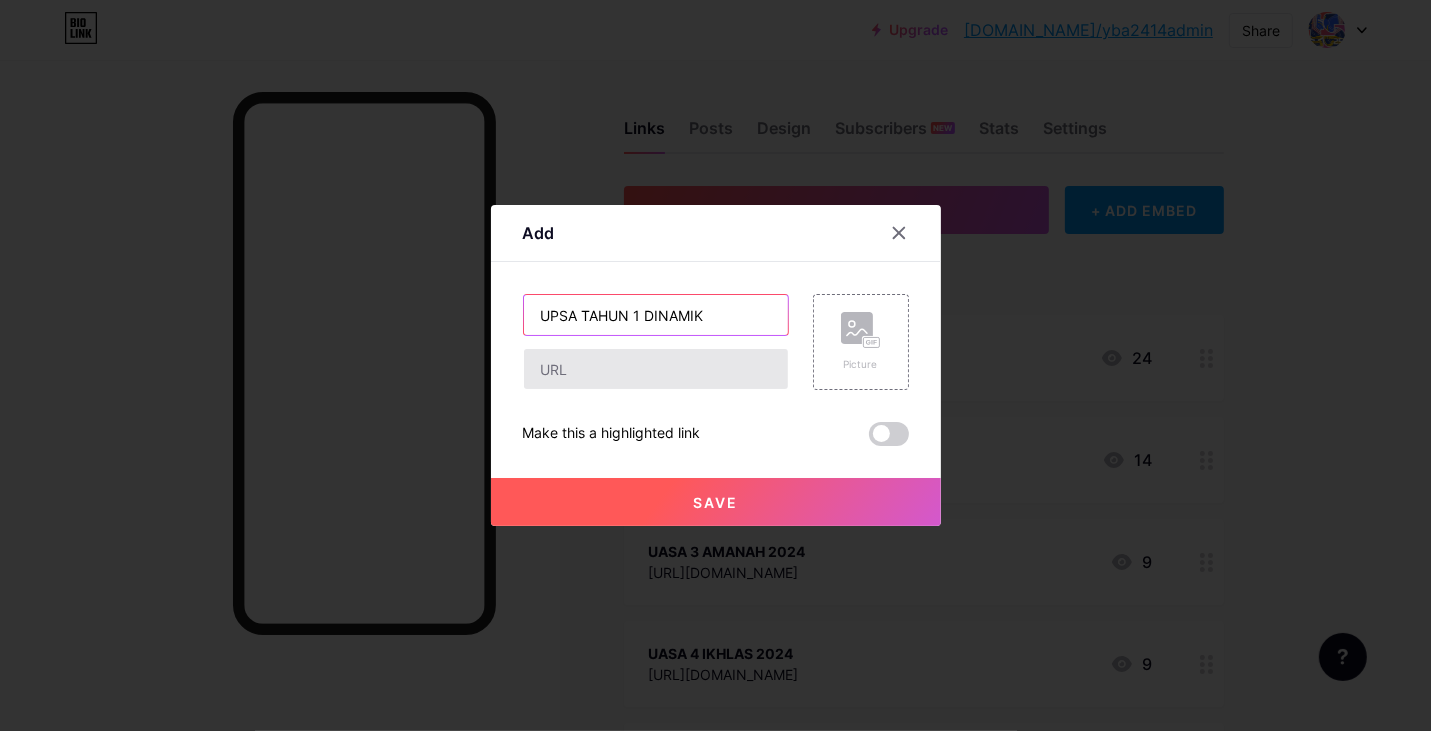 type on "UPSA TAHUN 1 DINAMIK" 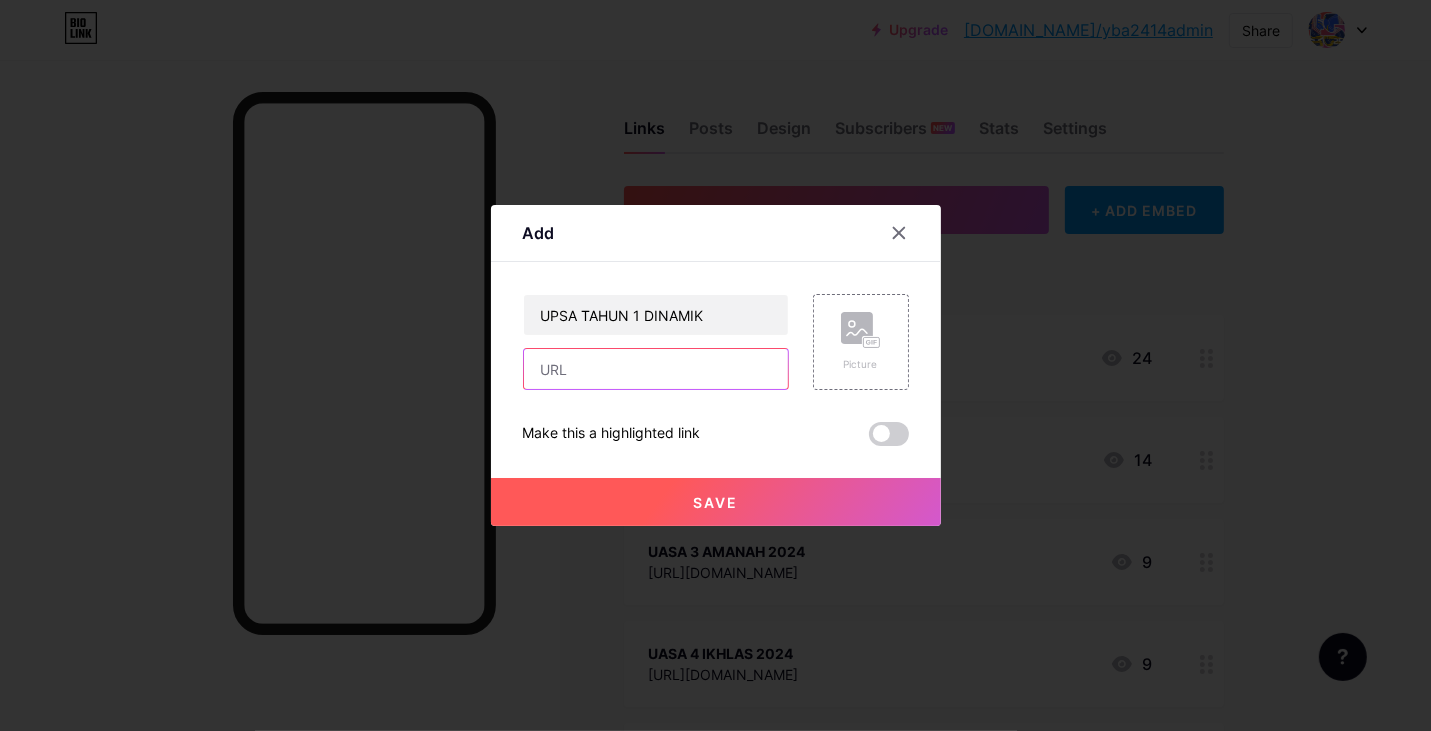click at bounding box center [656, 369] 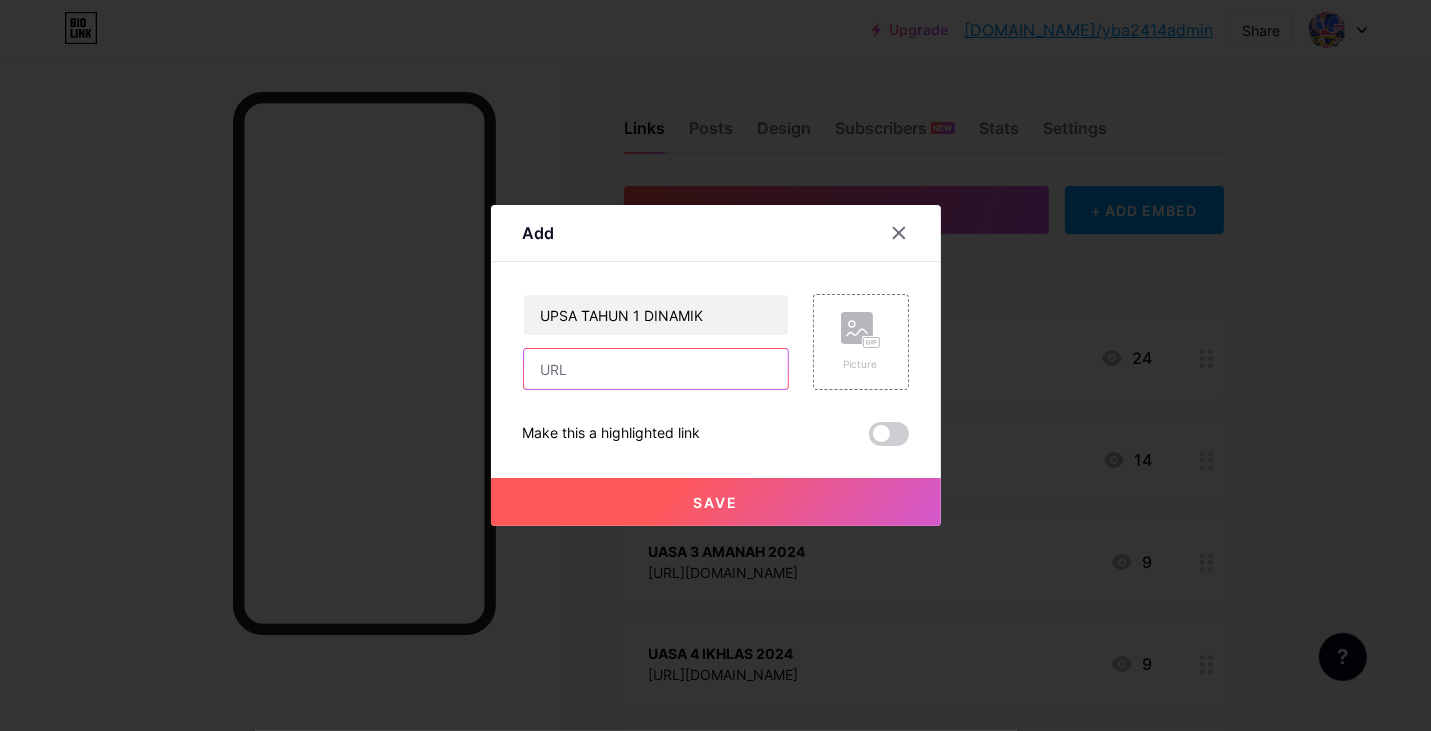 paste on "[URL][DOMAIN_NAME]" 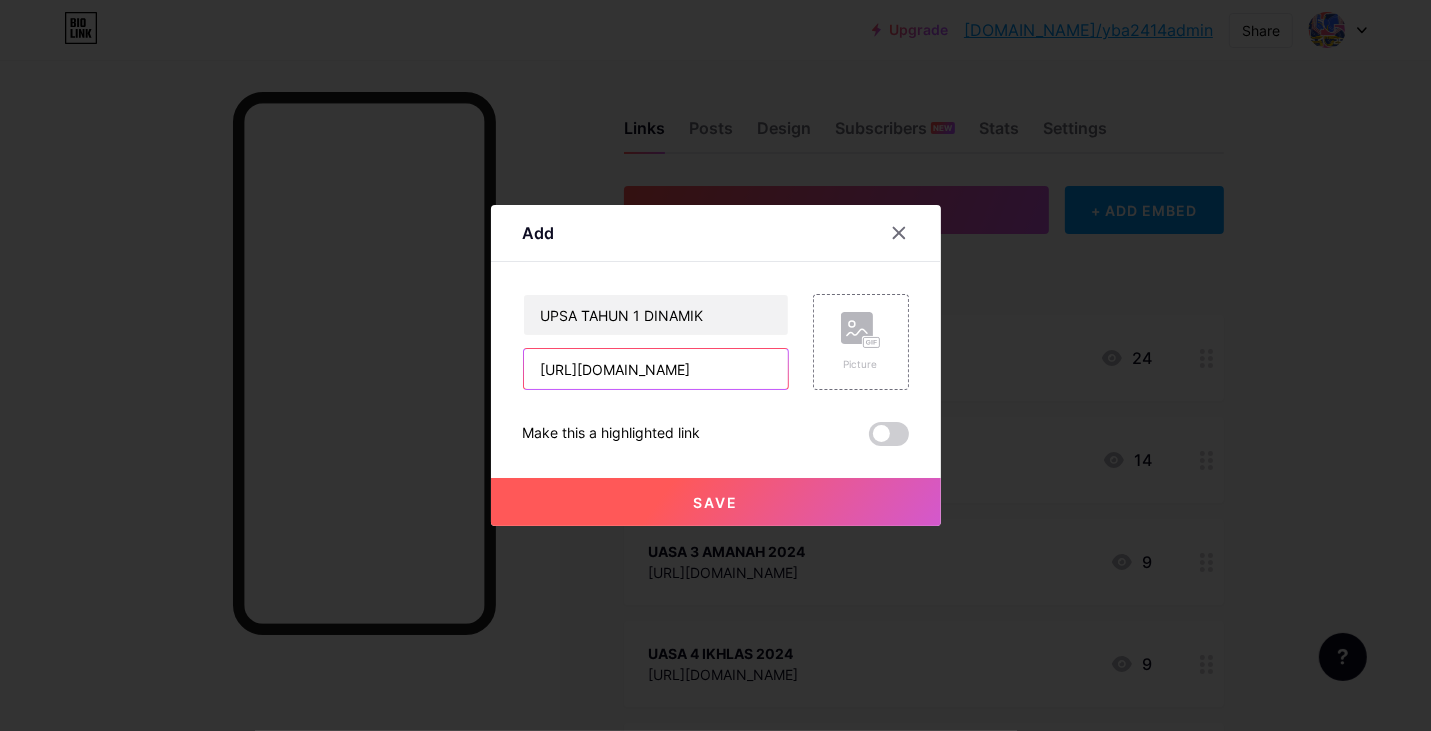 scroll, scrollTop: 0, scrollLeft: 800, axis: horizontal 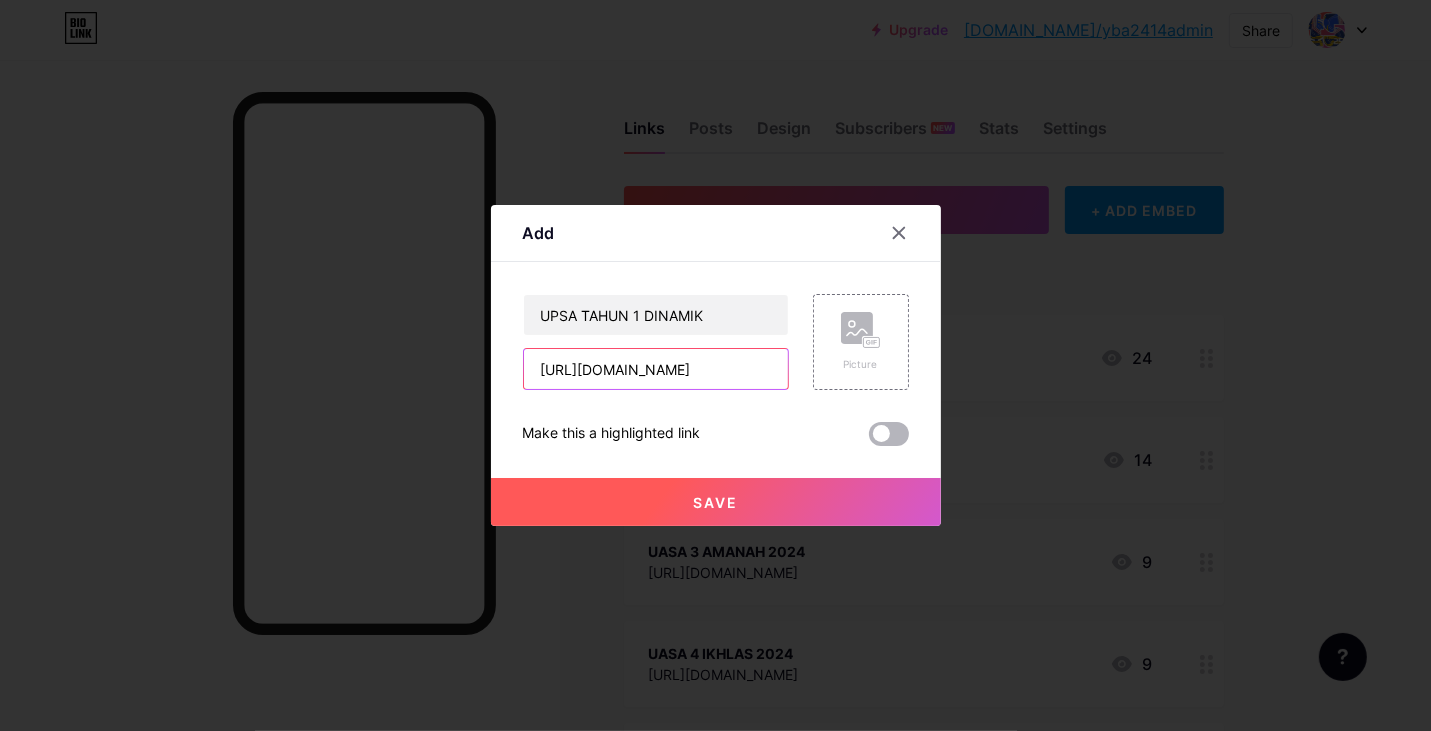 type on "[URL][DOMAIN_NAME]" 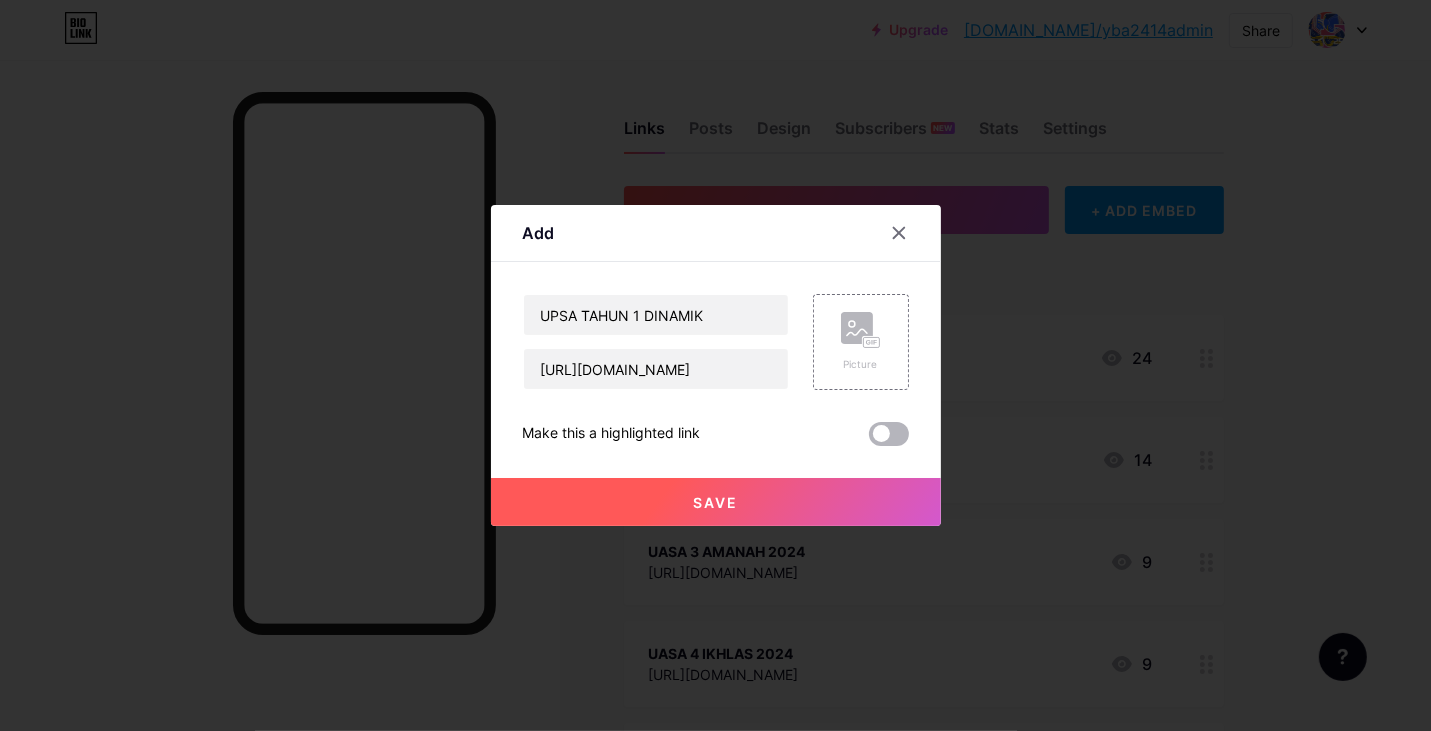 click at bounding box center [889, 434] 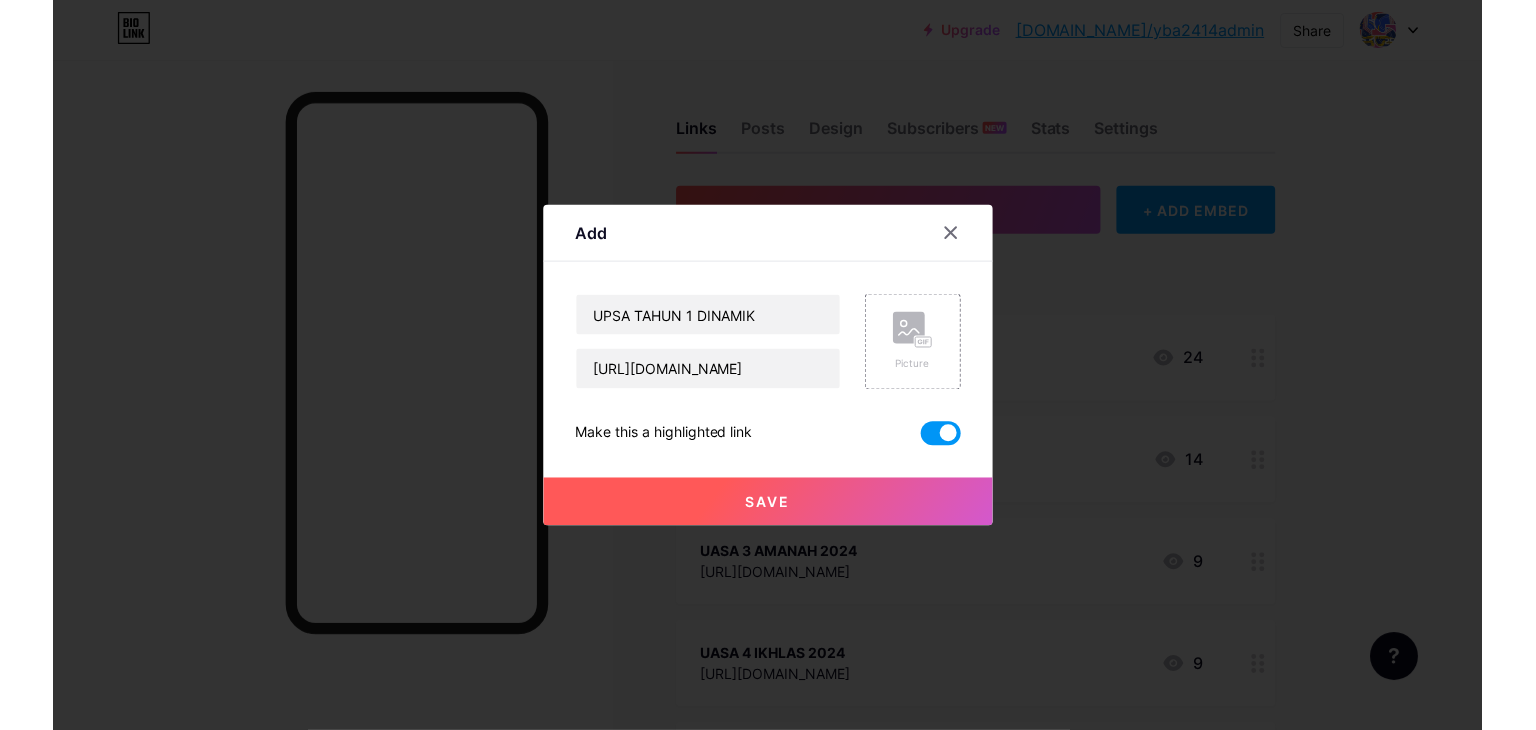 scroll, scrollTop: 0, scrollLeft: 0, axis: both 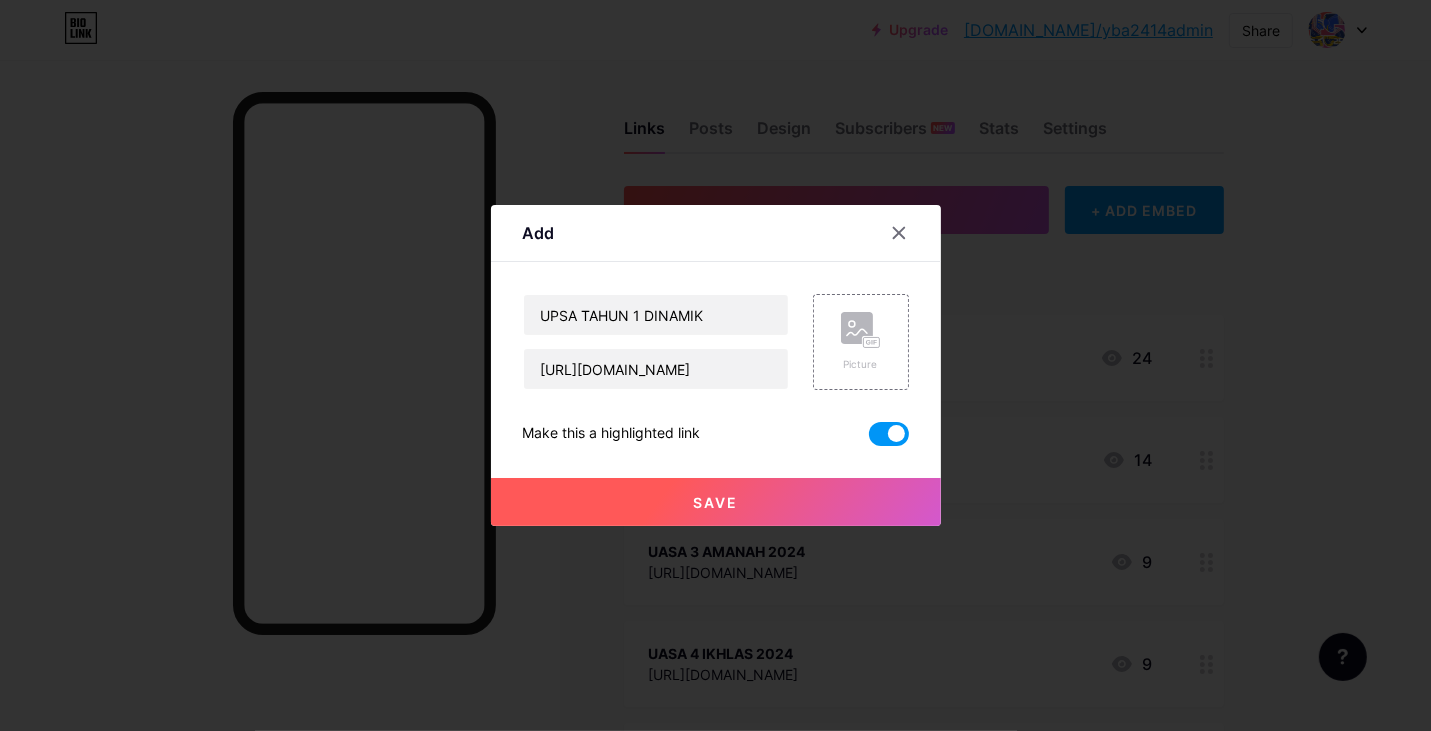 click on "Save" at bounding box center (716, 502) 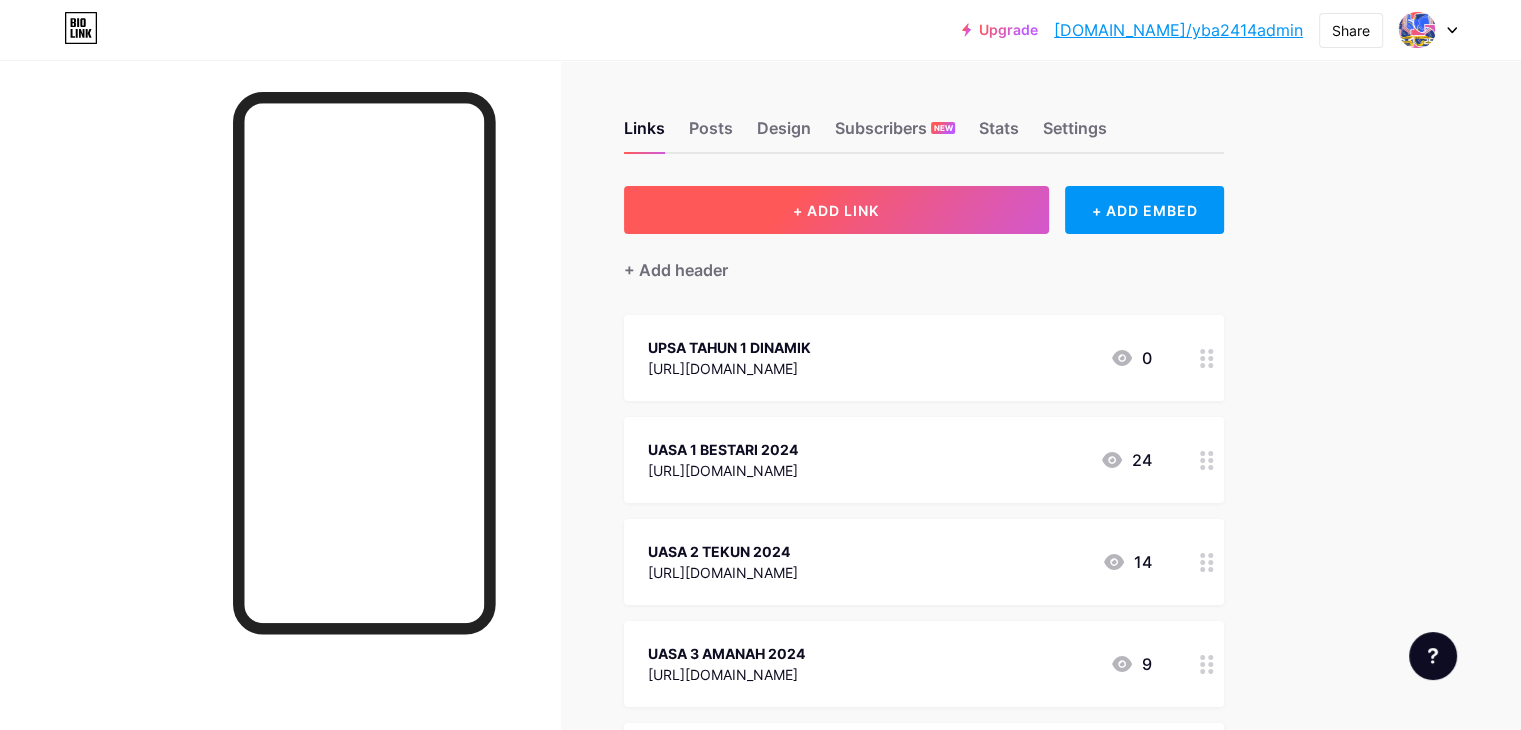 click on "+ ADD LINK" at bounding box center [836, 210] 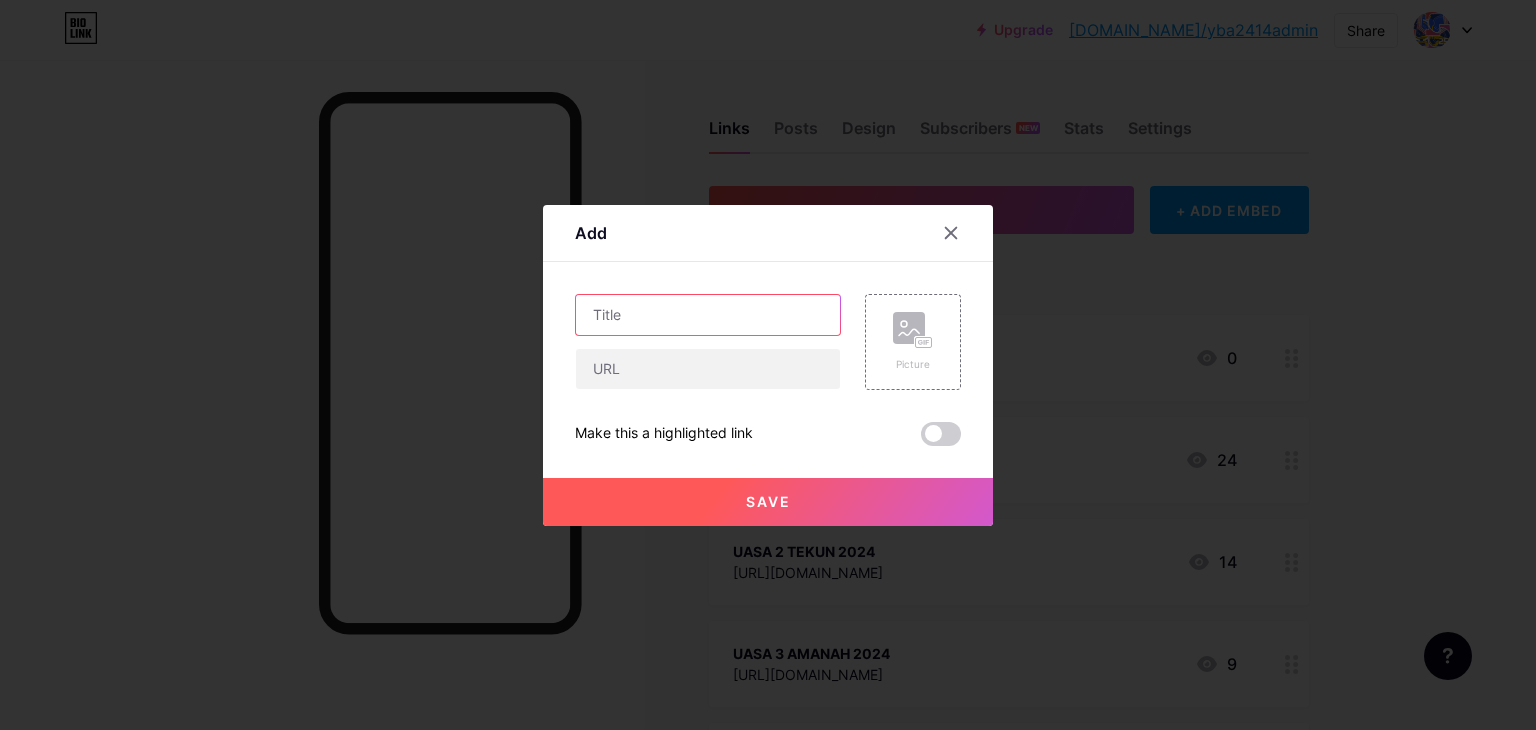 click at bounding box center [708, 315] 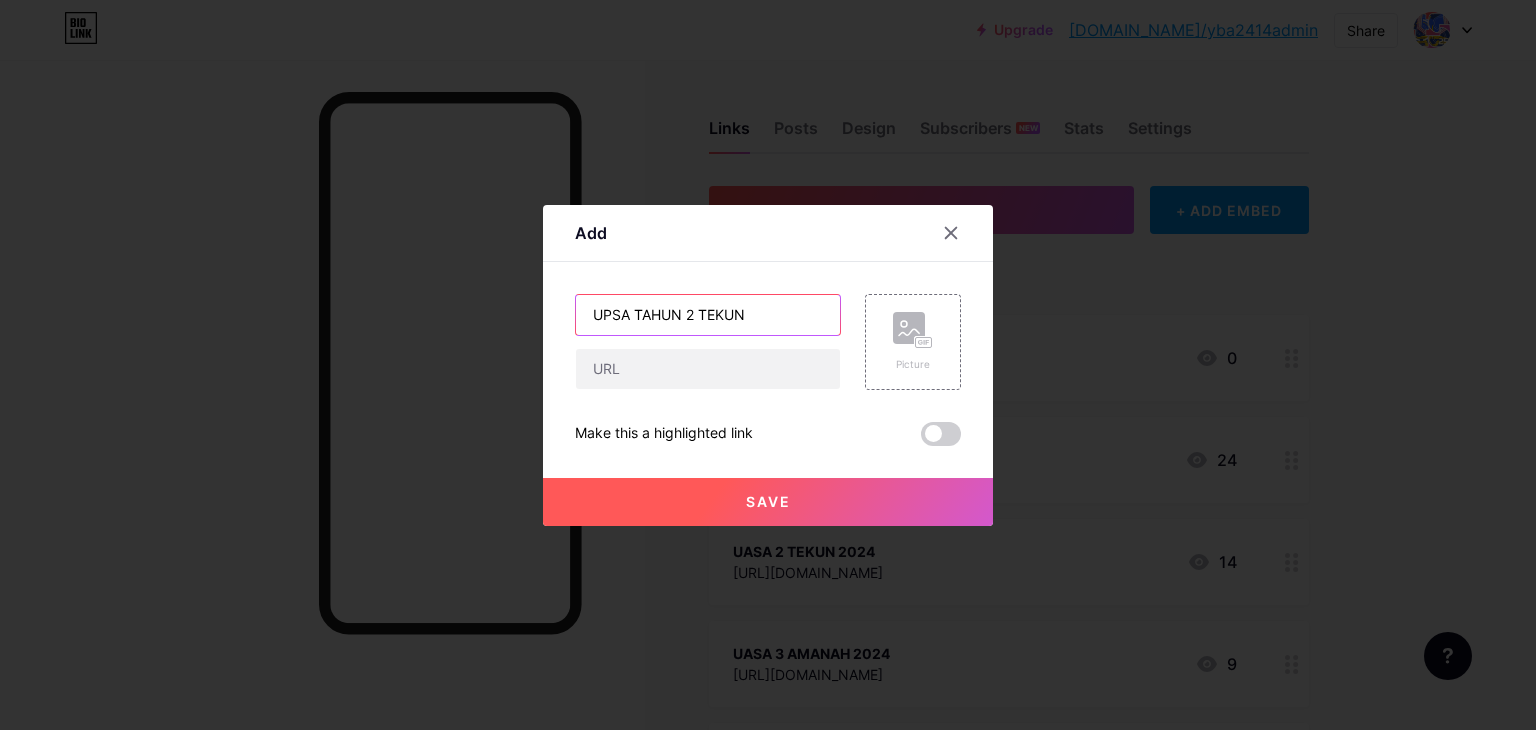 type on "UPSA TAHUN 2 TEKUN" 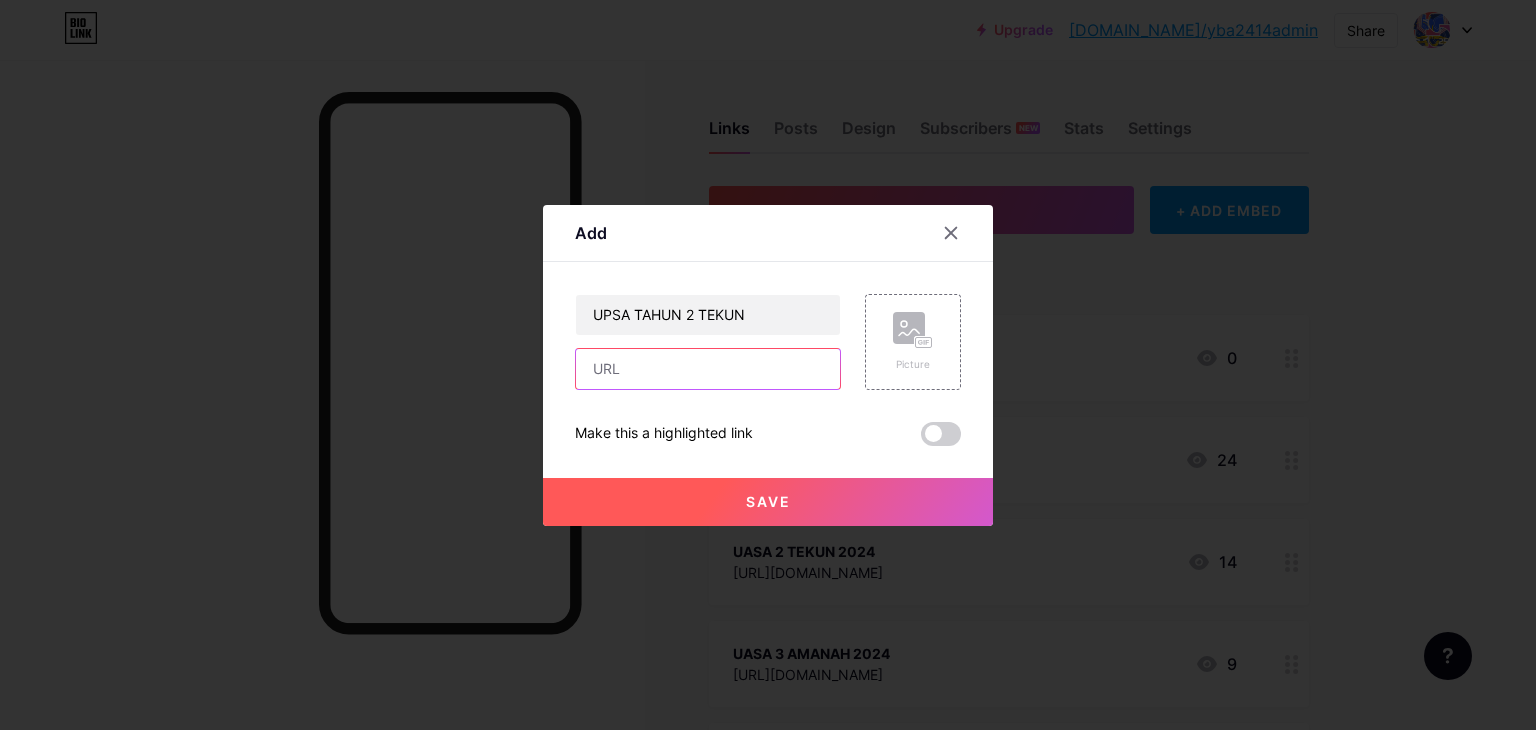 click at bounding box center [708, 369] 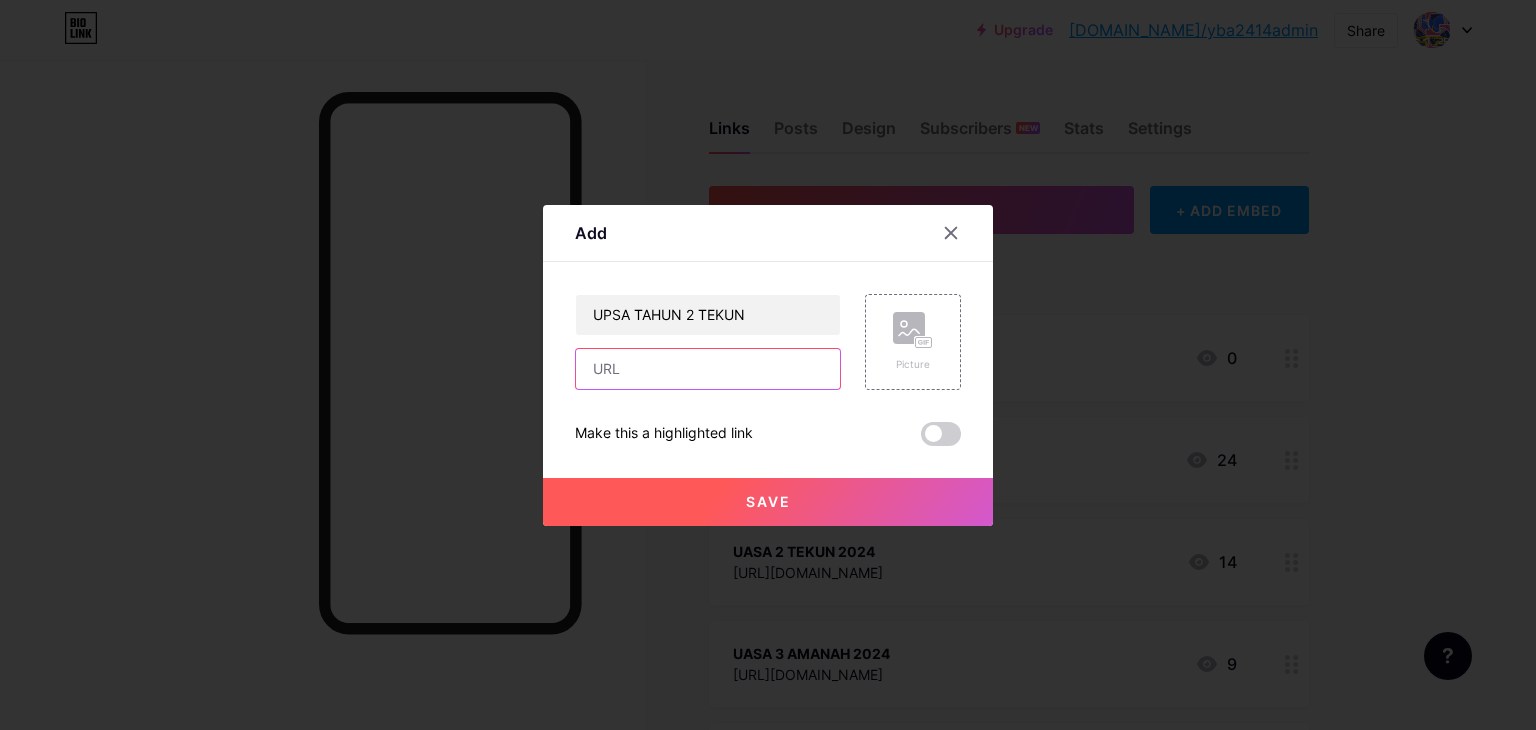 paste on "[URL][DOMAIN_NAME]" 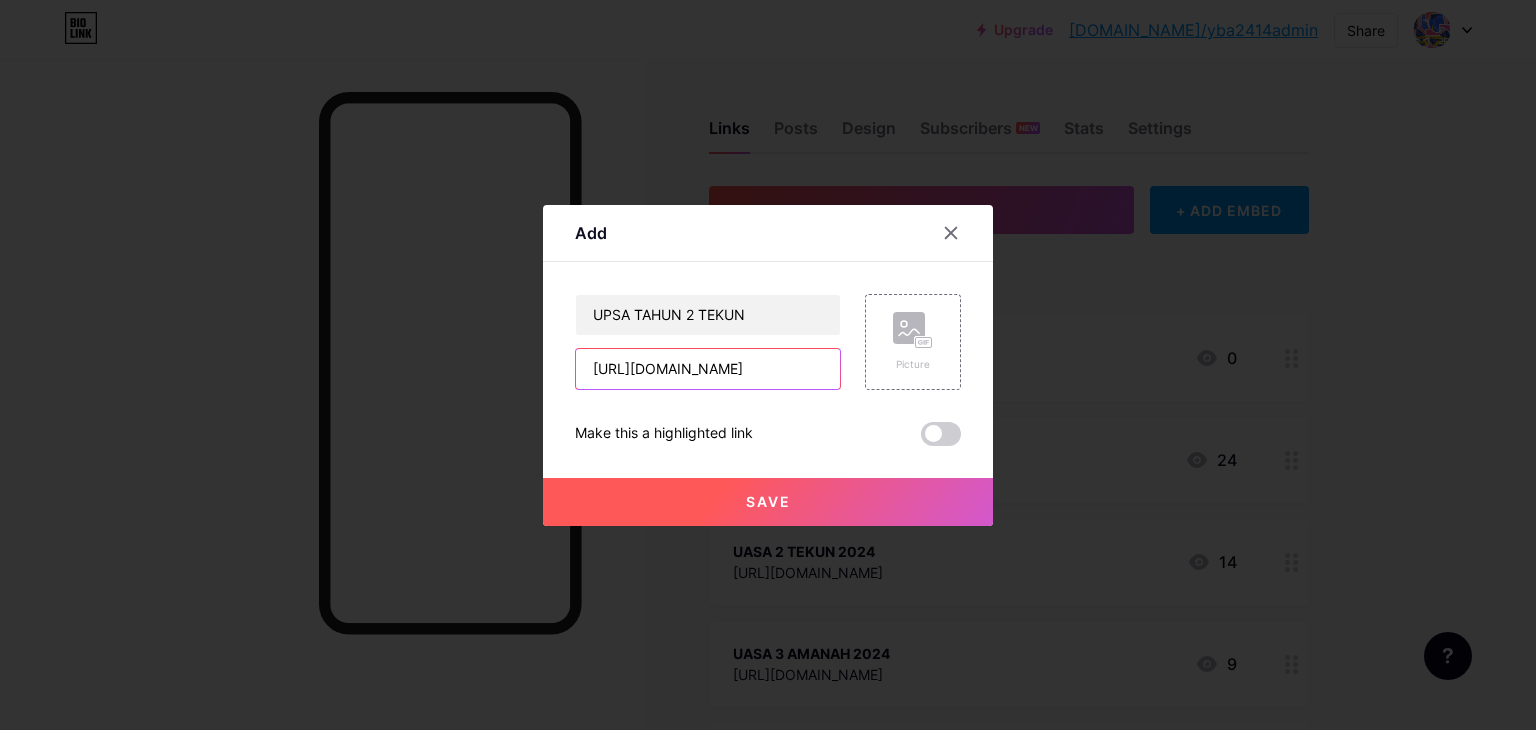 scroll, scrollTop: 0, scrollLeft: 789, axis: horizontal 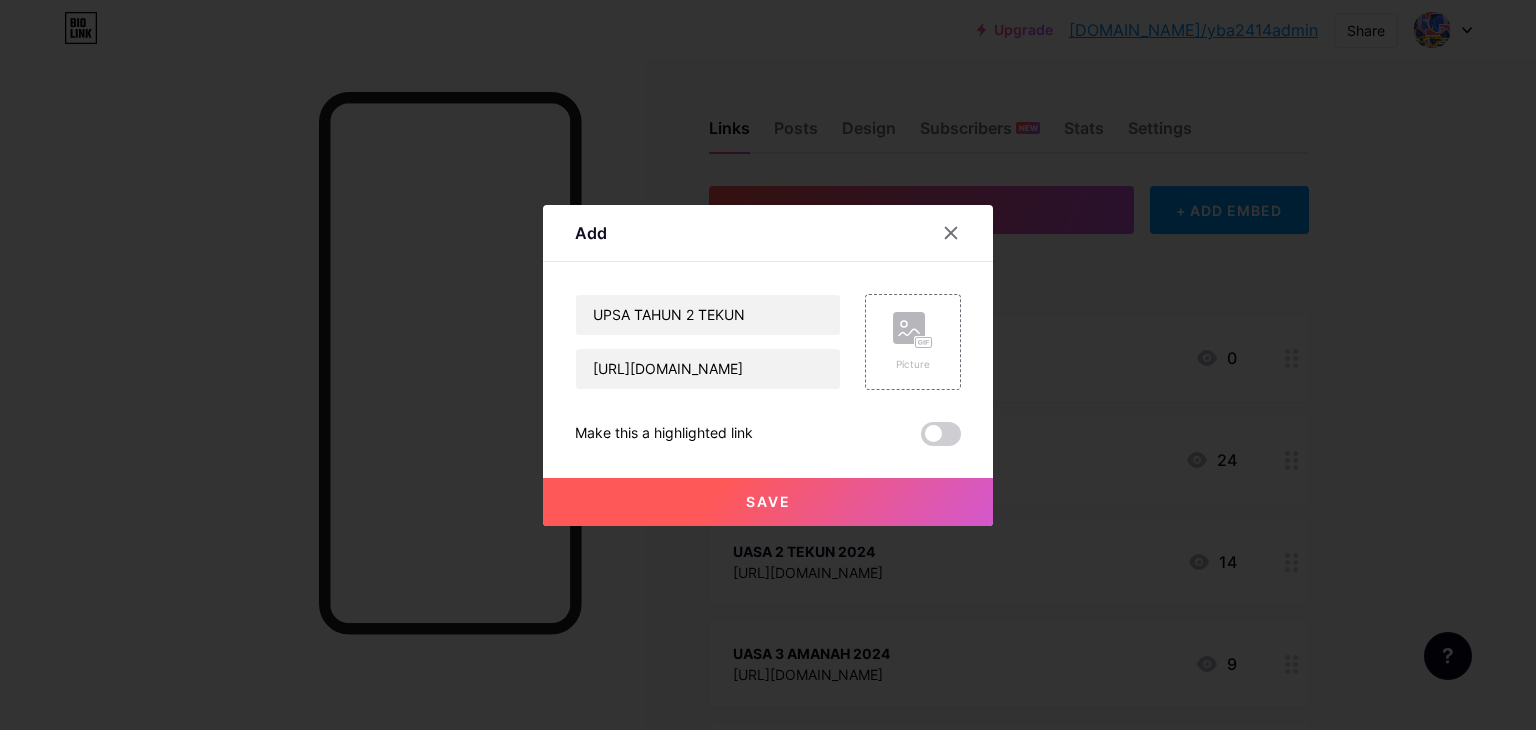 click at bounding box center [941, 434] 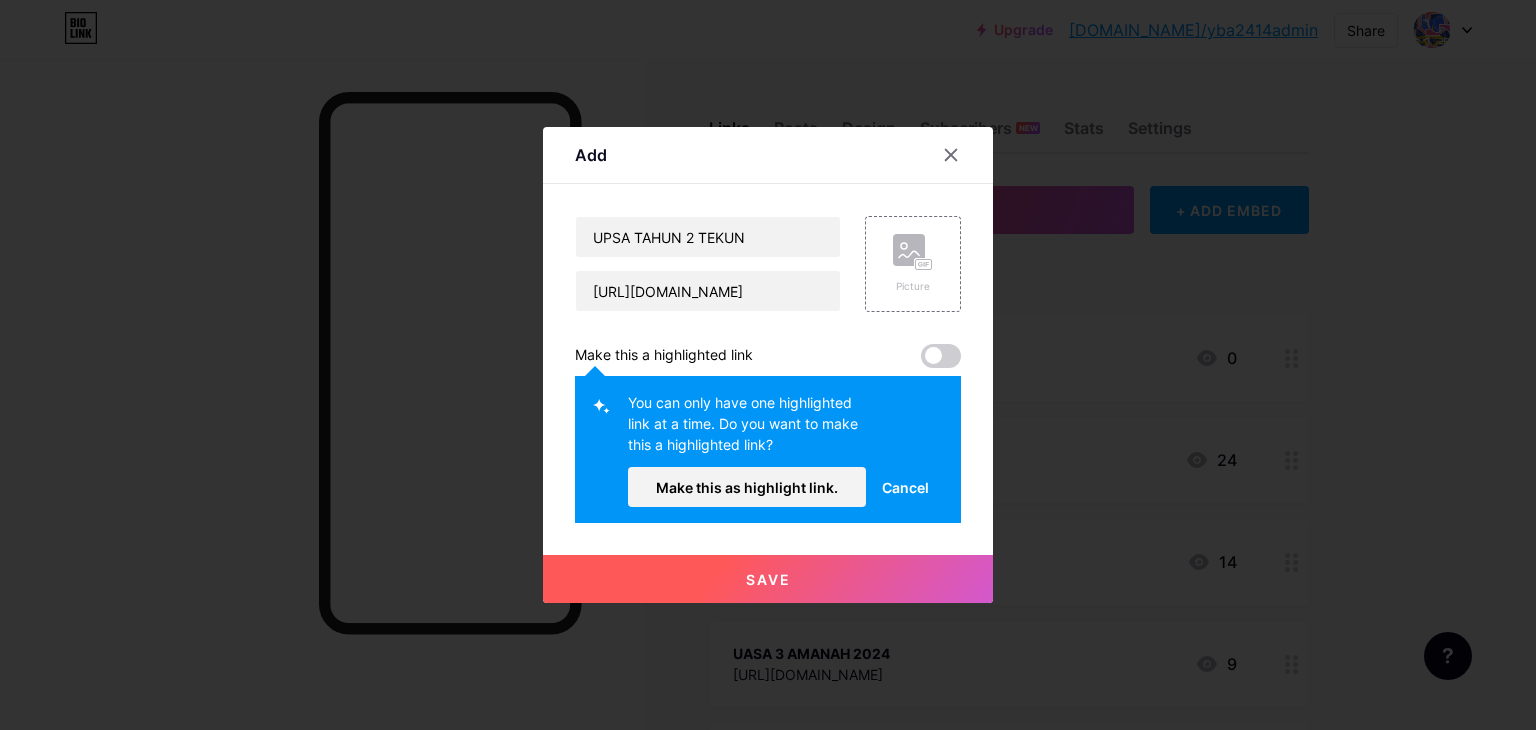 click at bounding box center [941, 356] 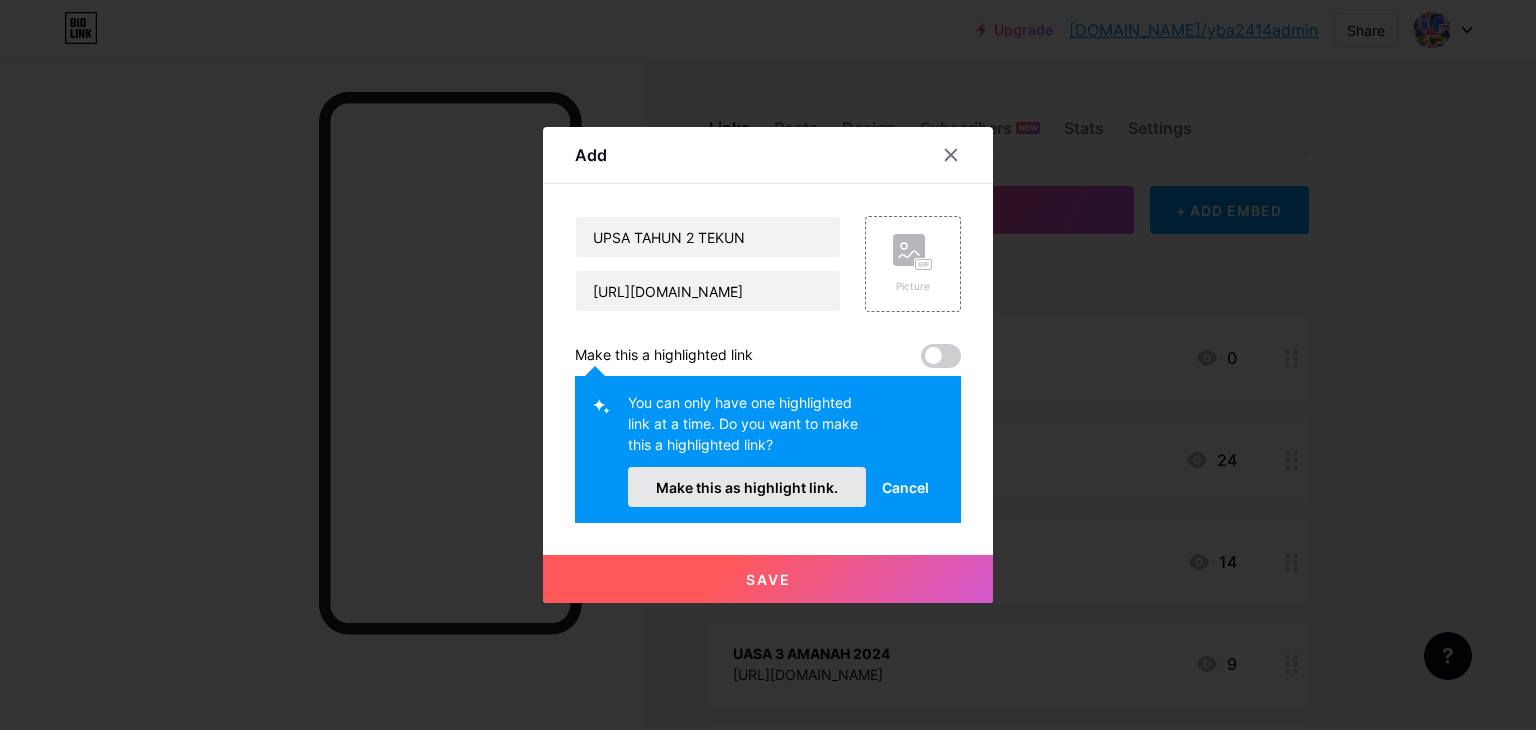 click on "Make this as highlight link." at bounding box center [747, 487] 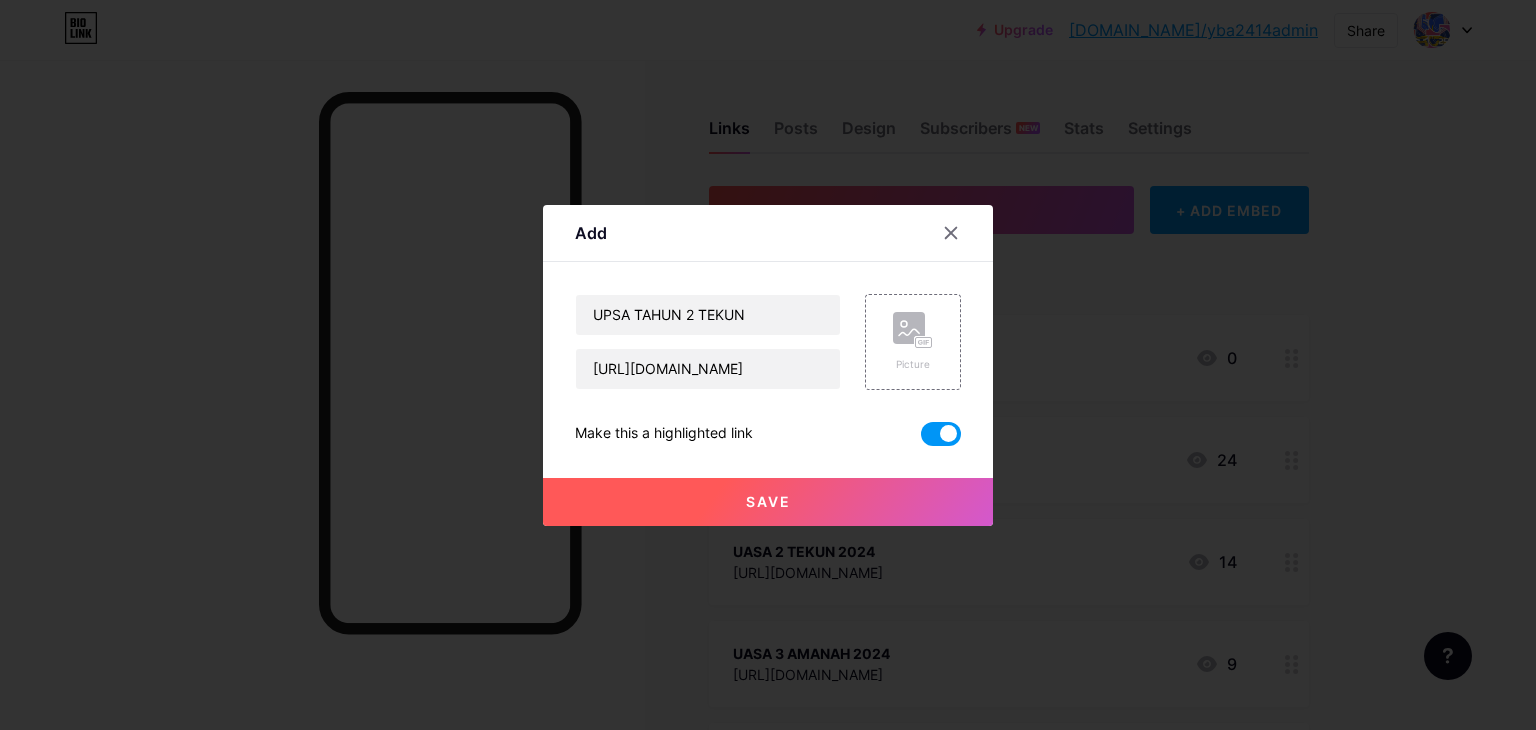 click on "Save" at bounding box center [768, 502] 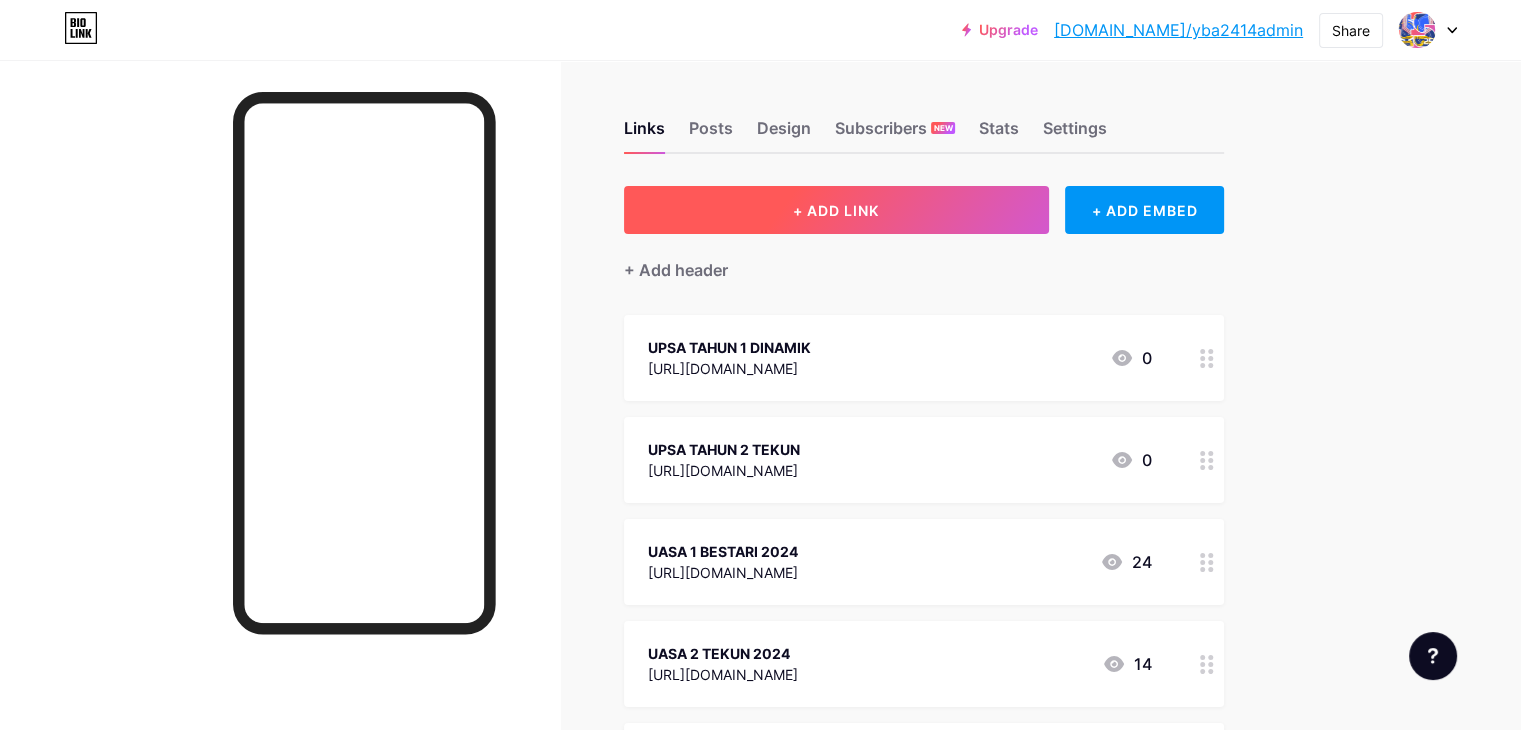click on "+ ADD LINK" at bounding box center [836, 210] 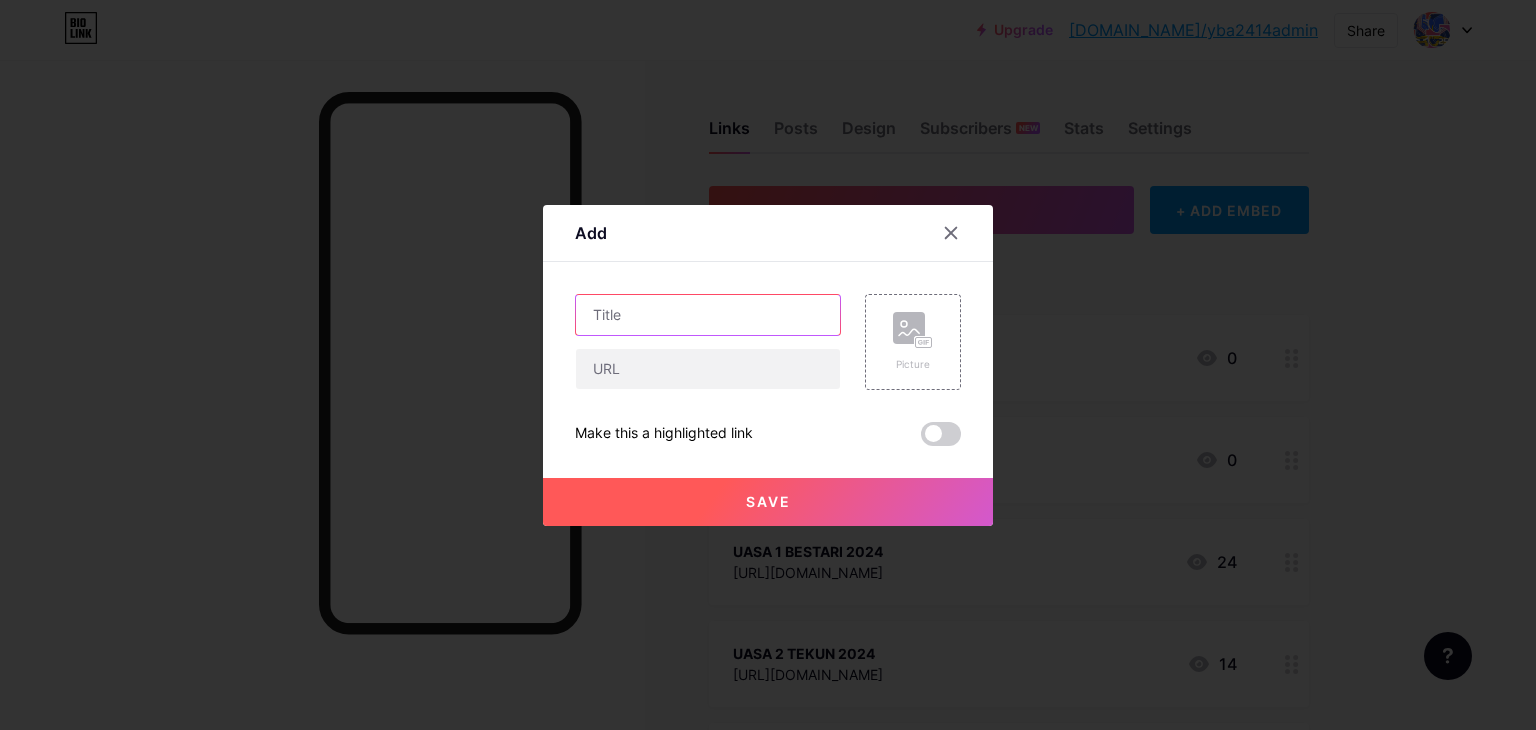 click at bounding box center [708, 315] 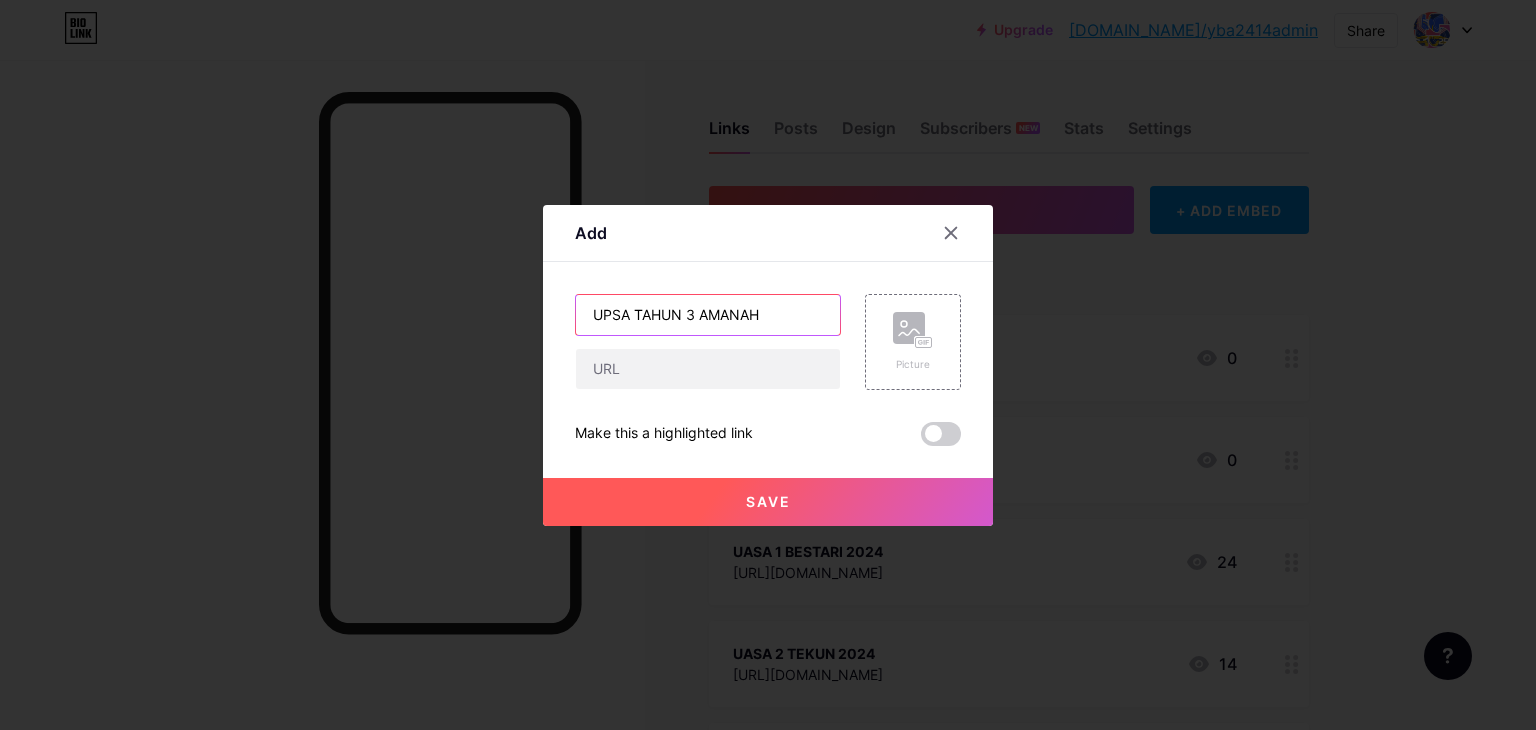 type on "UPSA TAHUN 3 AMANAH" 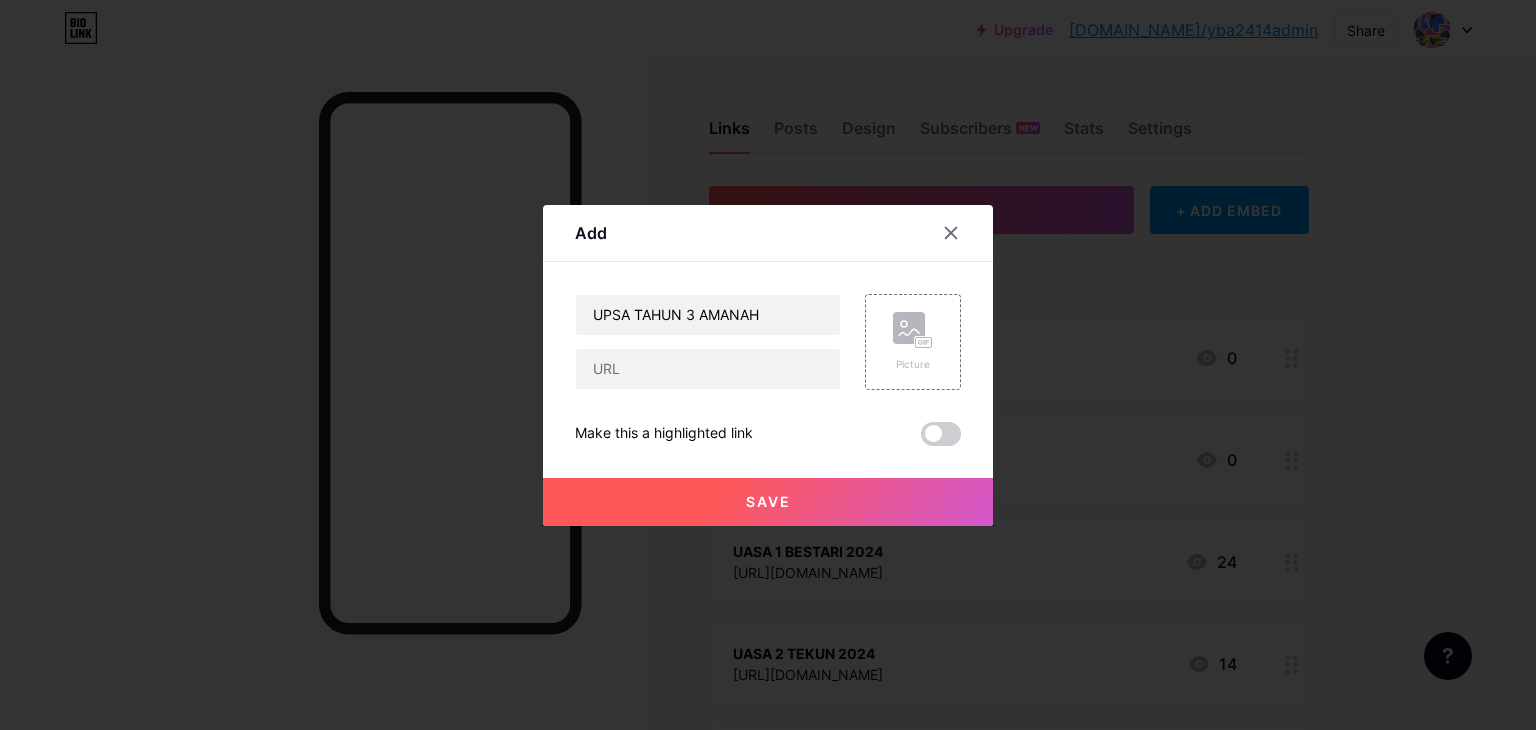 click at bounding box center [941, 434] 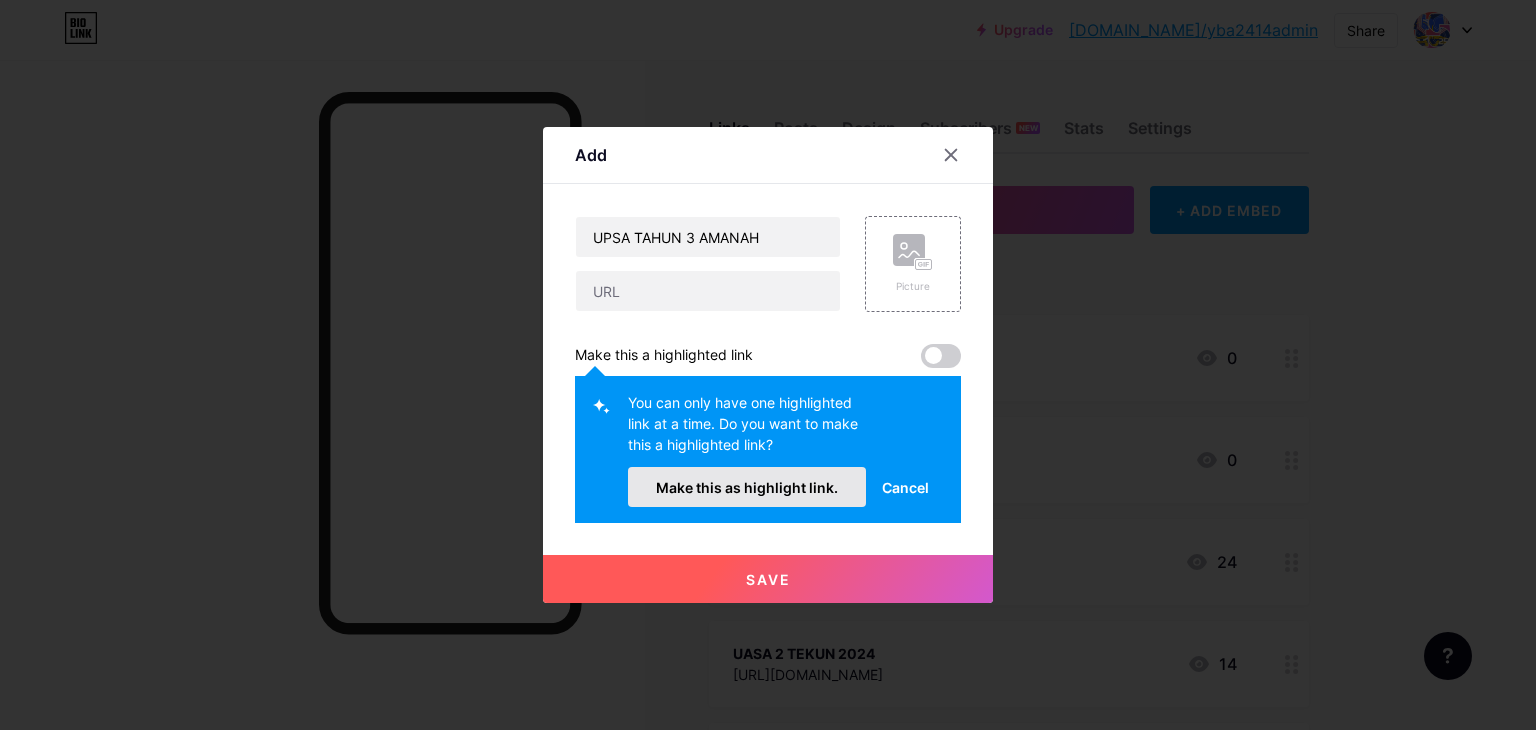 click on "Make this as highlight link." at bounding box center (747, 487) 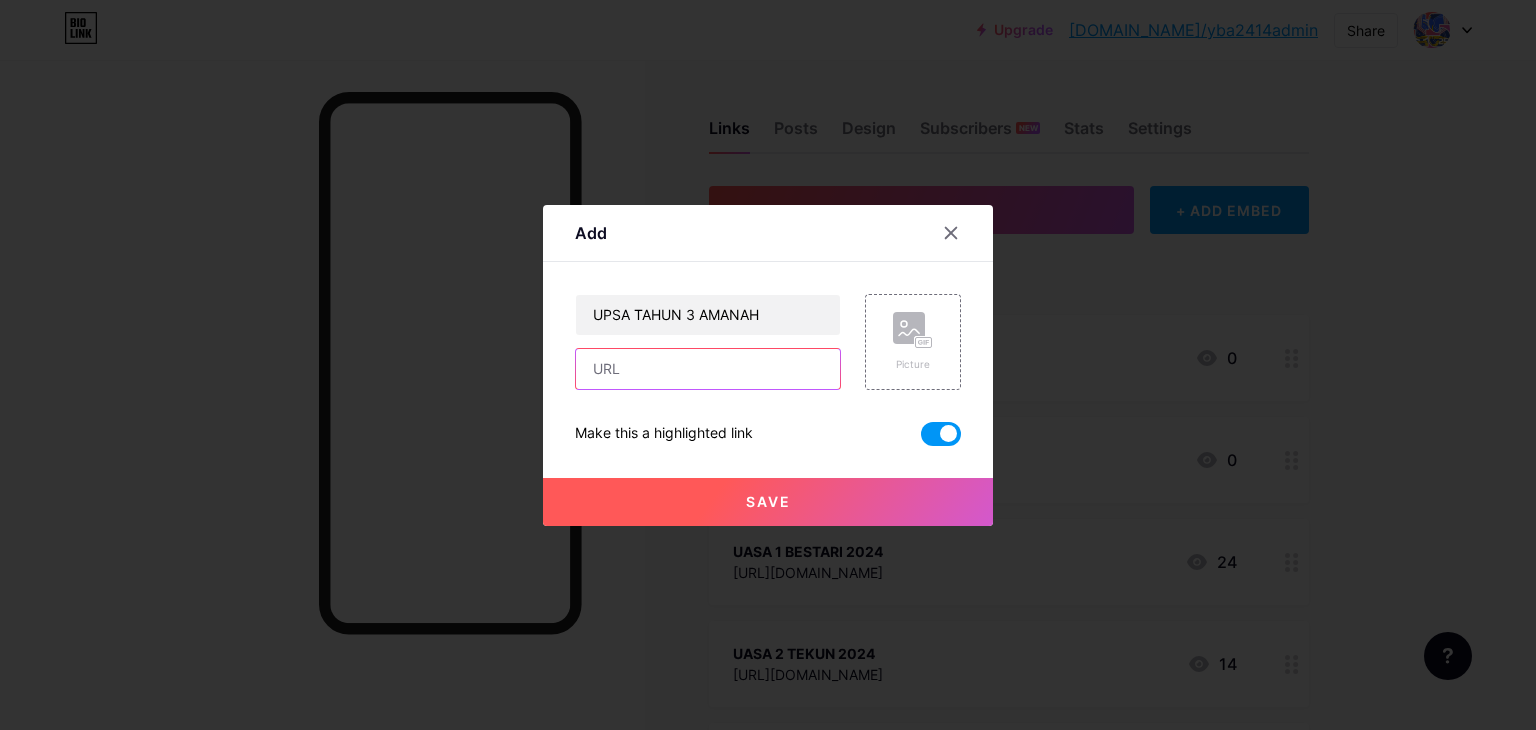 click at bounding box center (708, 369) 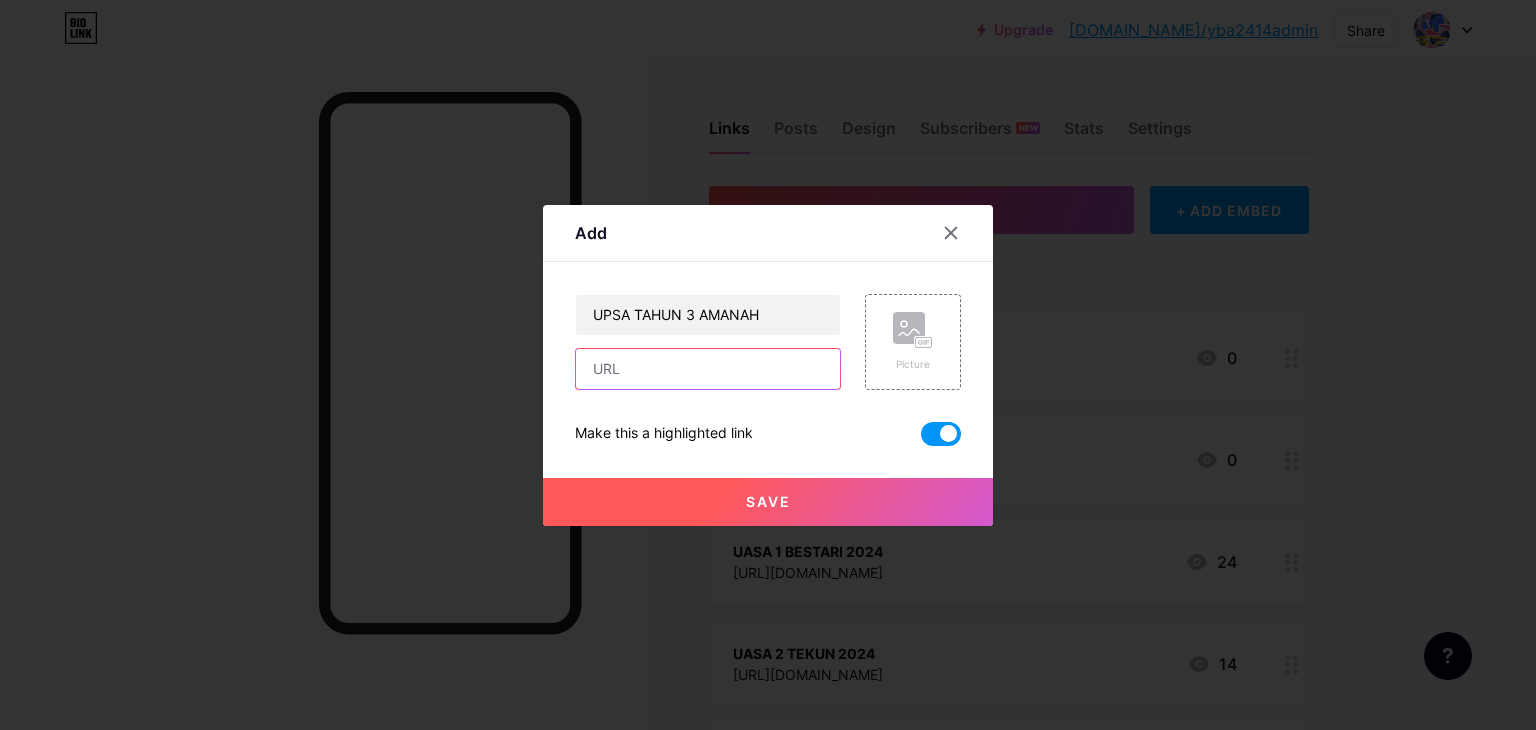 paste on "[URL][DOMAIN_NAME]" 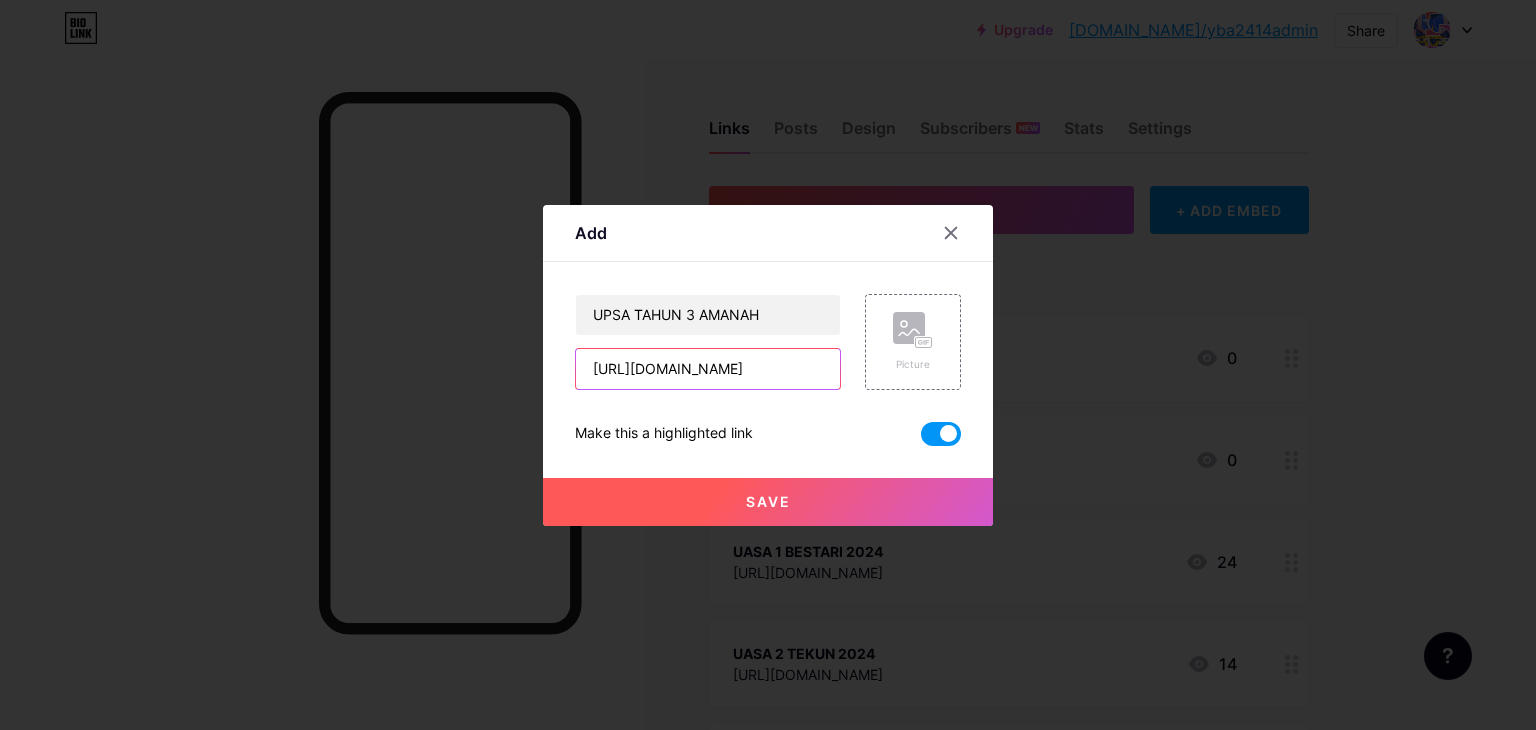 scroll, scrollTop: 0, scrollLeft: 781, axis: horizontal 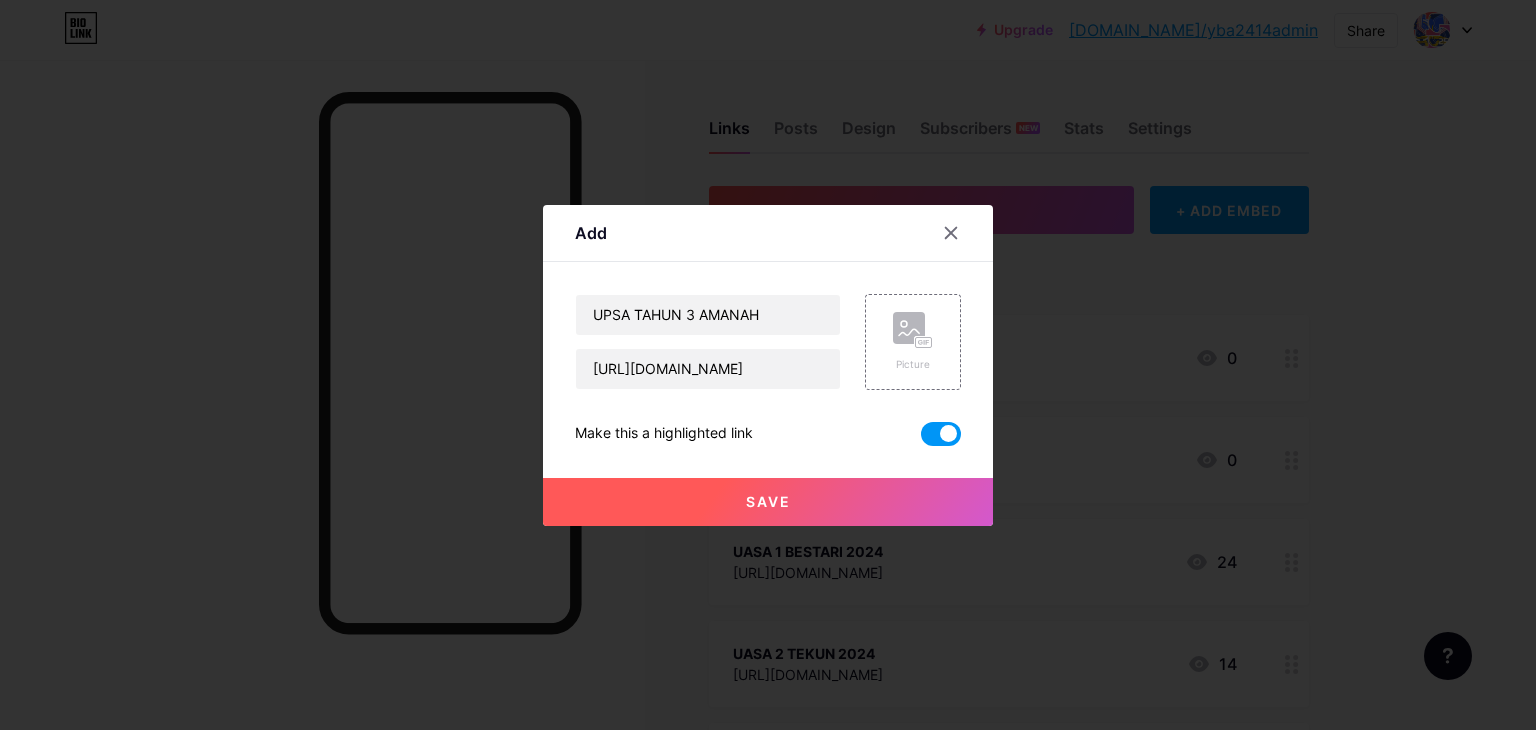 click on "Save" at bounding box center [768, 502] 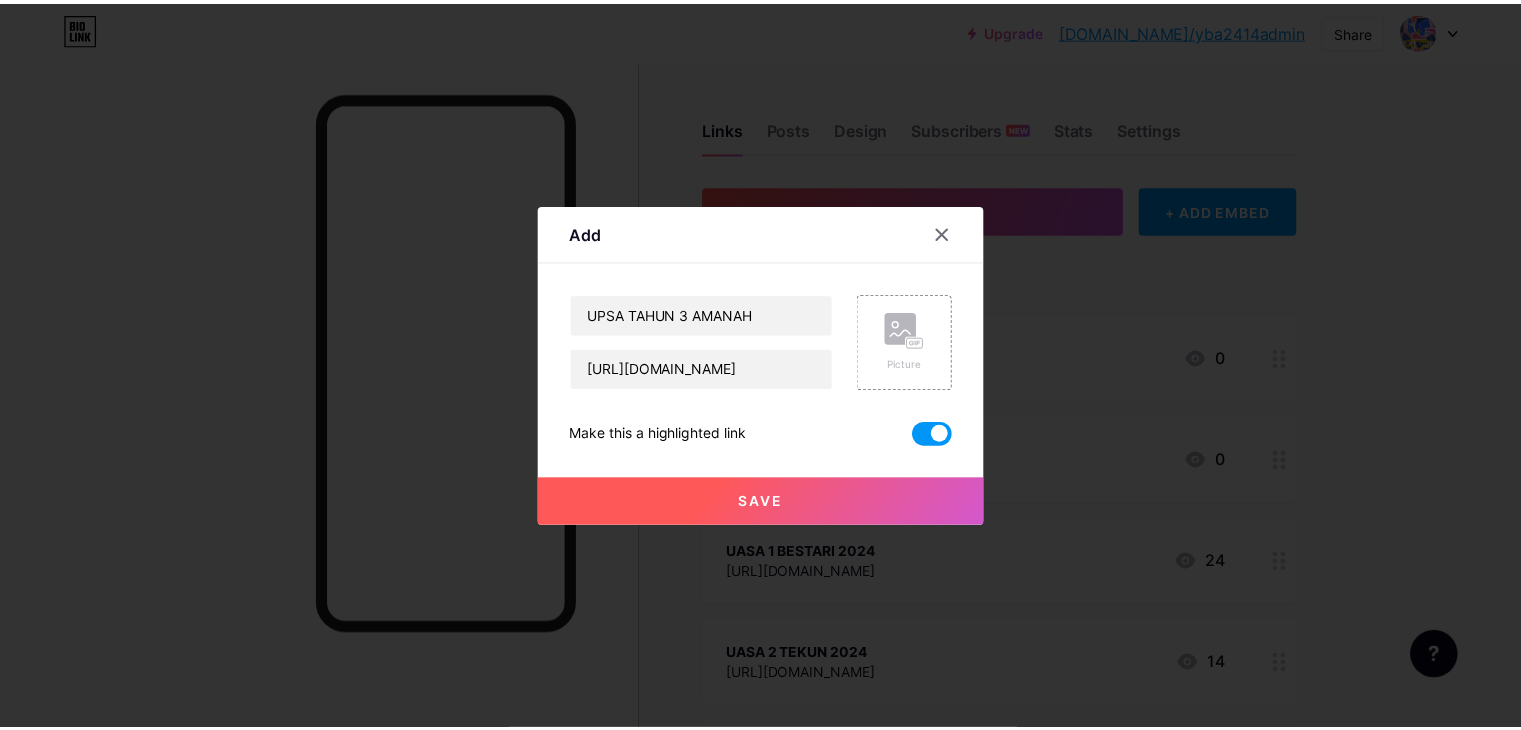 scroll, scrollTop: 0, scrollLeft: 0, axis: both 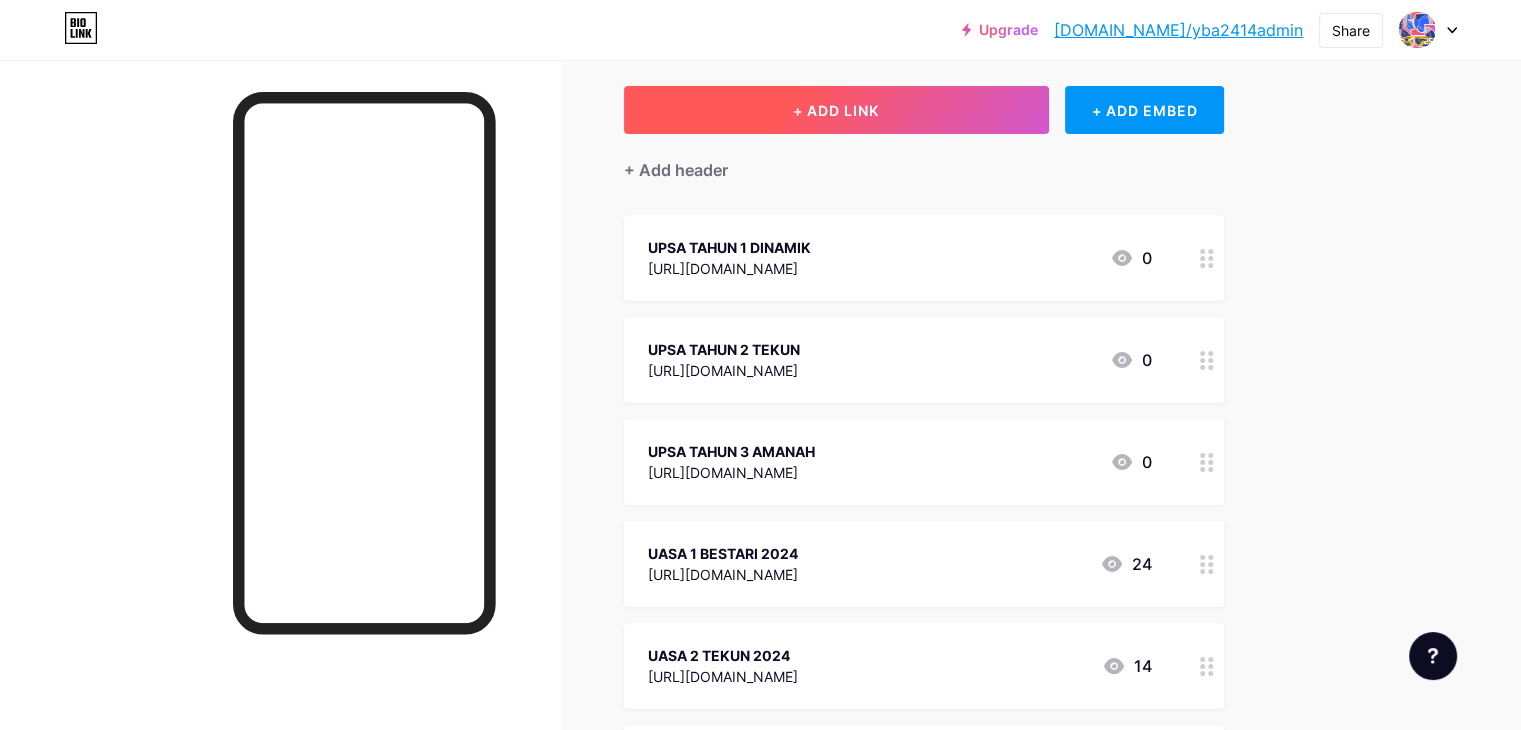 click on "+ ADD LINK" at bounding box center [836, 110] 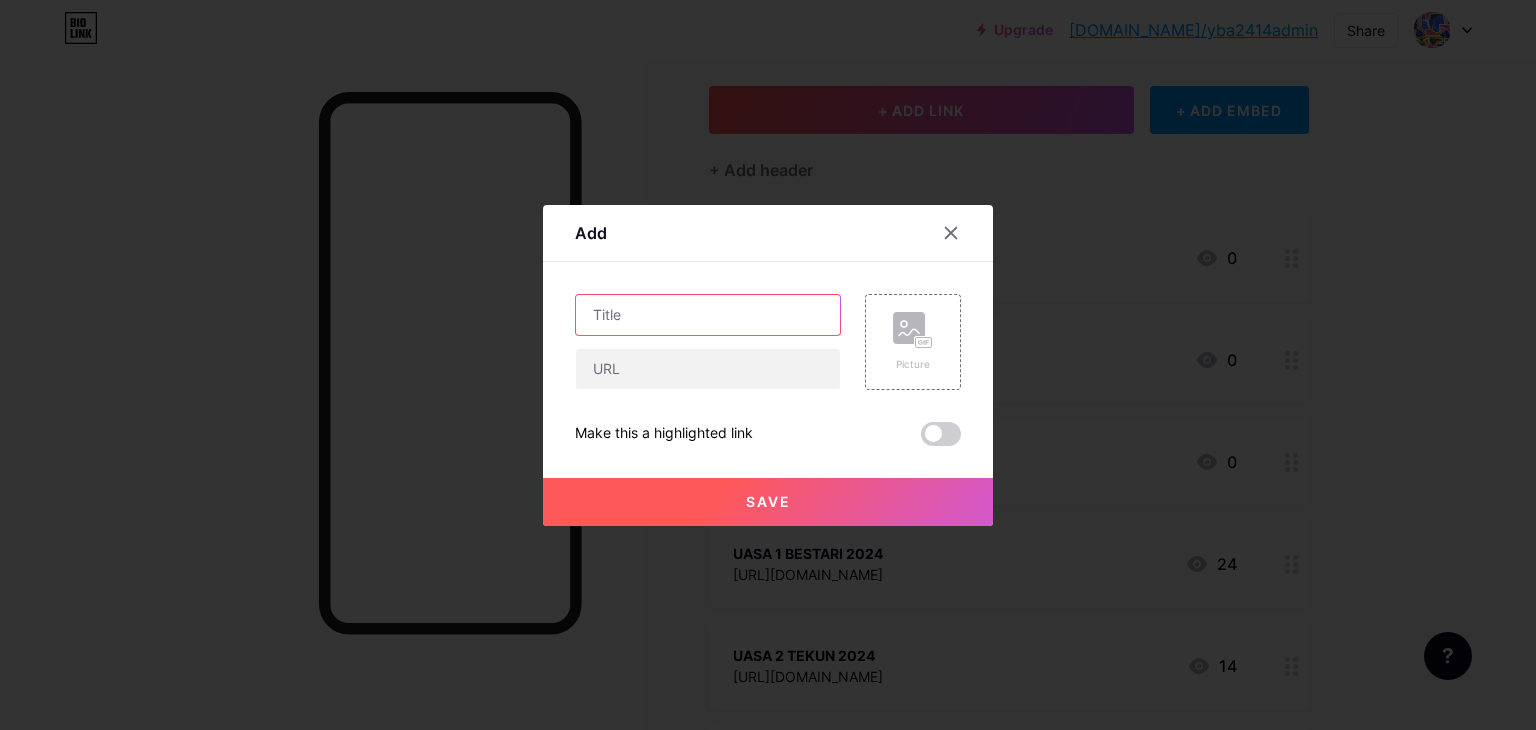 click at bounding box center [708, 315] 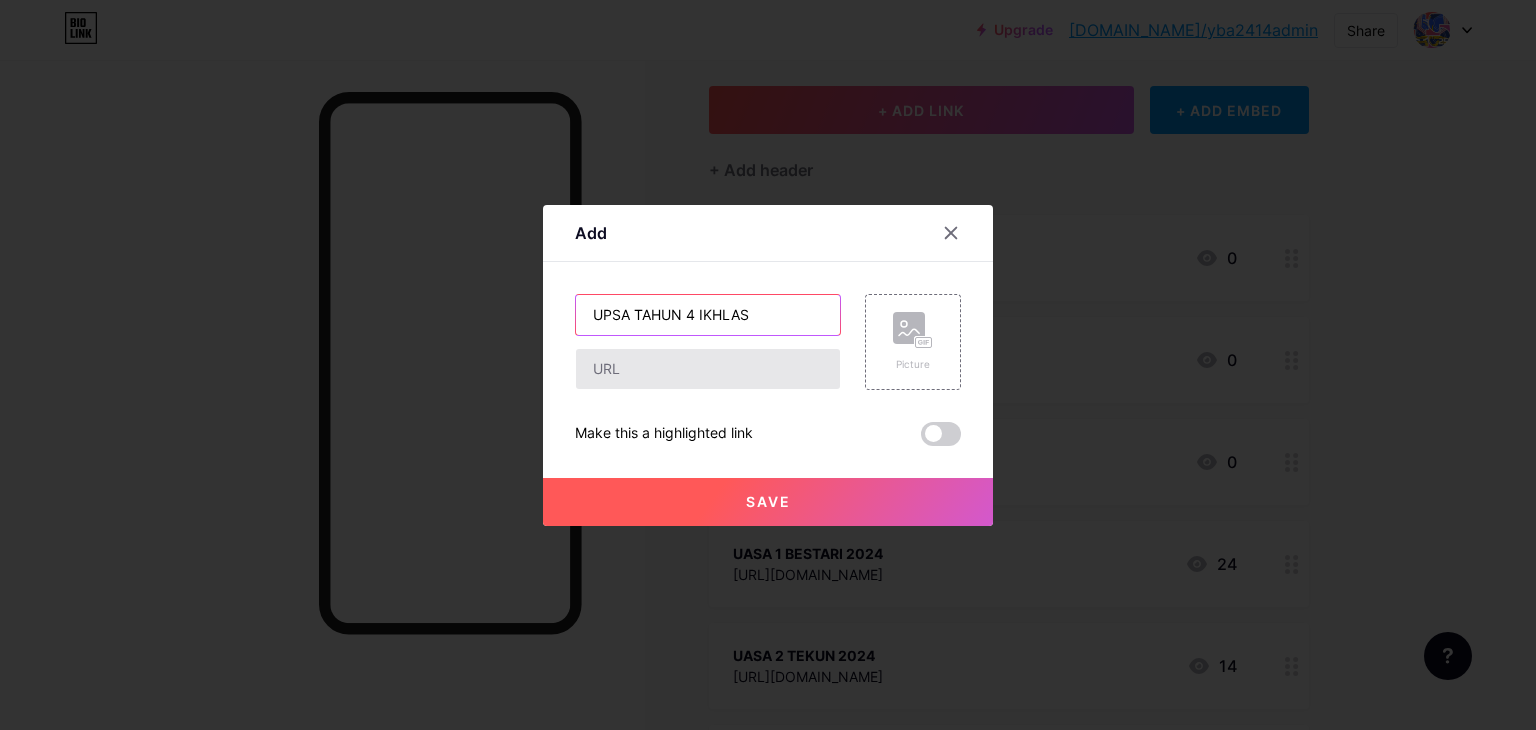 type on "UPSA TAHUN 4 IKHLAS" 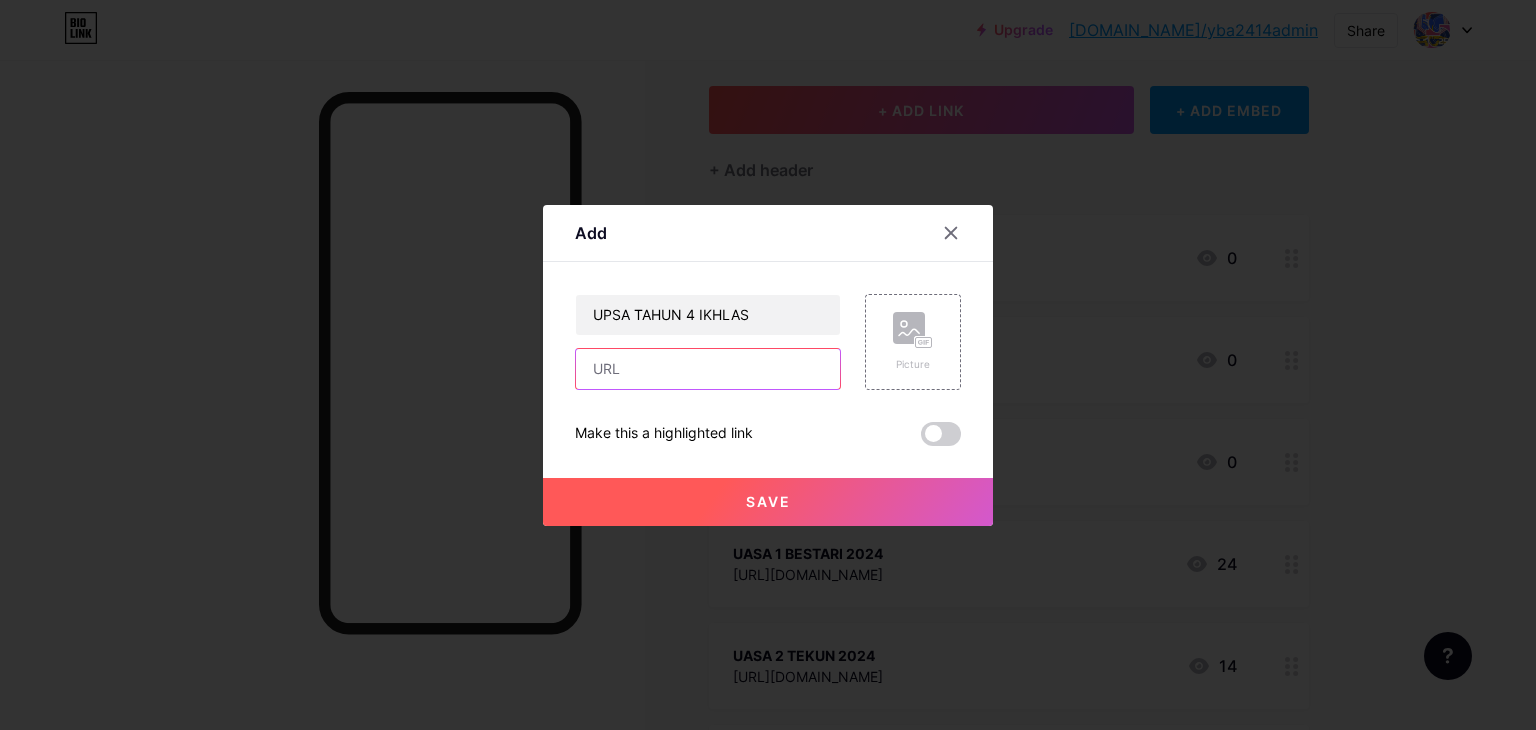 click at bounding box center (708, 369) 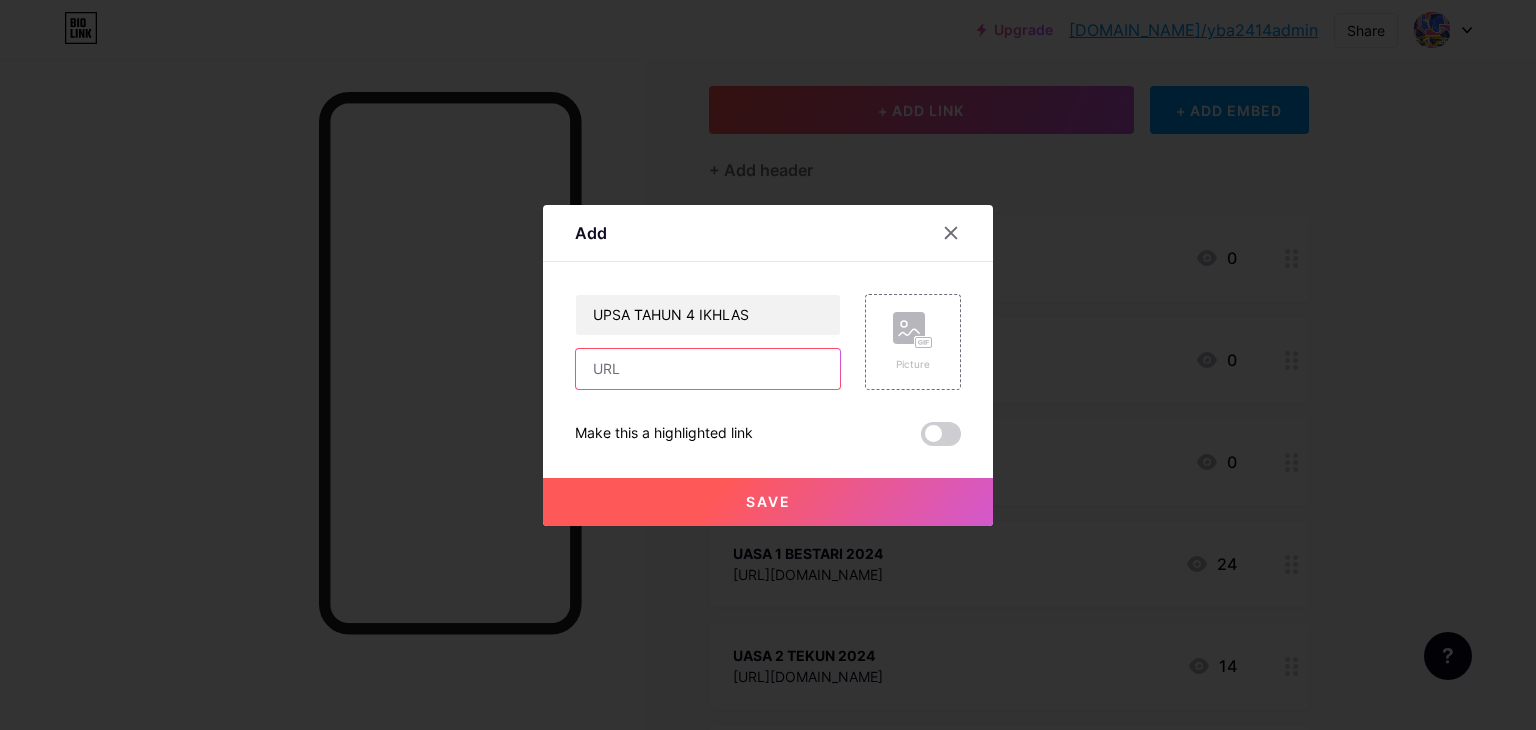 paste on "[URL][DOMAIN_NAME]" 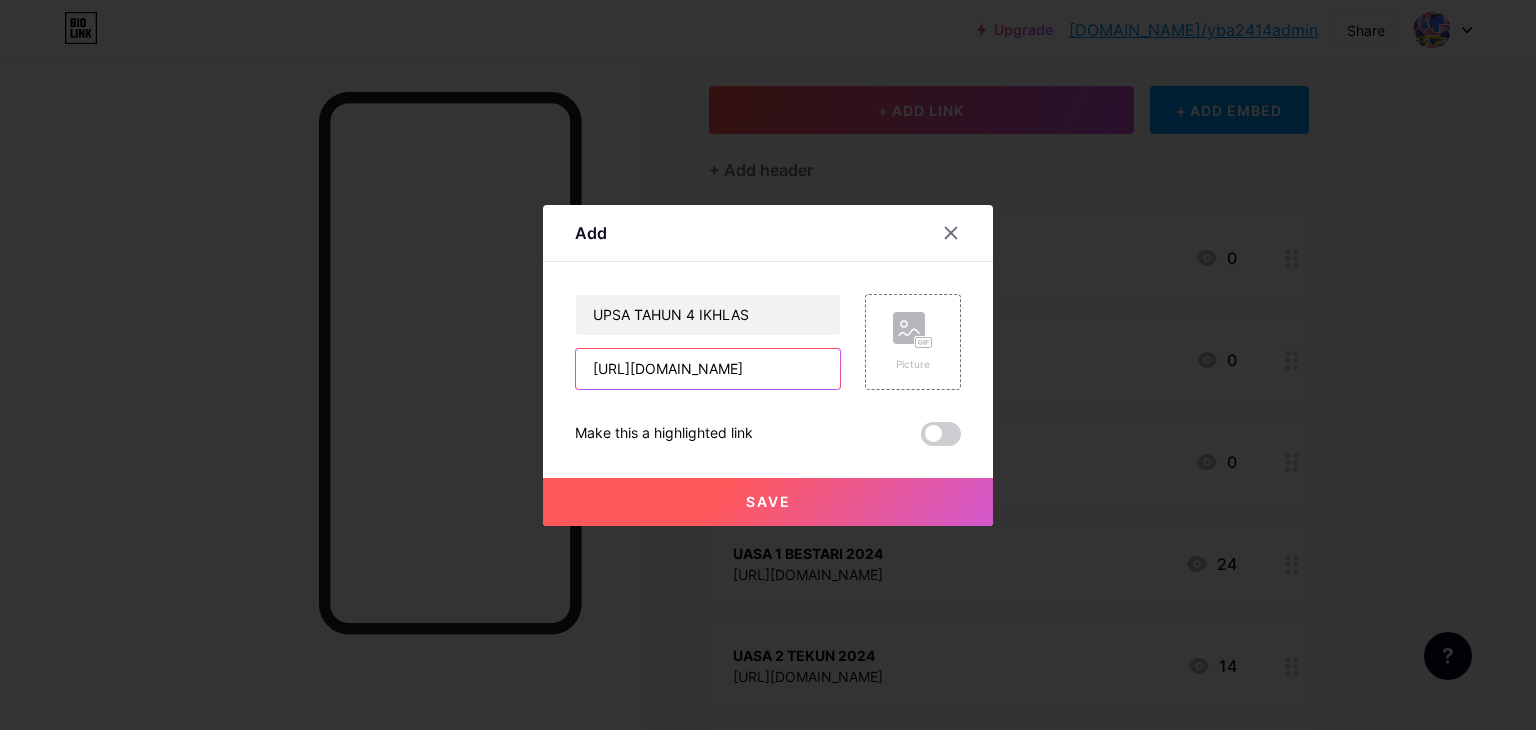 scroll, scrollTop: 0, scrollLeft: 808, axis: horizontal 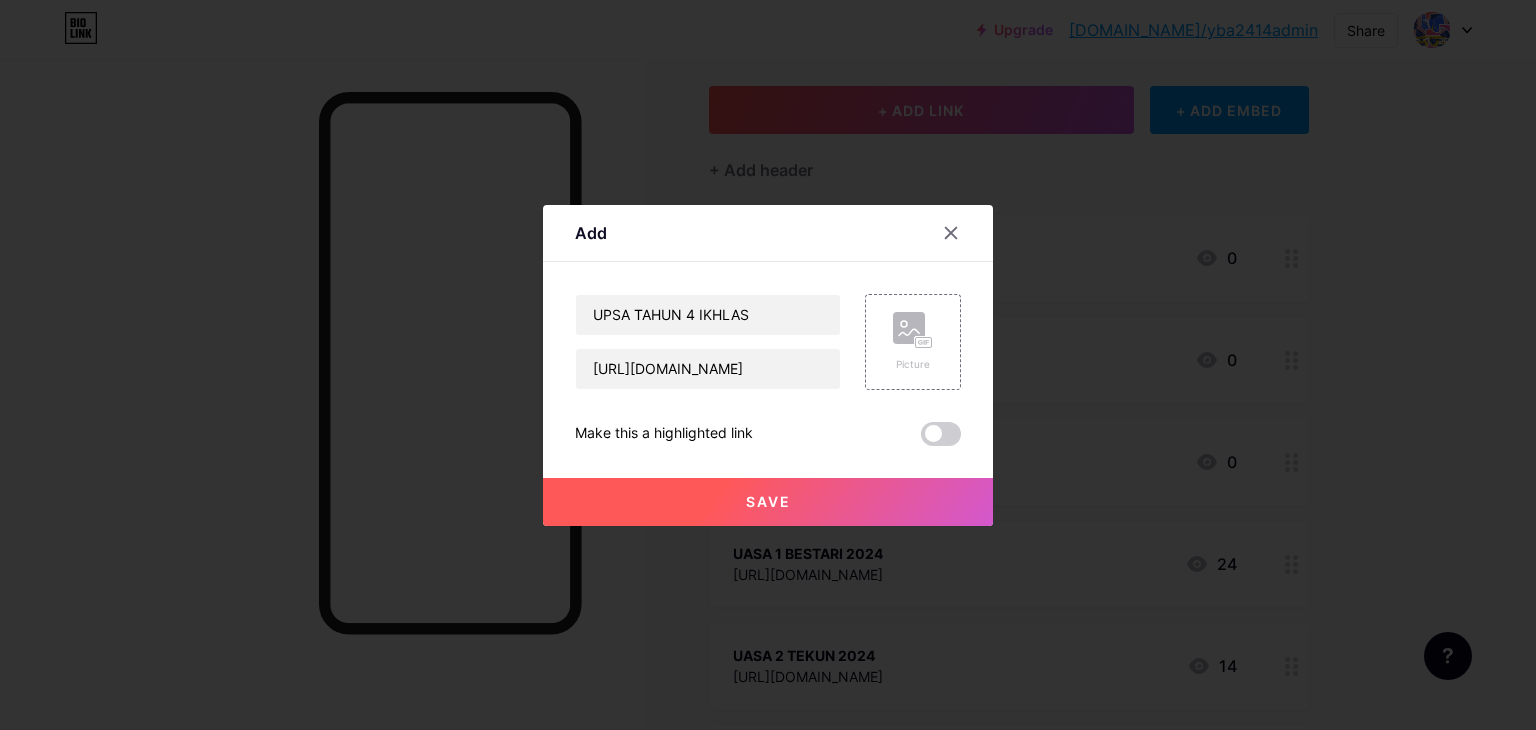 click at bounding box center (941, 434) 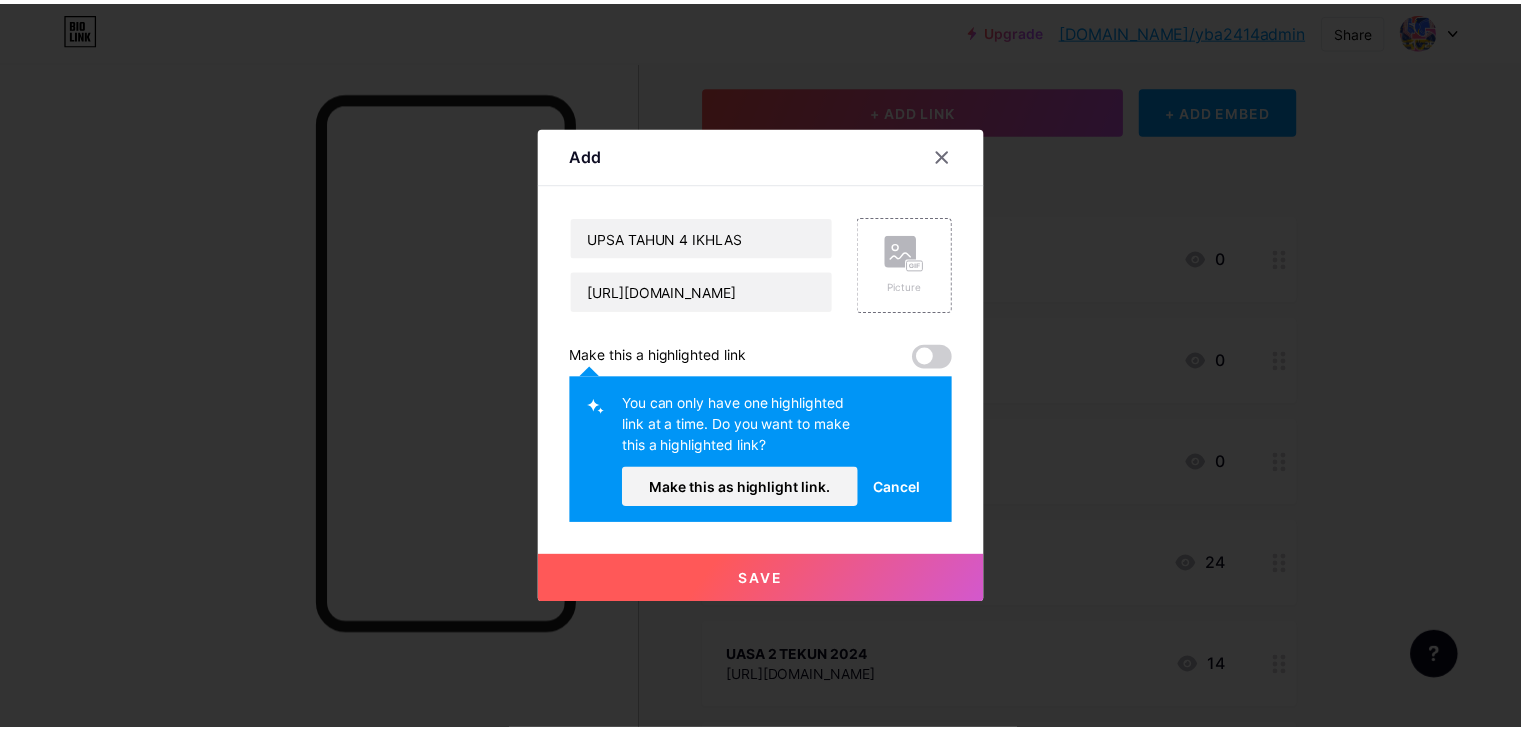 scroll, scrollTop: 0, scrollLeft: 0, axis: both 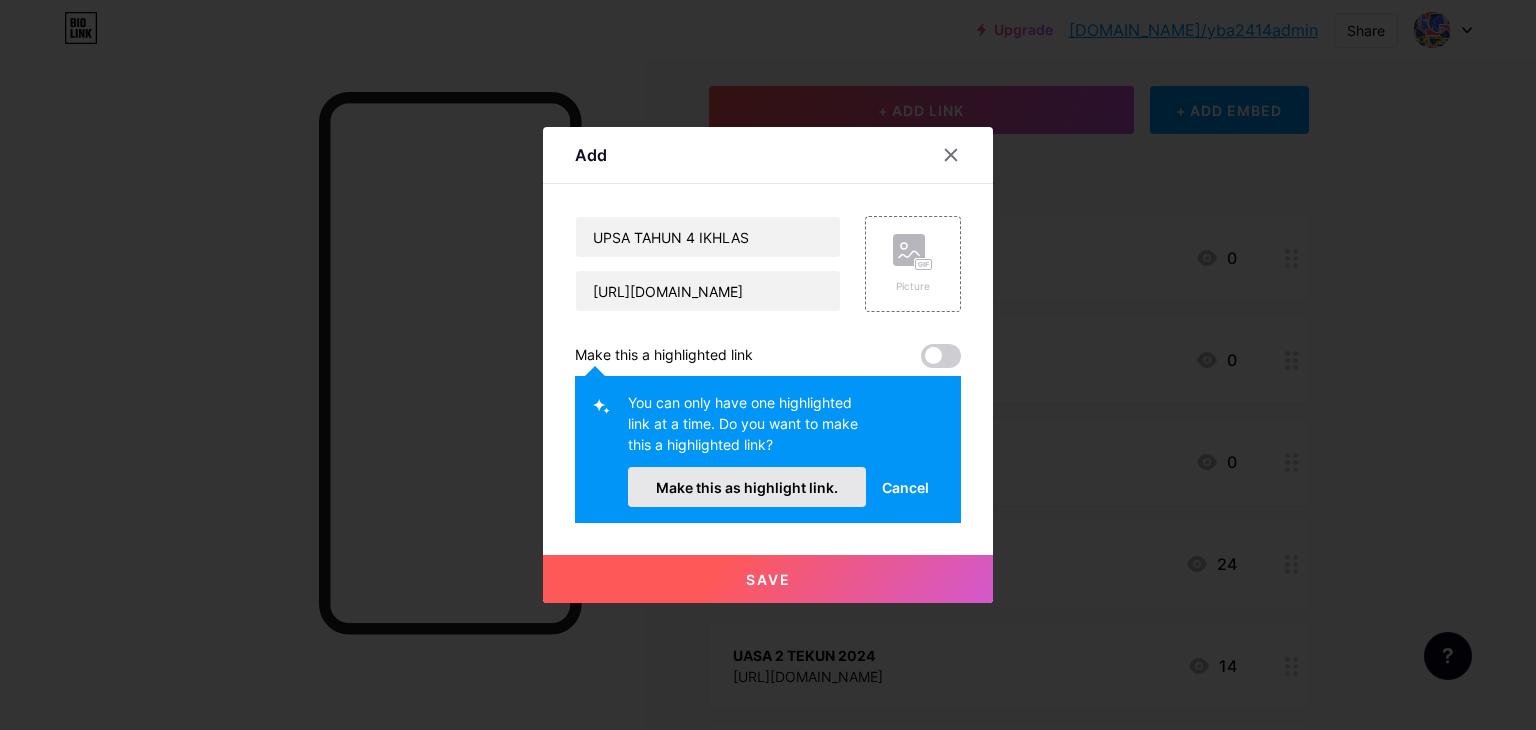 click on "Make this as highlight link." at bounding box center [747, 487] 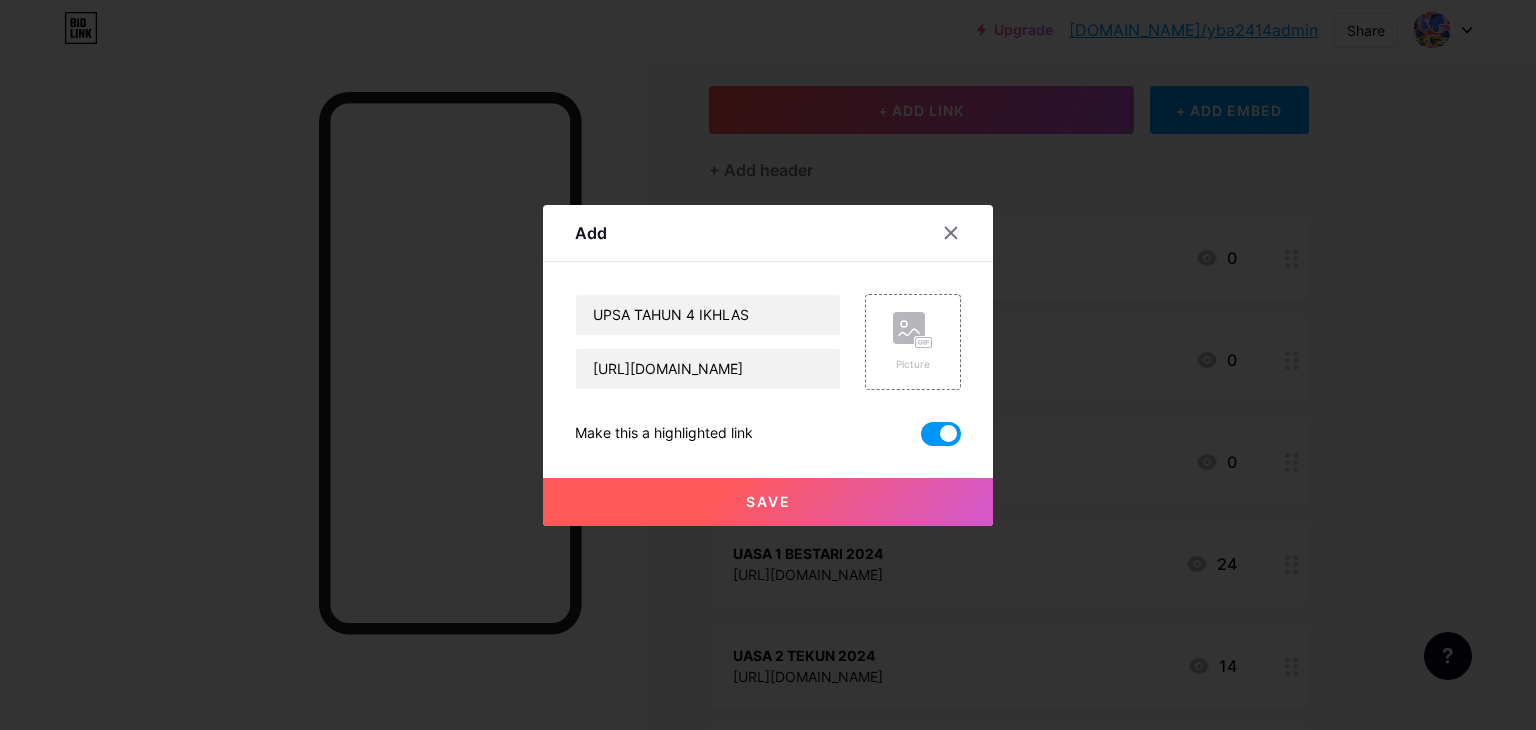 click on "Save" at bounding box center (768, 501) 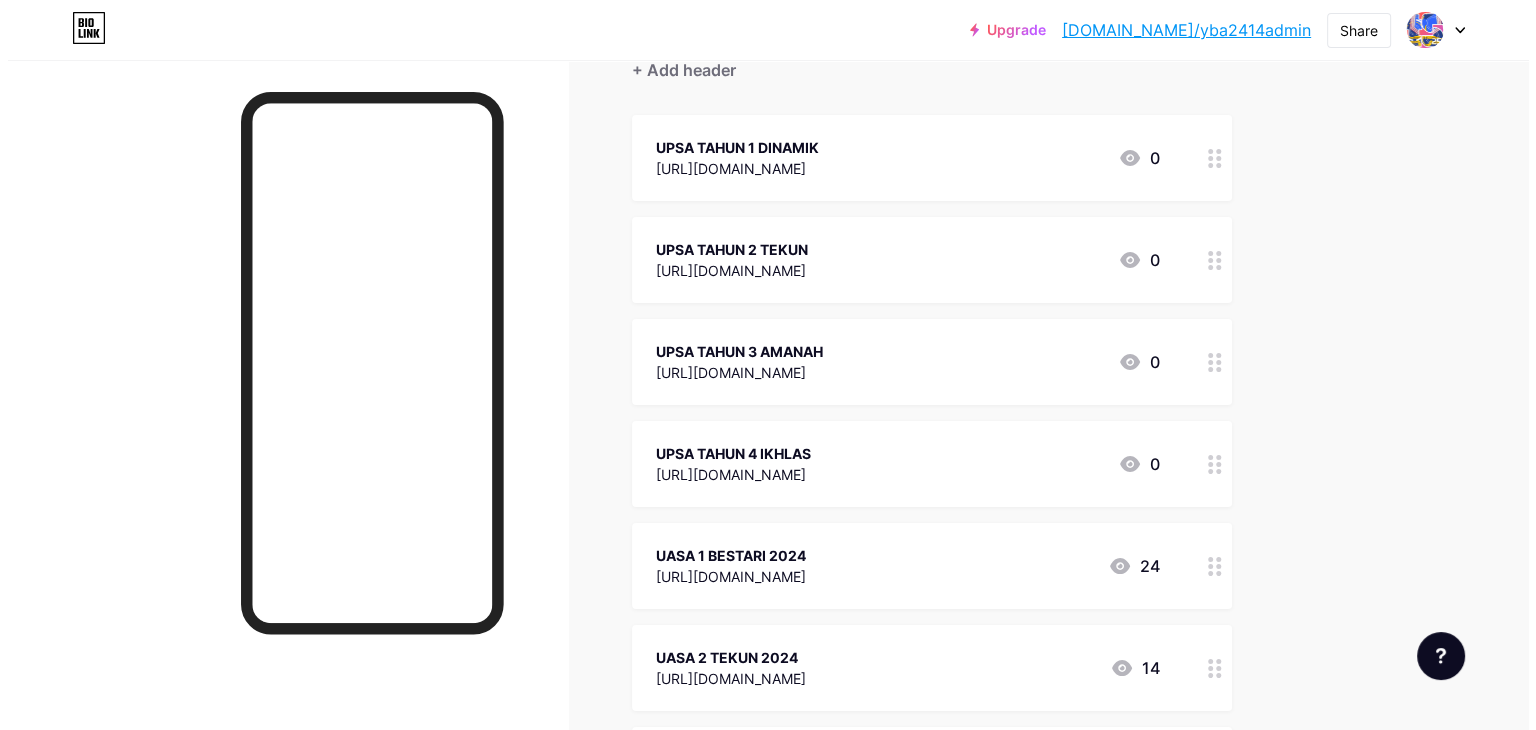 scroll, scrollTop: 0, scrollLeft: 0, axis: both 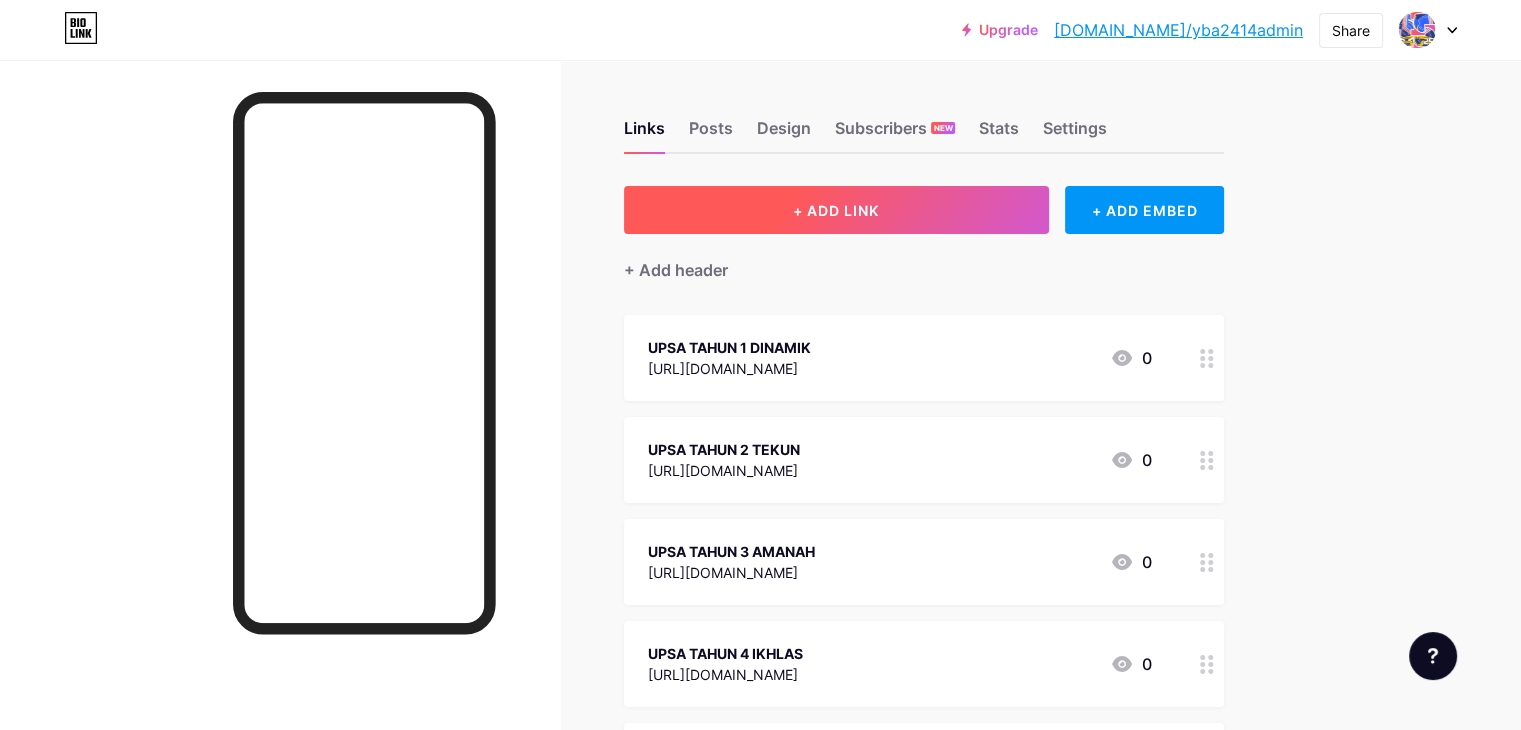 click on "+ ADD LINK" at bounding box center (836, 210) 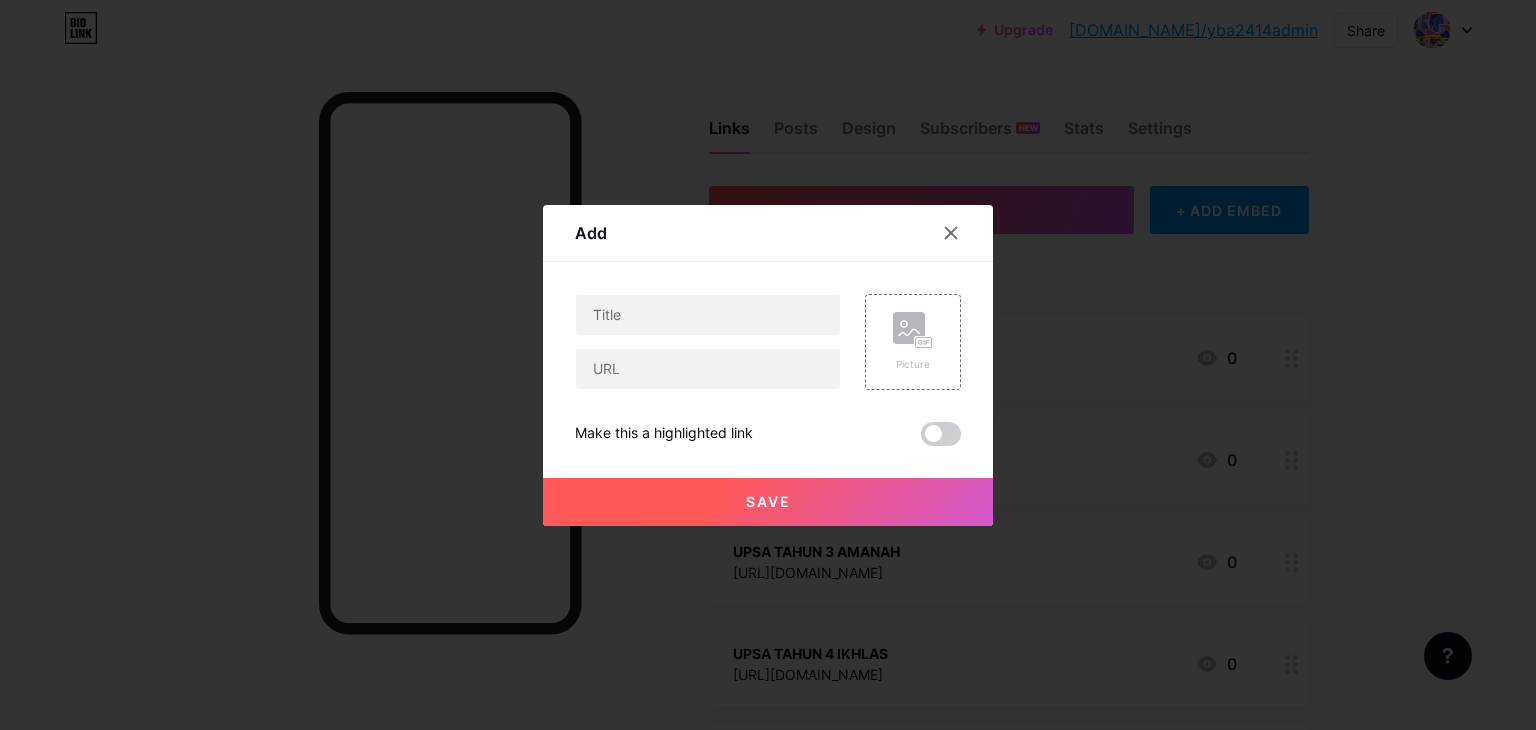 click at bounding box center (708, 342) 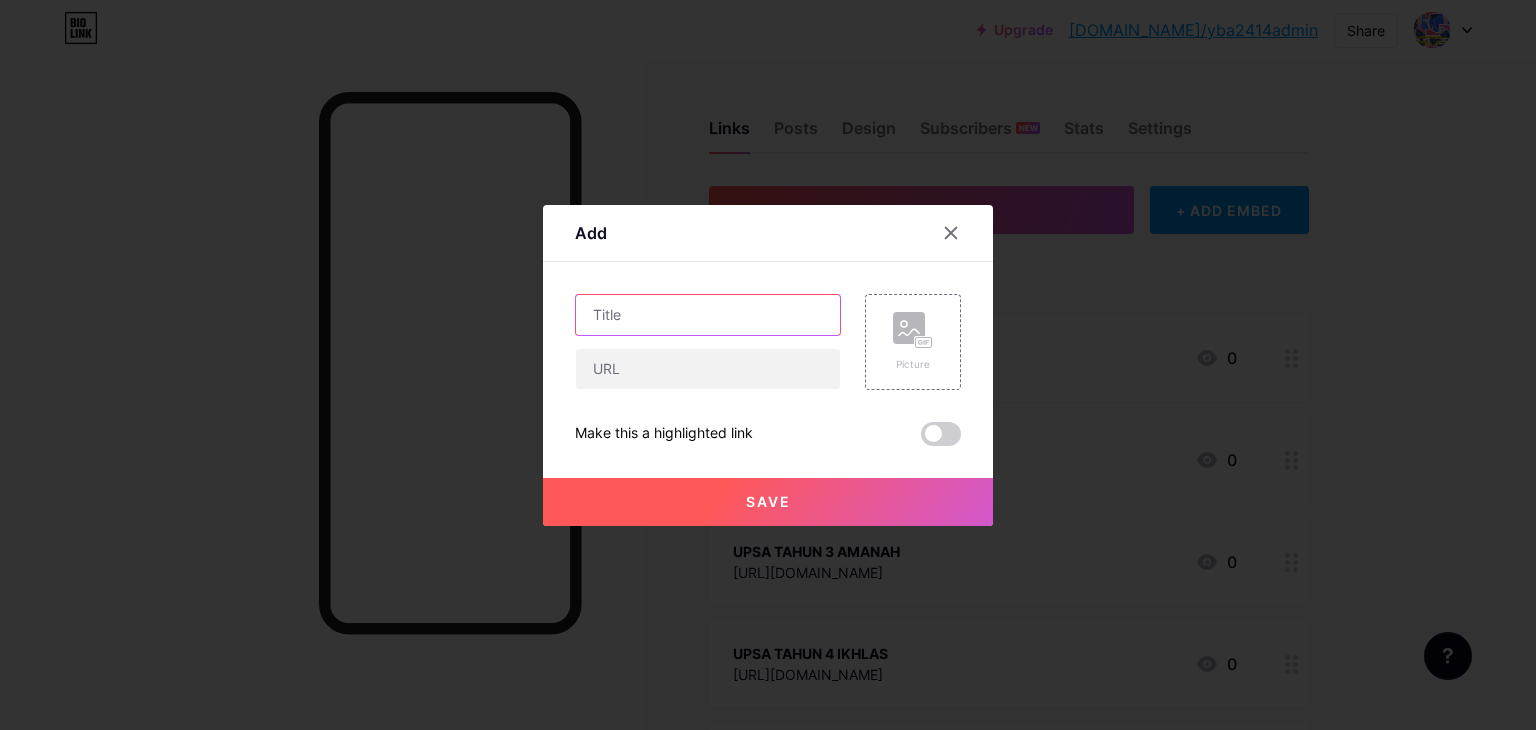 click at bounding box center [708, 315] 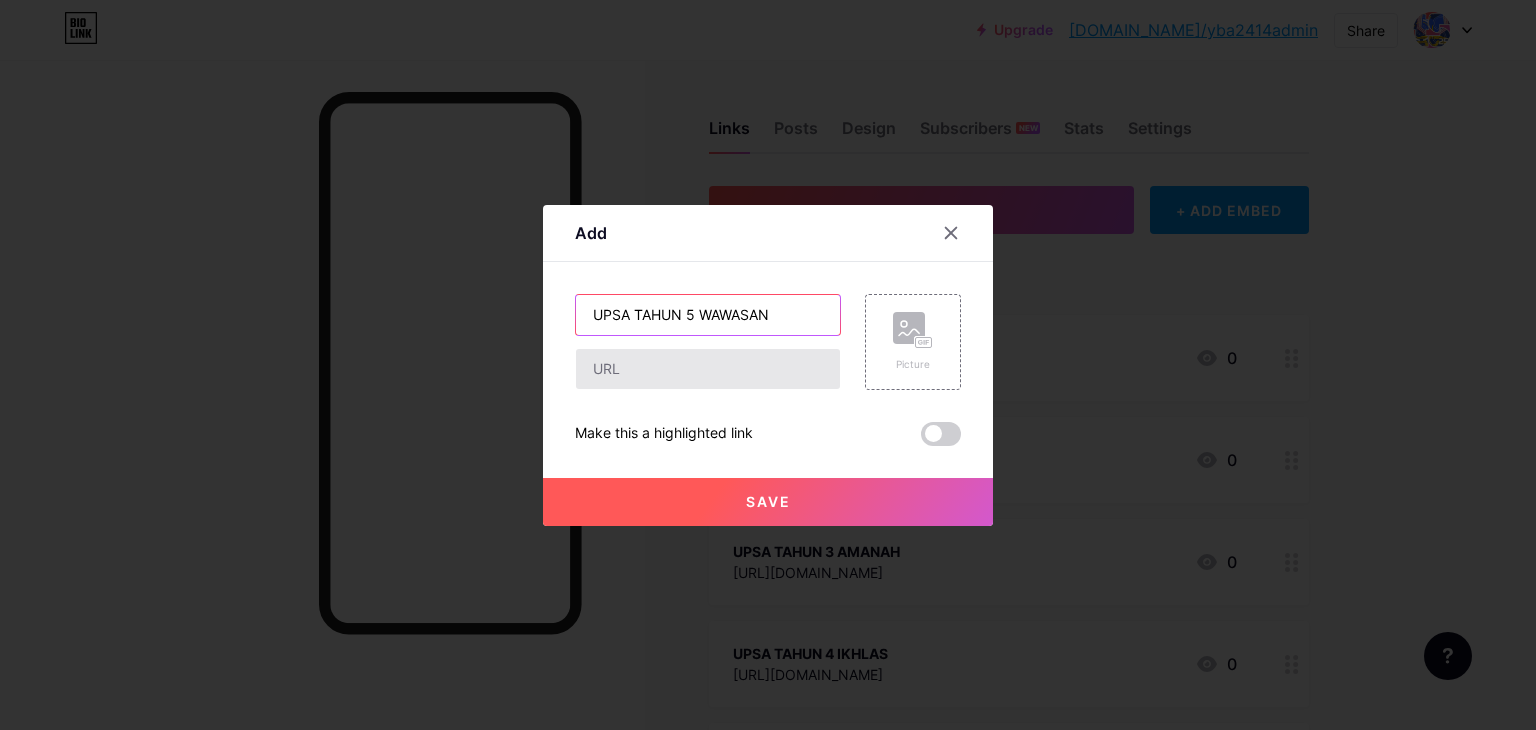 type on "UPSA TAHUN 5 WAWASAN" 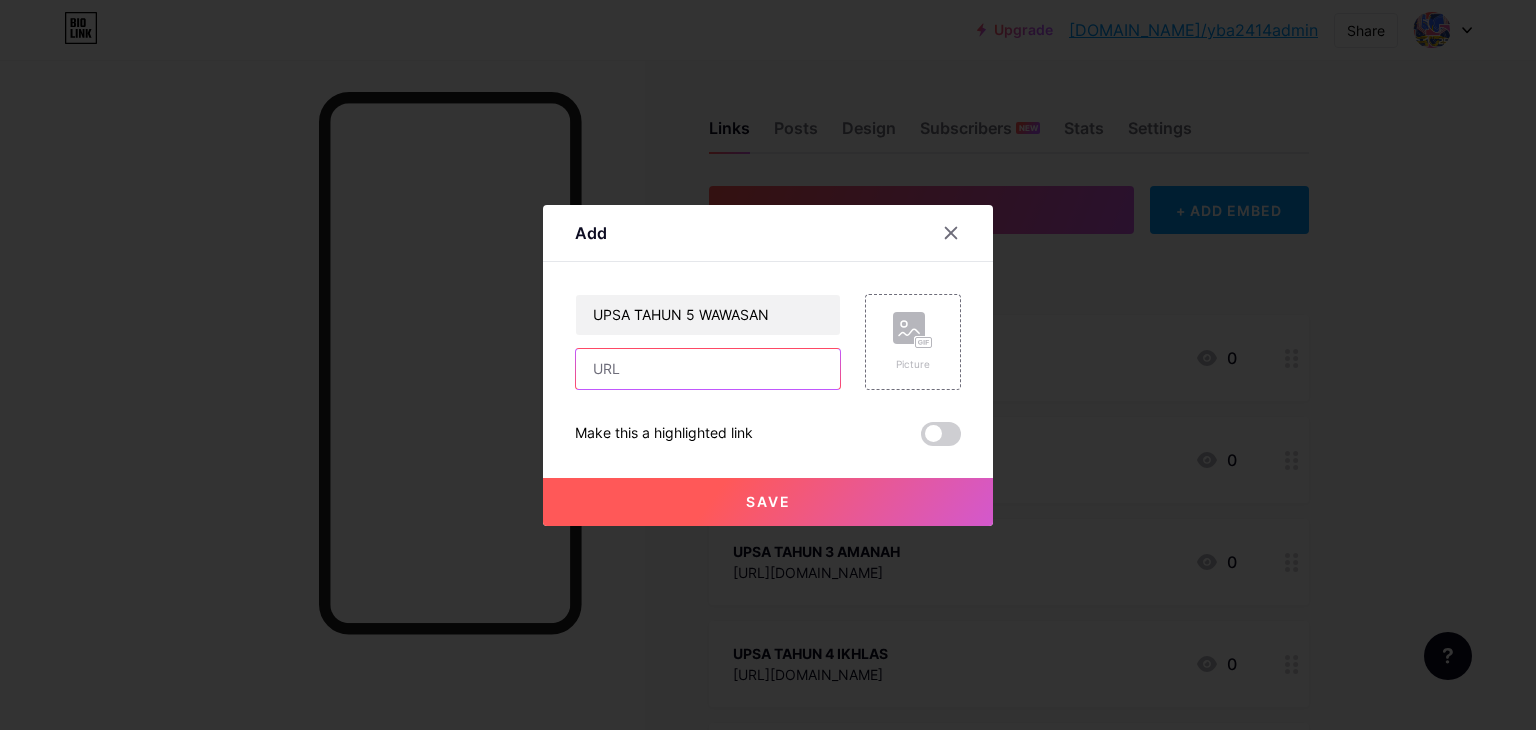 click at bounding box center [708, 369] 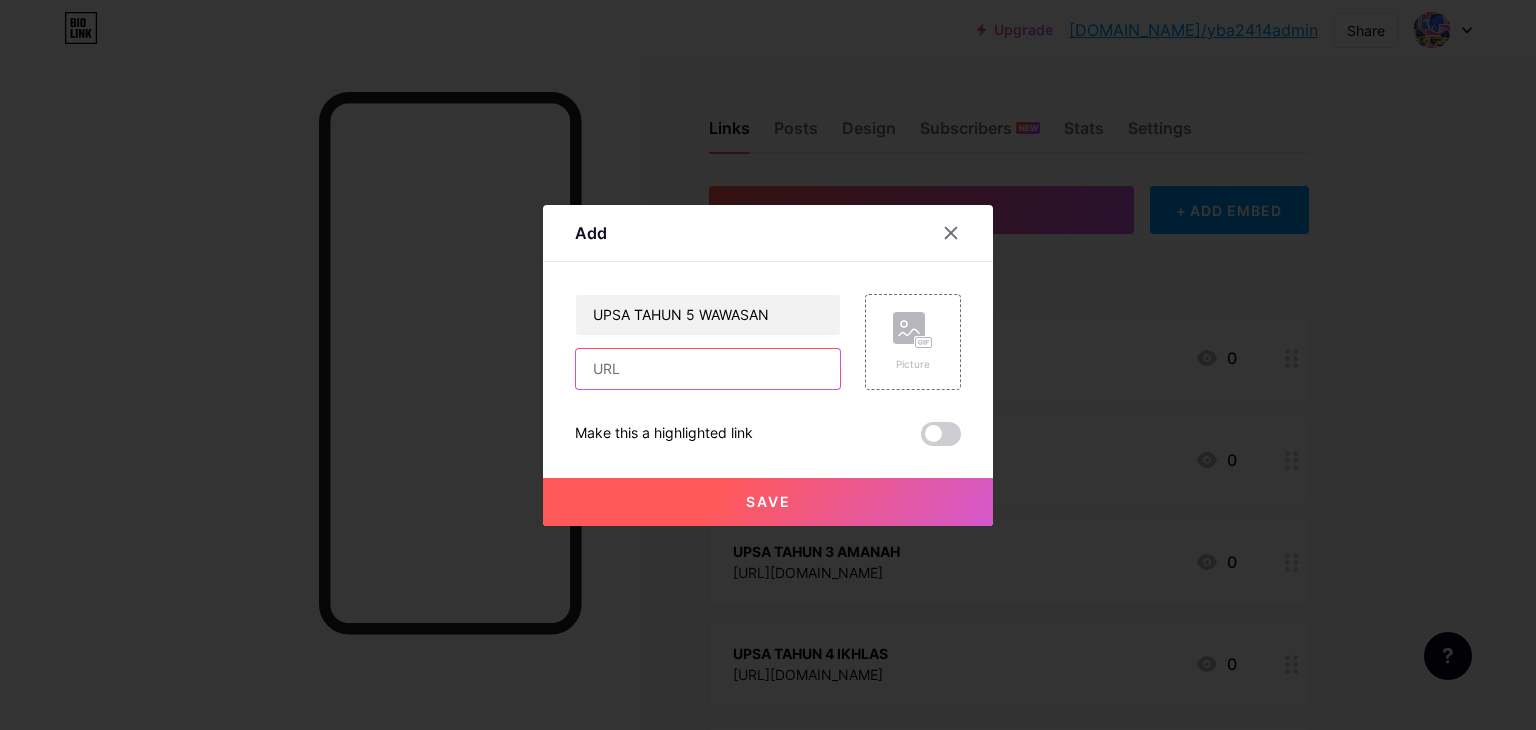paste on "[URL][DOMAIN_NAME]" 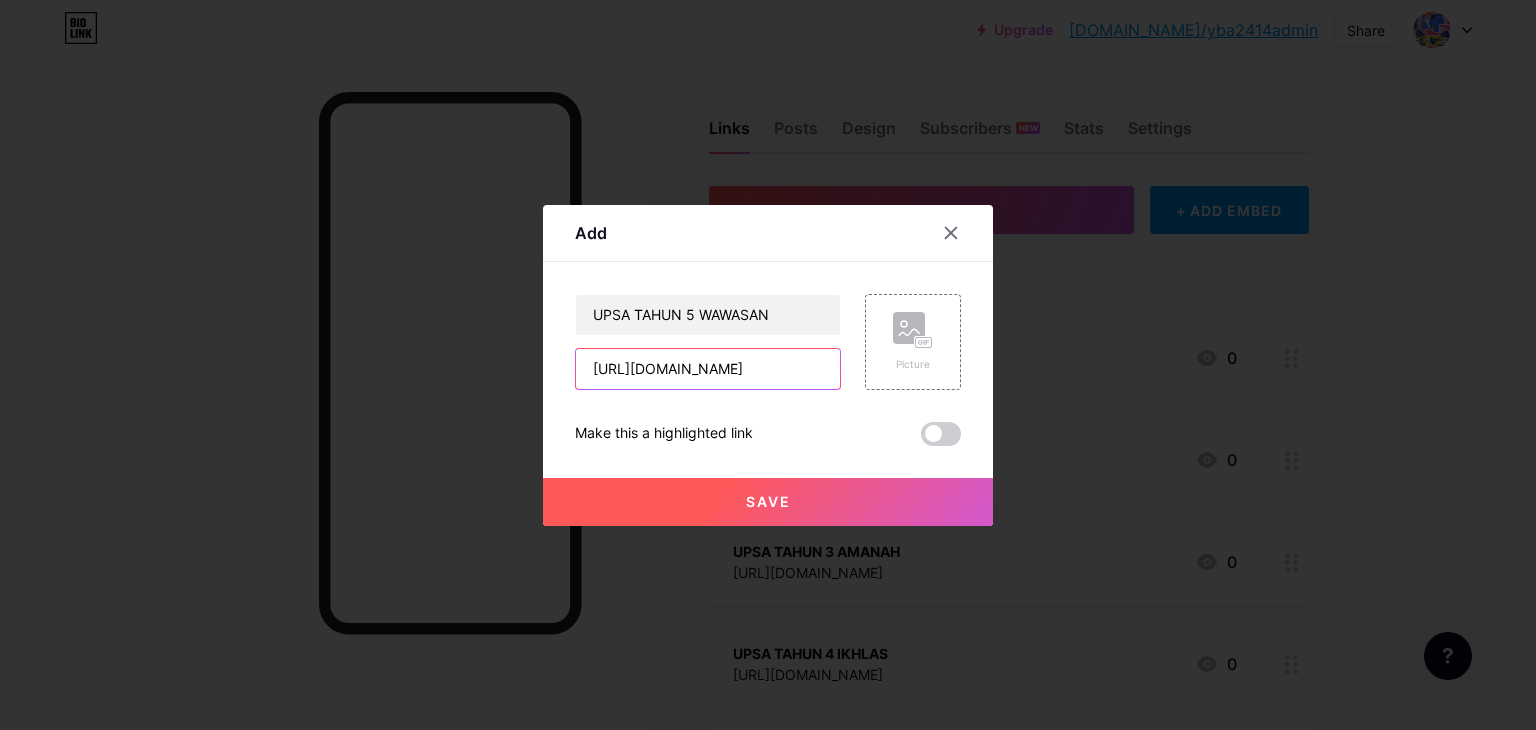 scroll, scrollTop: 0, scrollLeft: 794, axis: horizontal 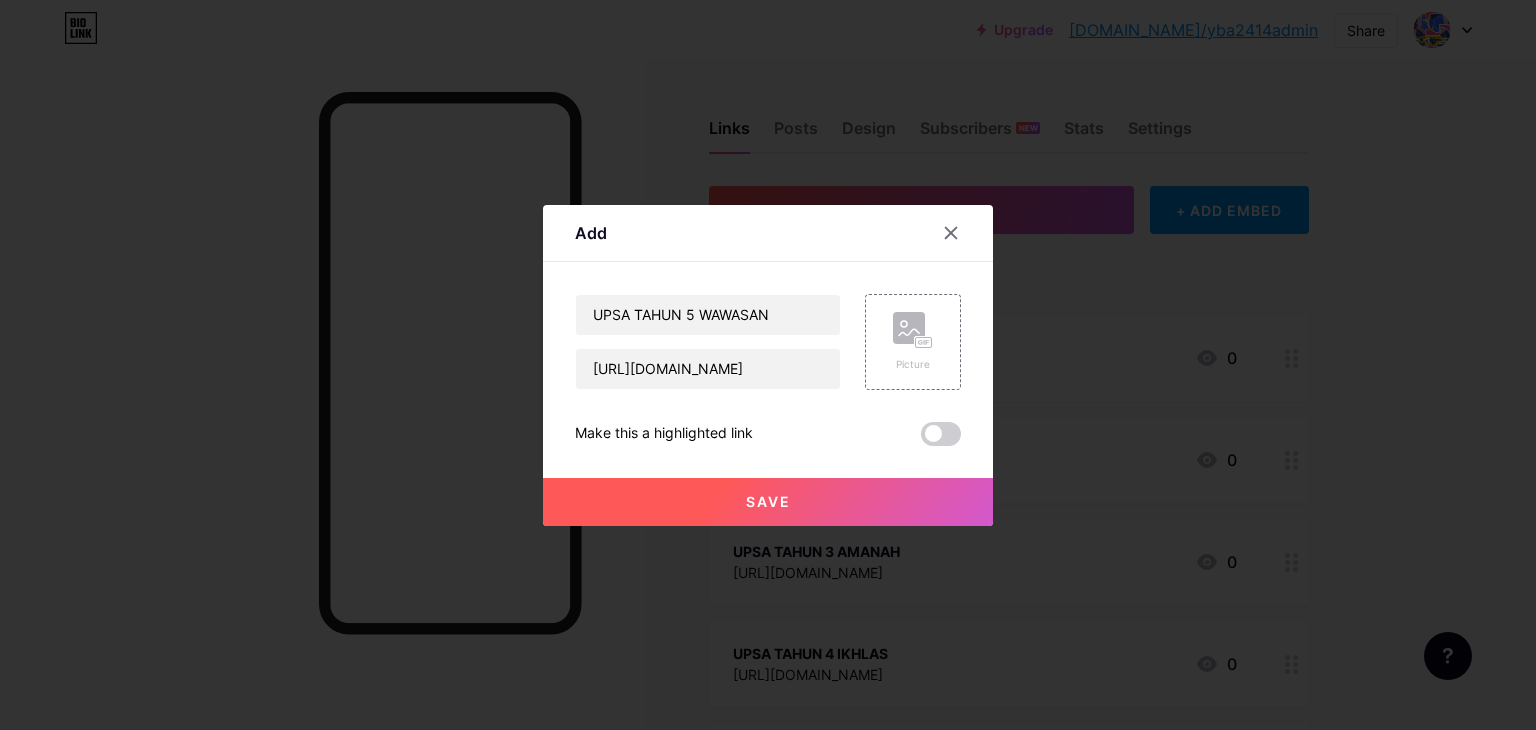 click at bounding box center [941, 434] 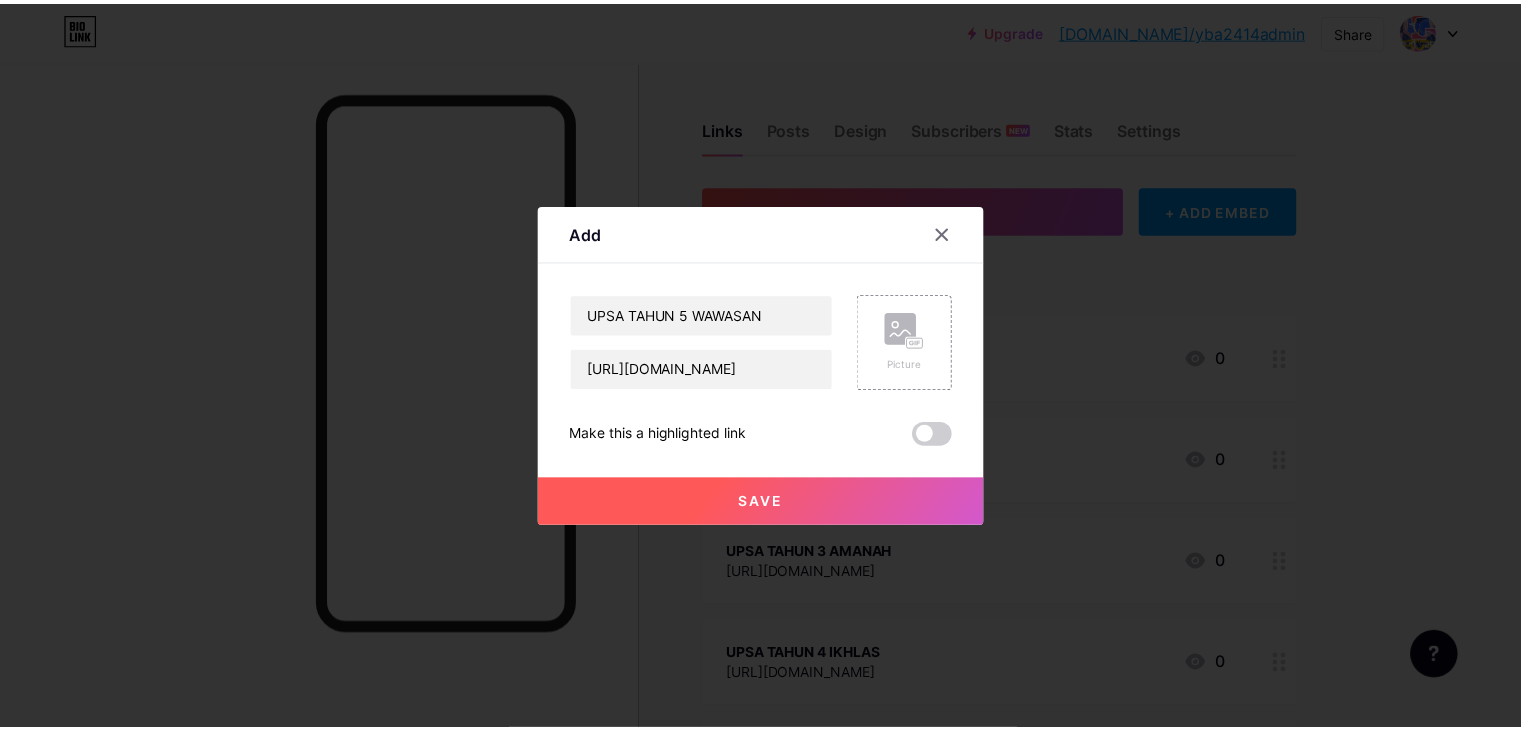 scroll, scrollTop: 0, scrollLeft: 0, axis: both 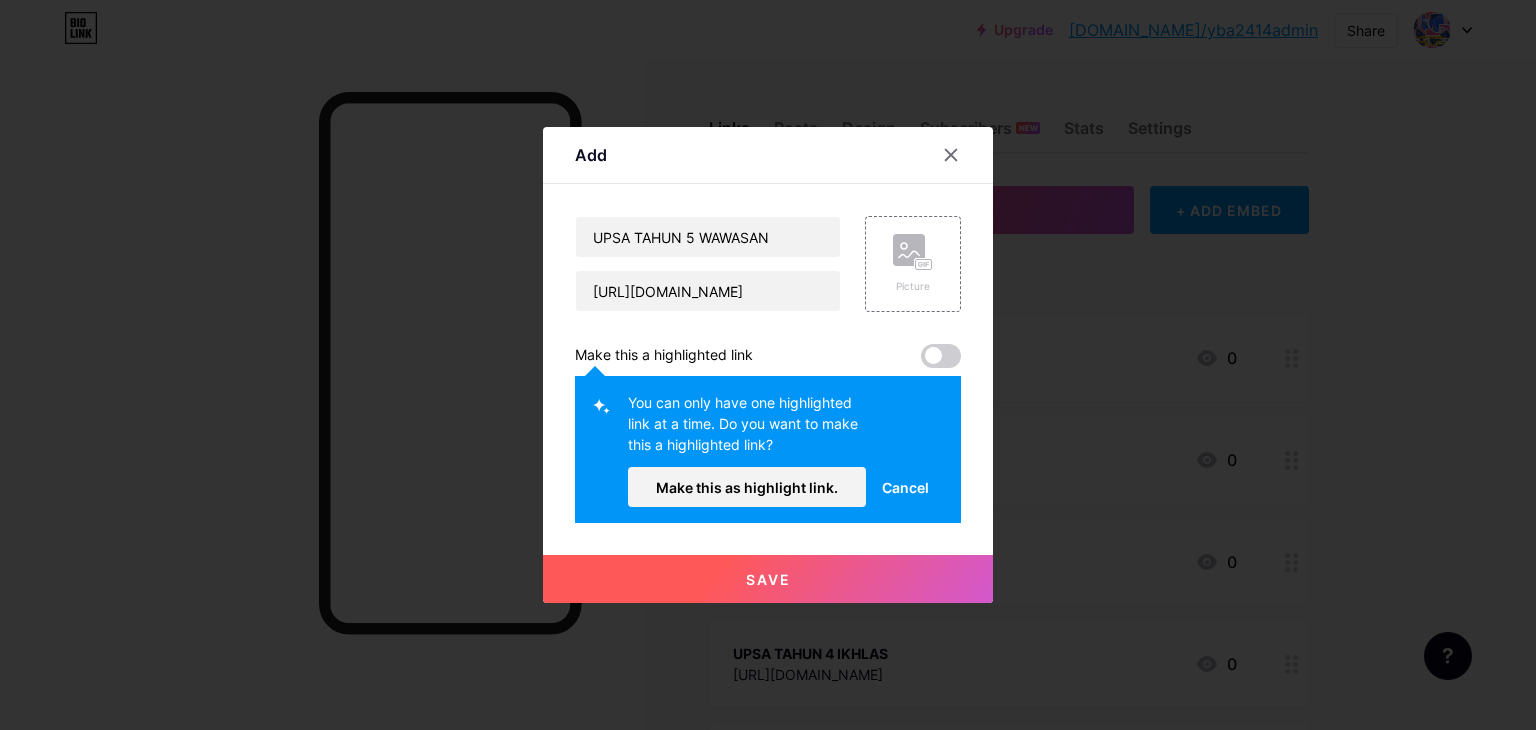 click on "Make this as highlight link." at bounding box center (747, 487) 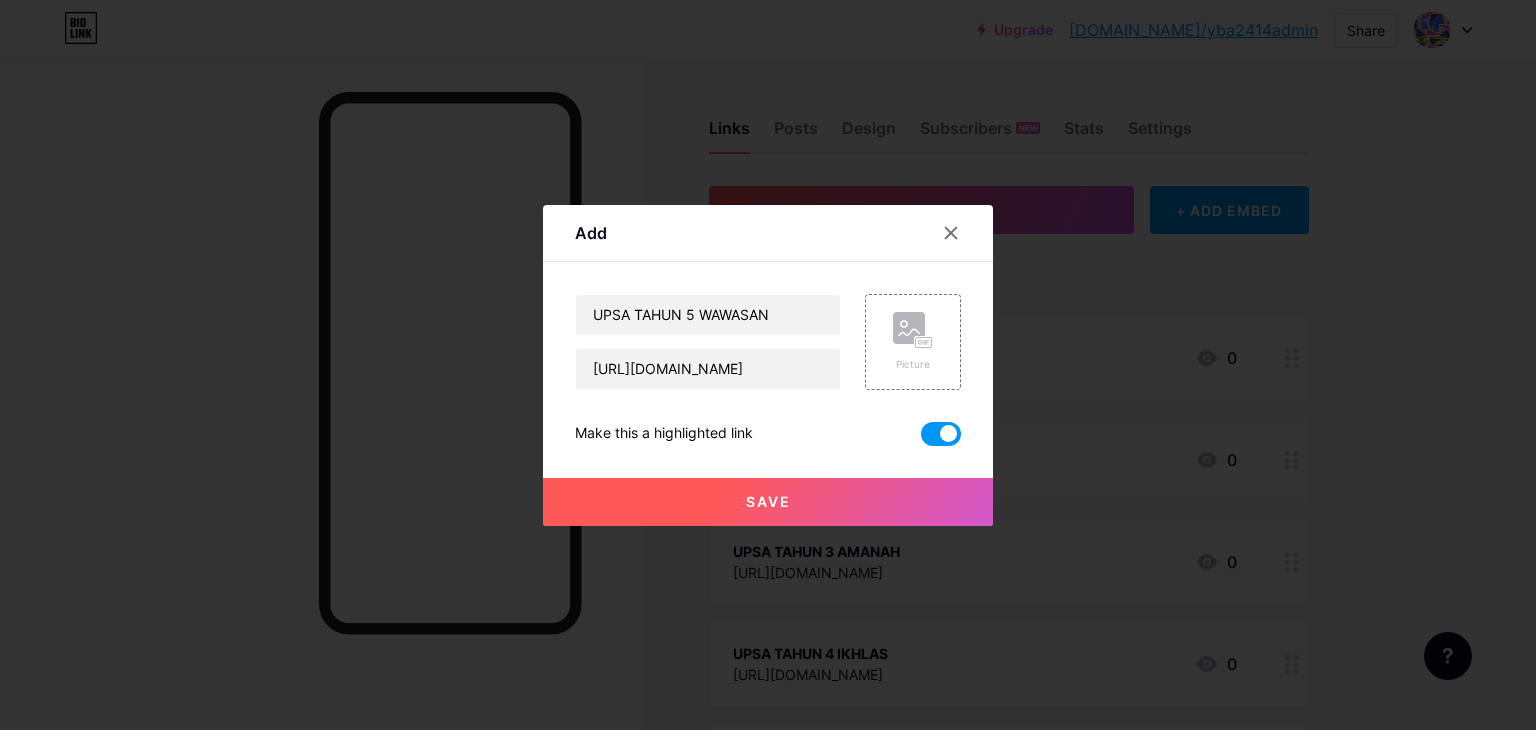 click on "Save" at bounding box center (768, 502) 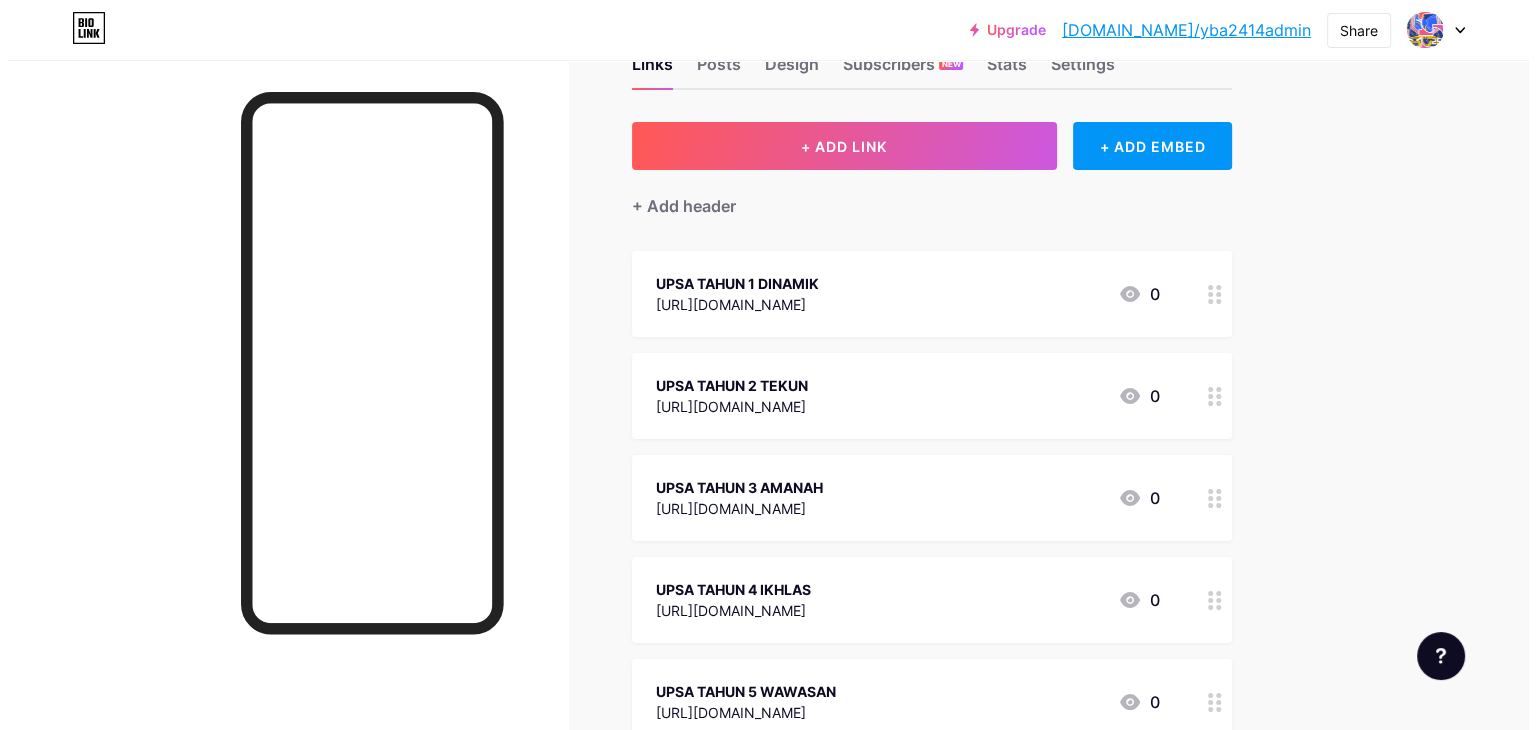 scroll, scrollTop: 100, scrollLeft: 0, axis: vertical 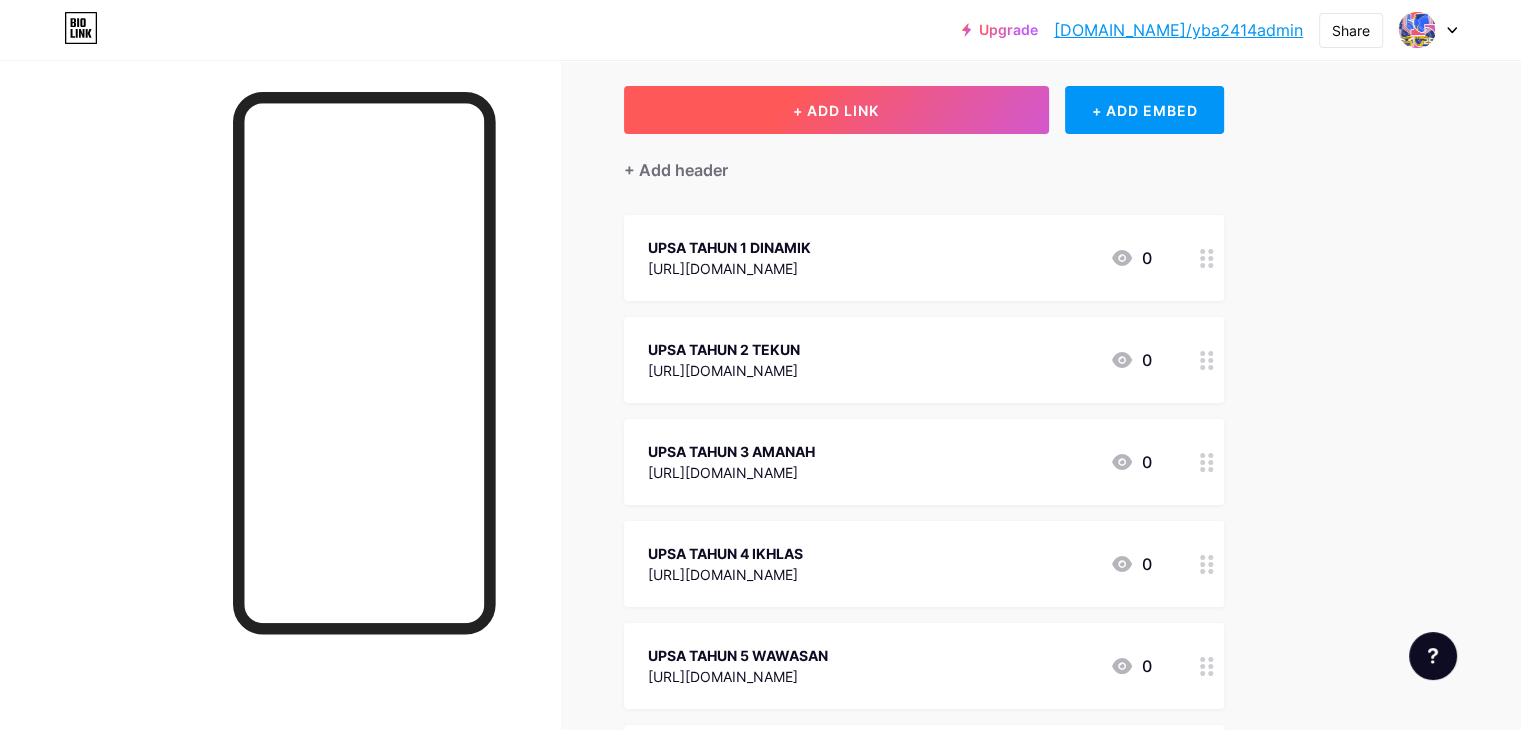 click on "+ ADD LINK" at bounding box center [836, 110] 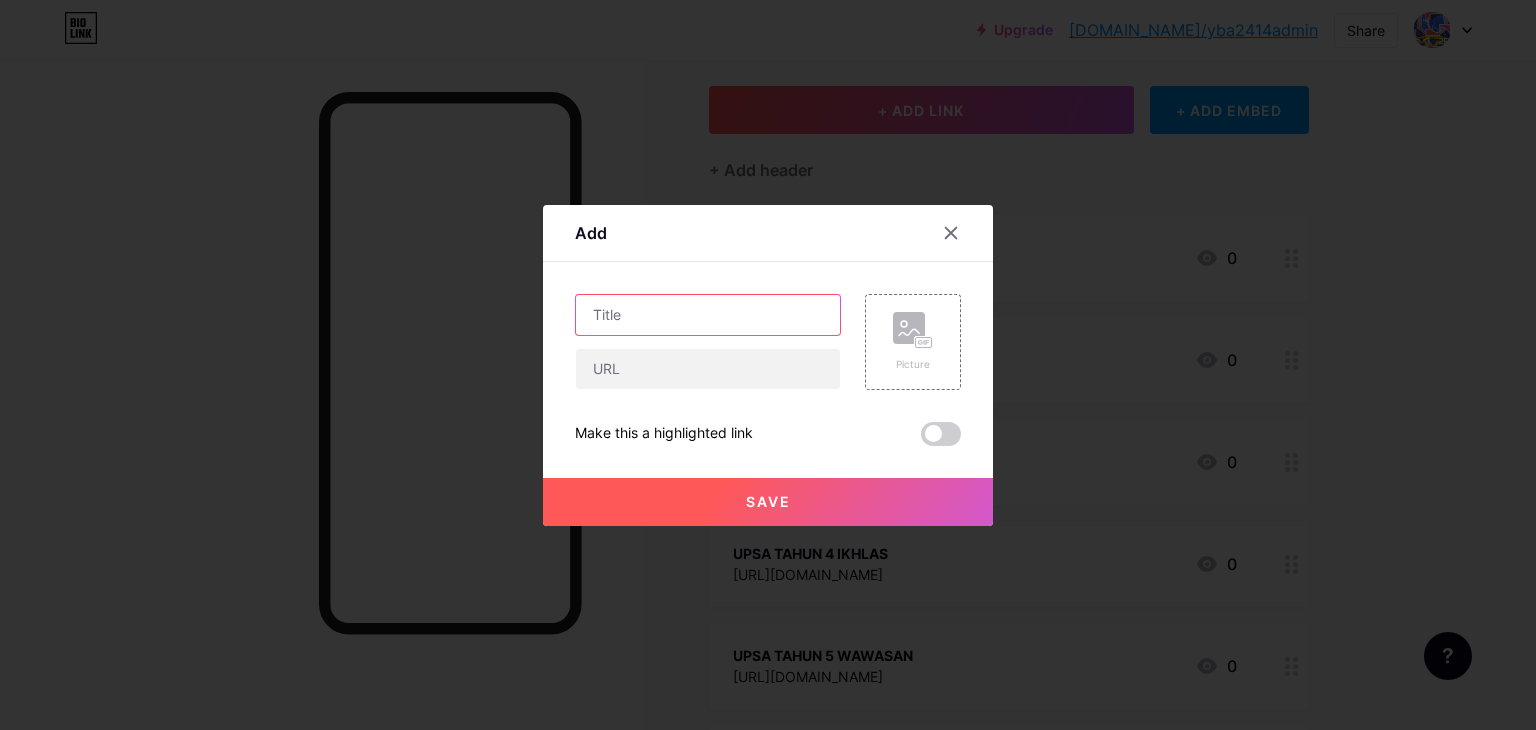 click at bounding box center [708, 315] 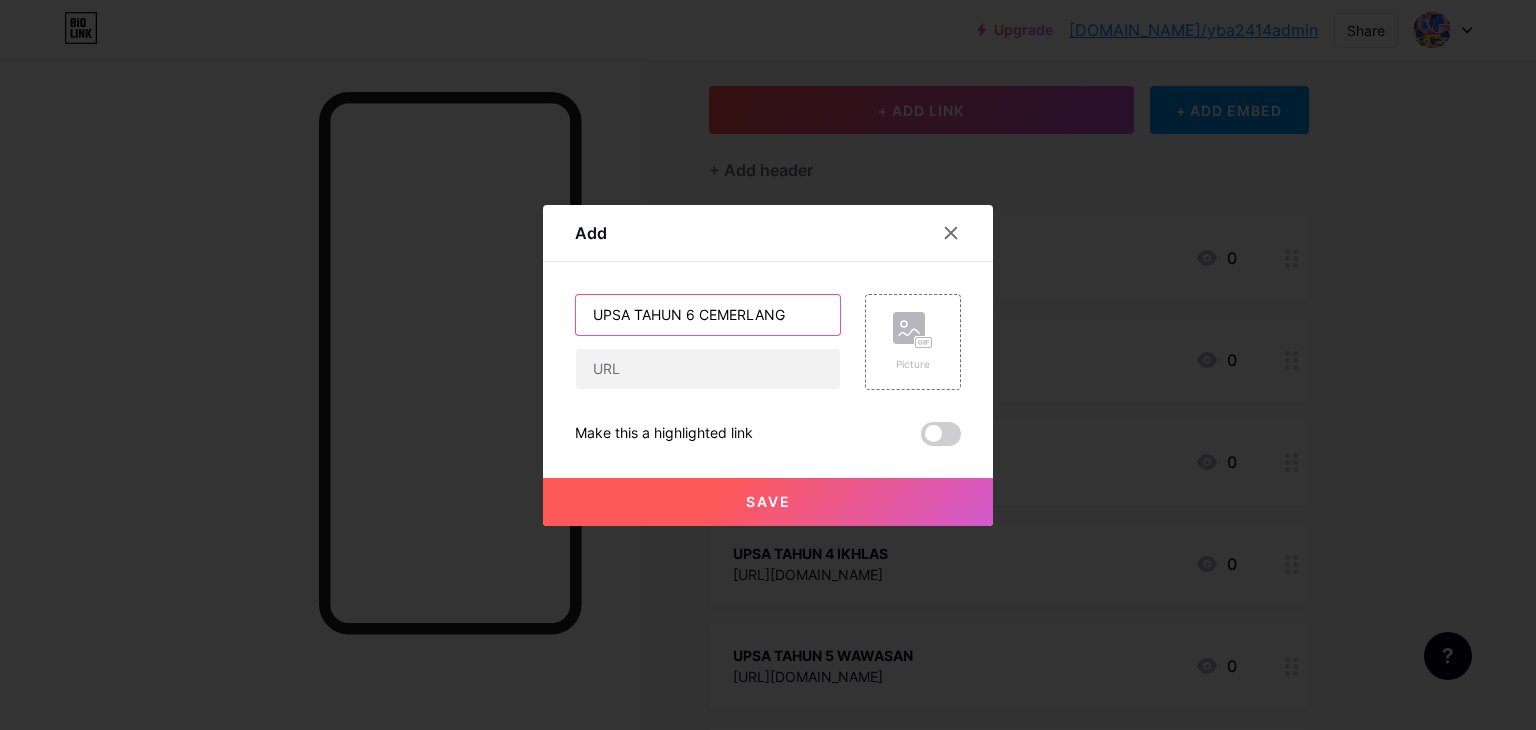 type on "UPSA TAHUN 6 CEMERLANG" 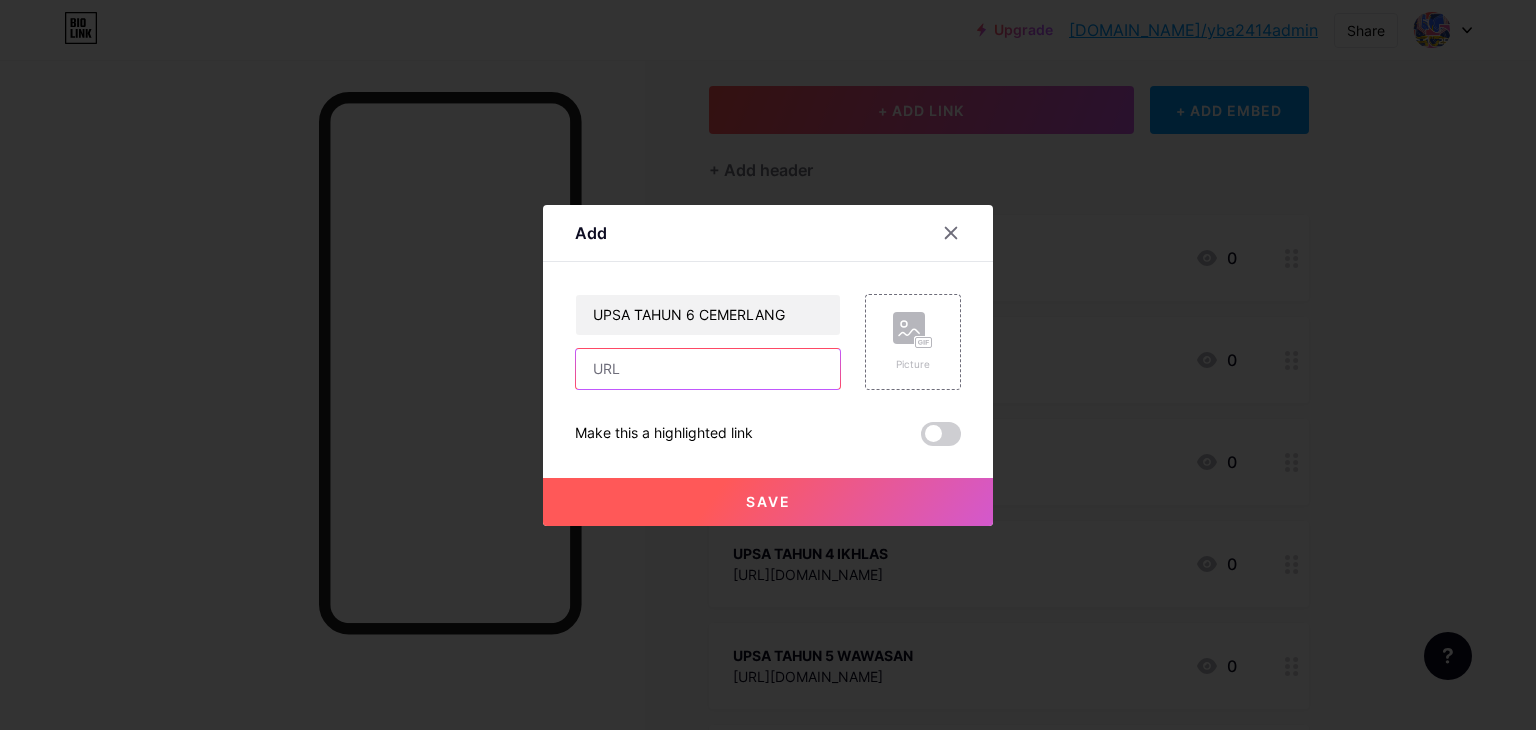 click at bounding box center (708, 369) 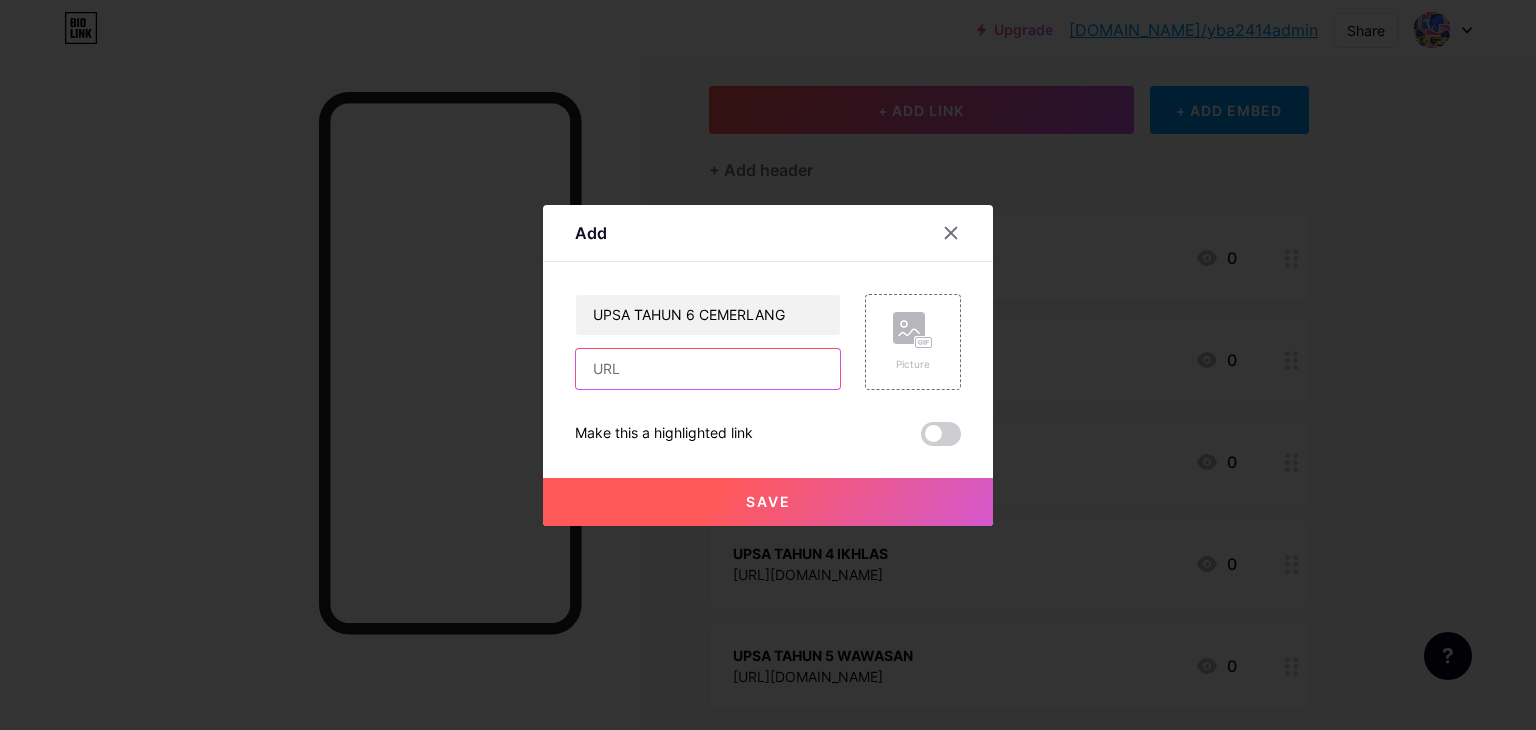 paste on "[URL][DOMAIN_NAME]" 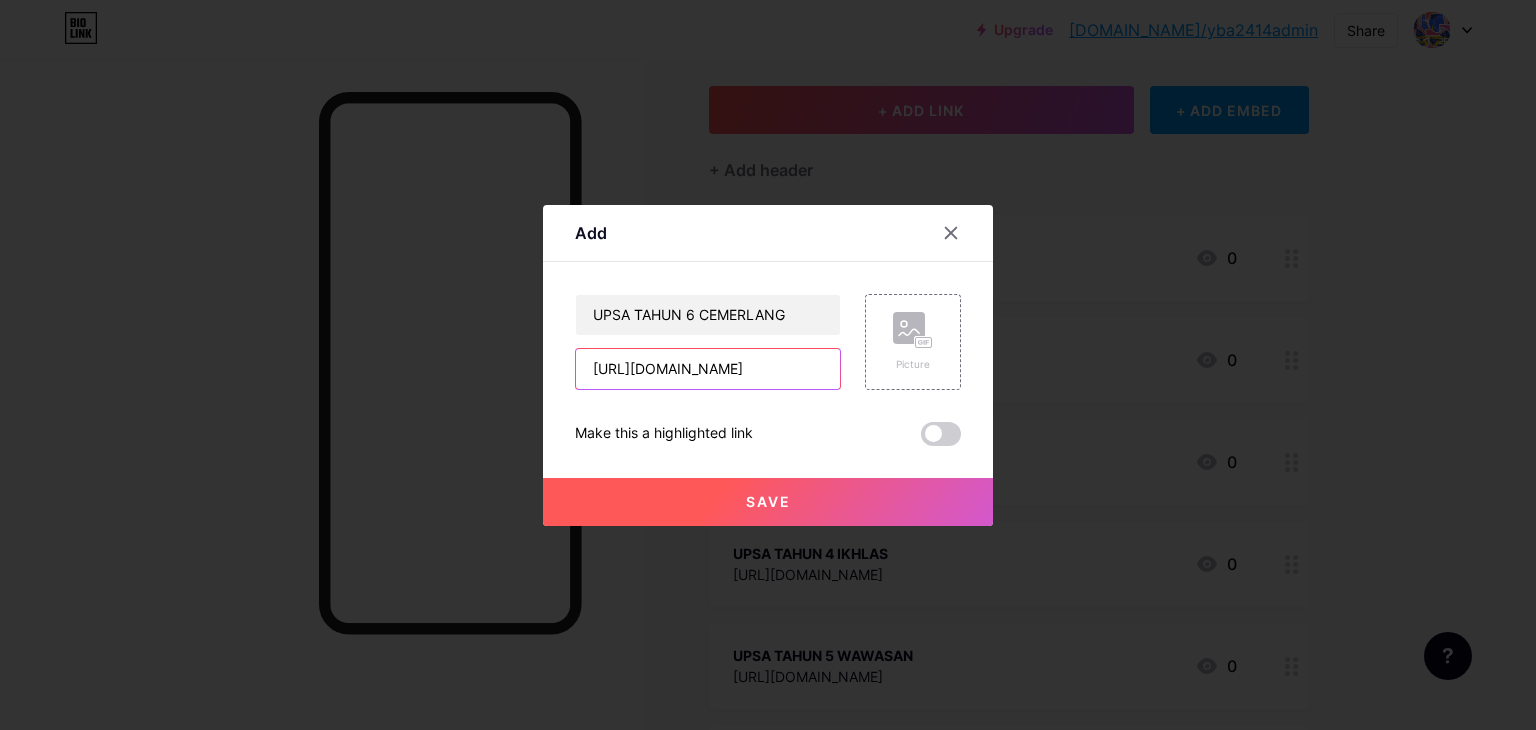 scroll, scrollTop: 0, scrollLeft: 812, axis: horizontal 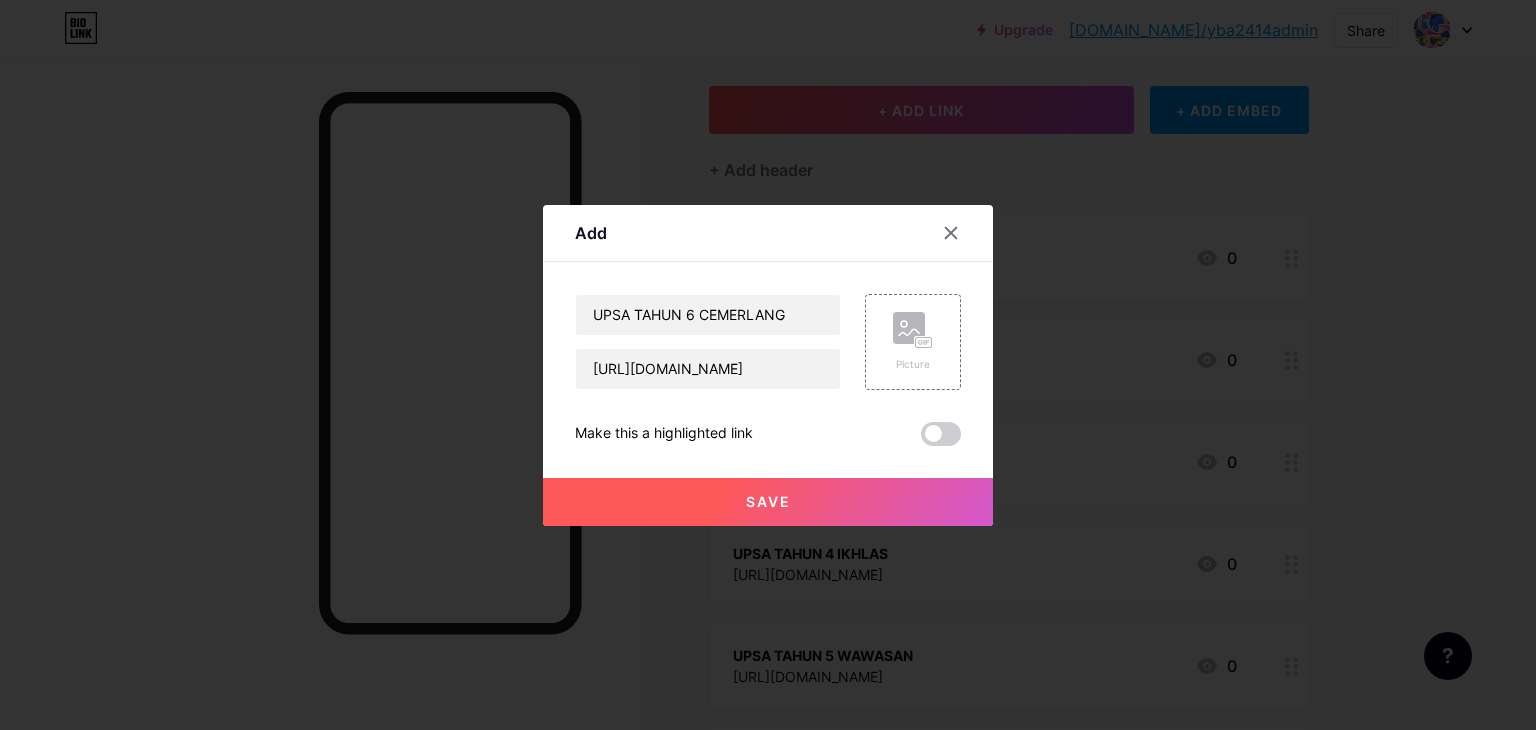 click at bounding box center [941, 434] 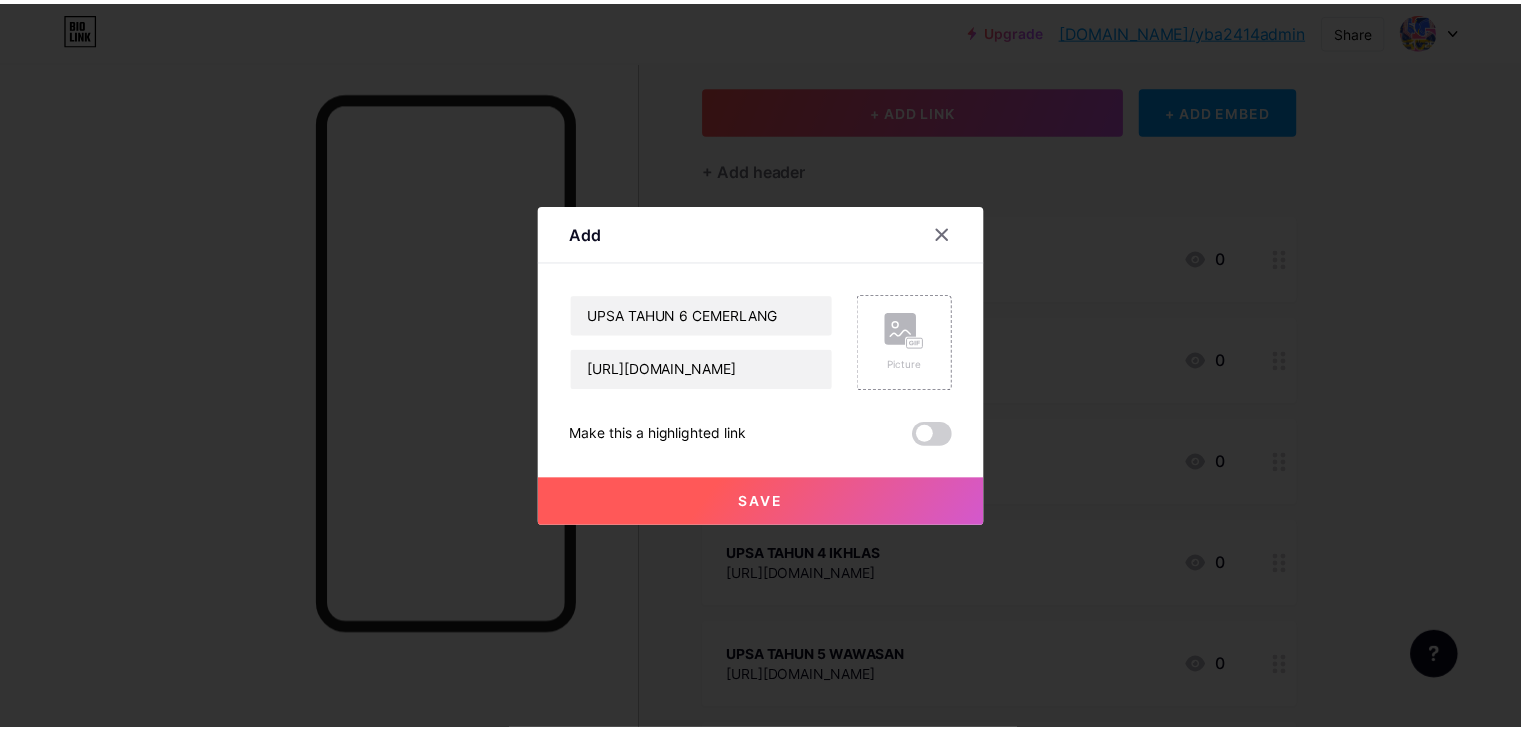 scroll, scrollTop: 0, scrollLeft: 0, axis: both 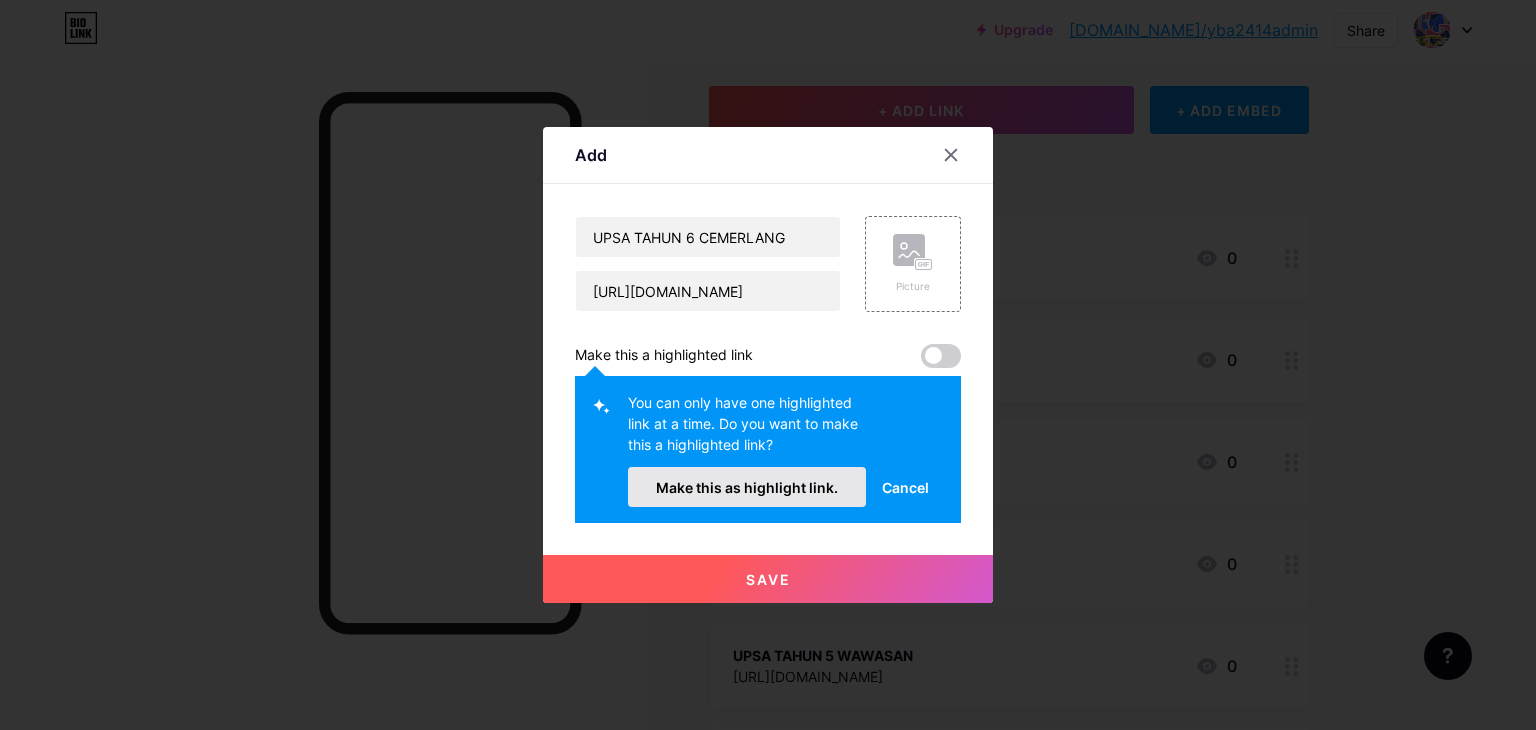 click on "Make this as highlight link." at bounding box center [747, 487] 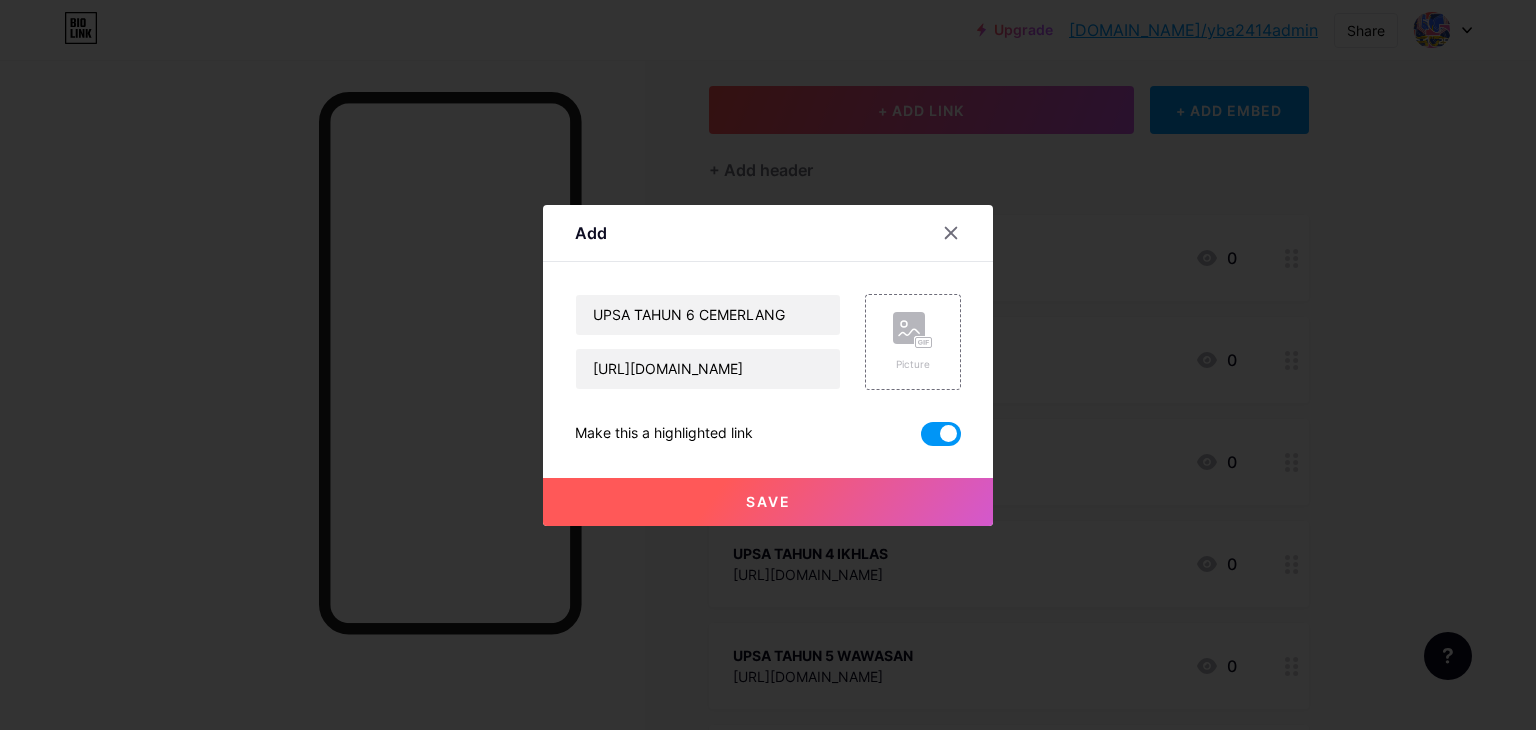 click on "Save" at bounding box center (768, 502) 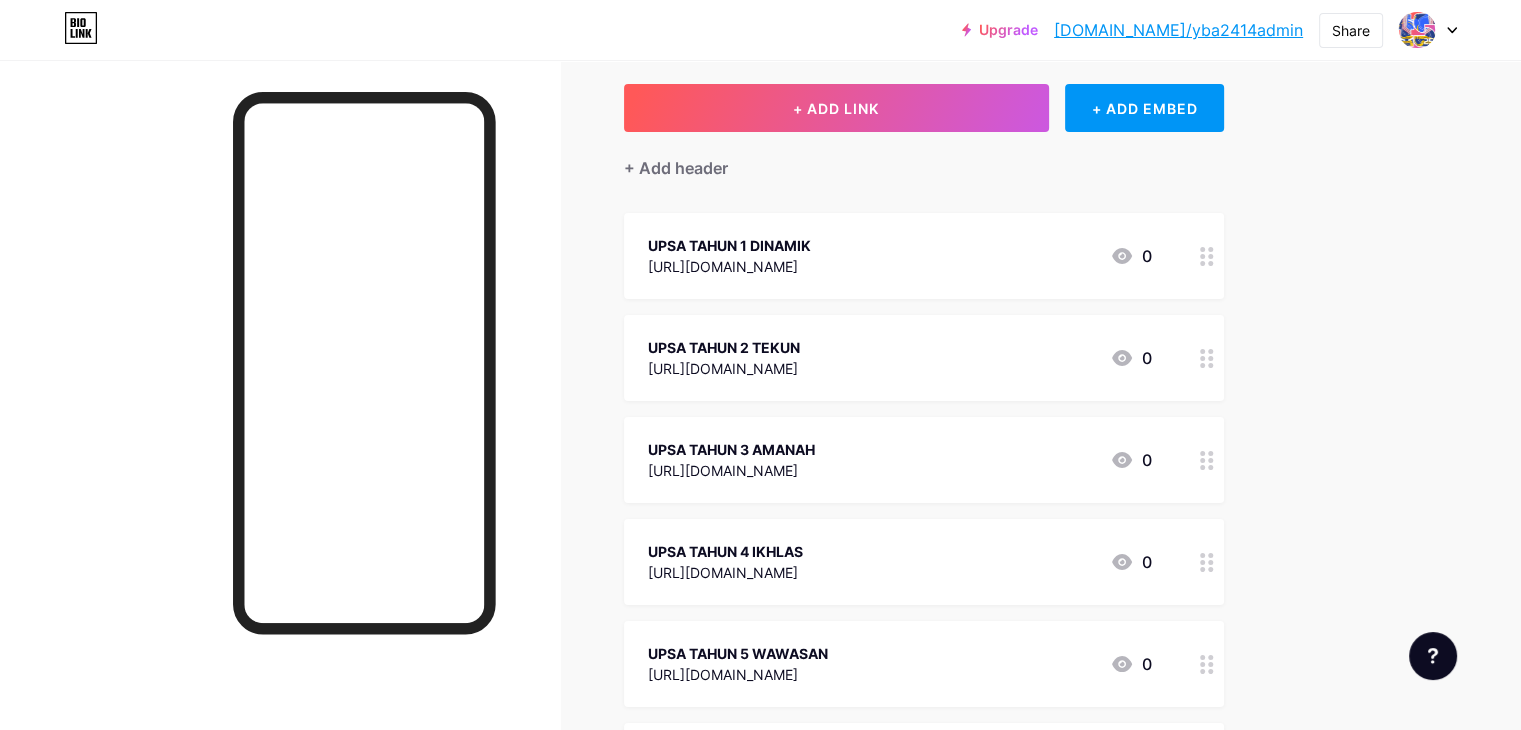 scroll, scrollTop: 0, scrollLeft: 0, axis: both 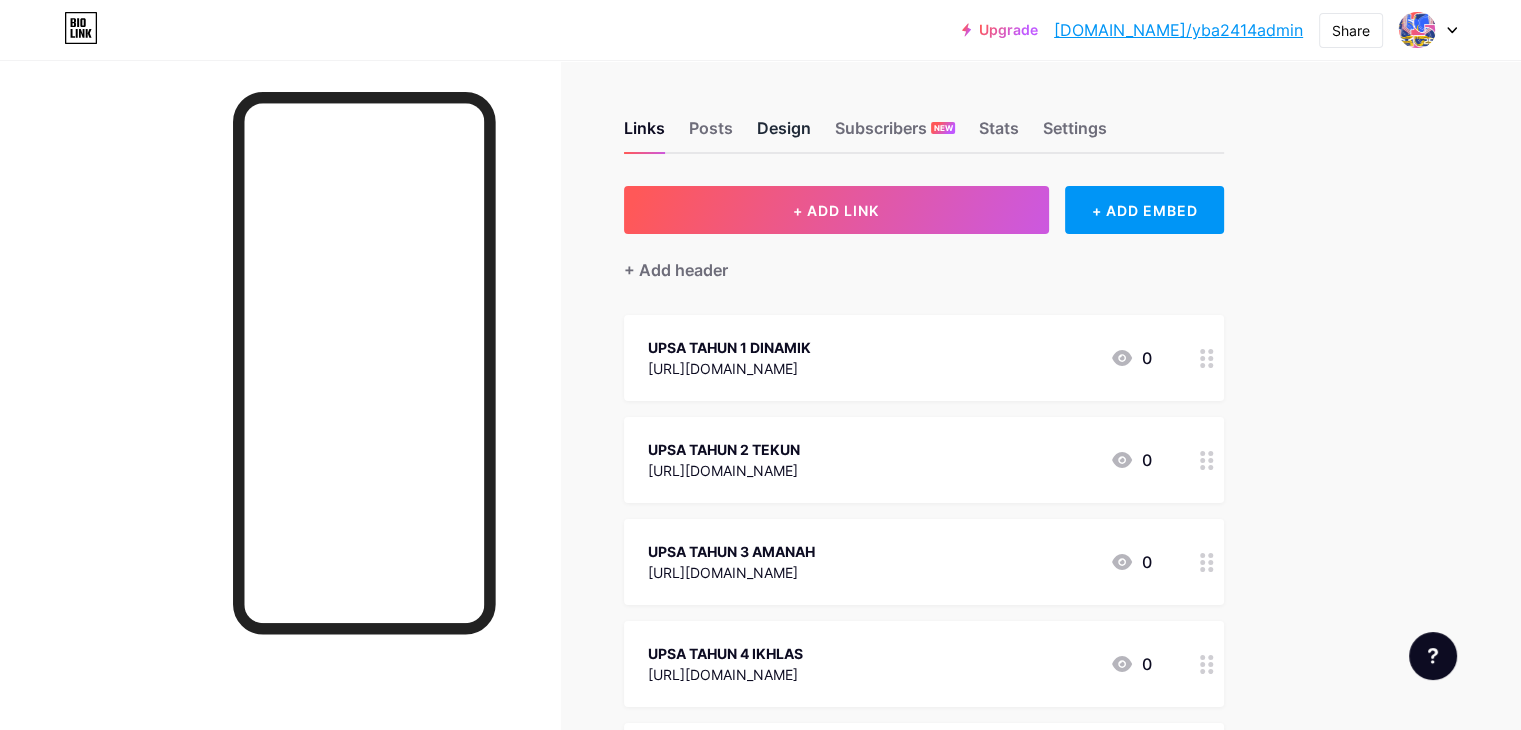 click on "Design" at bounding box center (784, 134) 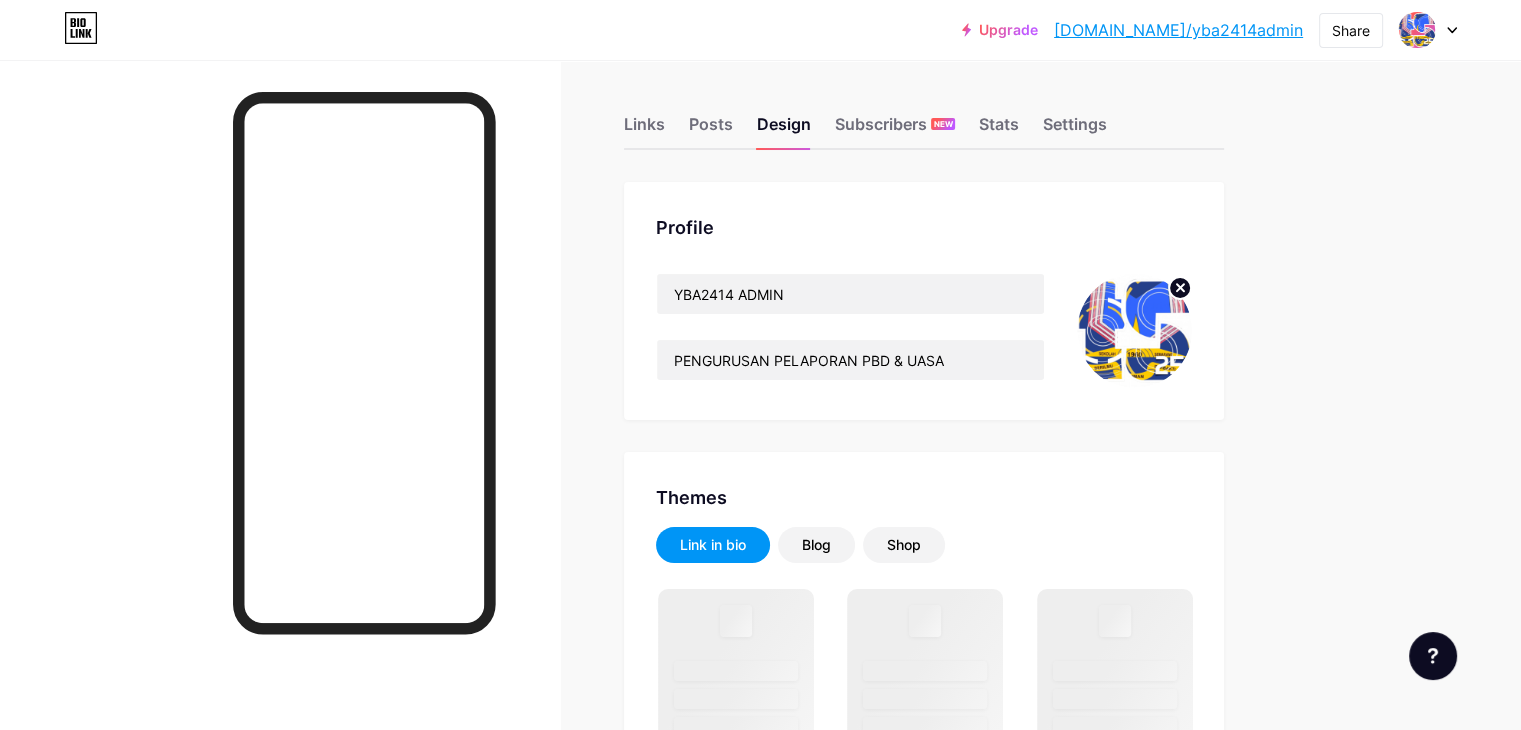 scroll, scrollTop: 0, scrollLeft: 0, axis: both 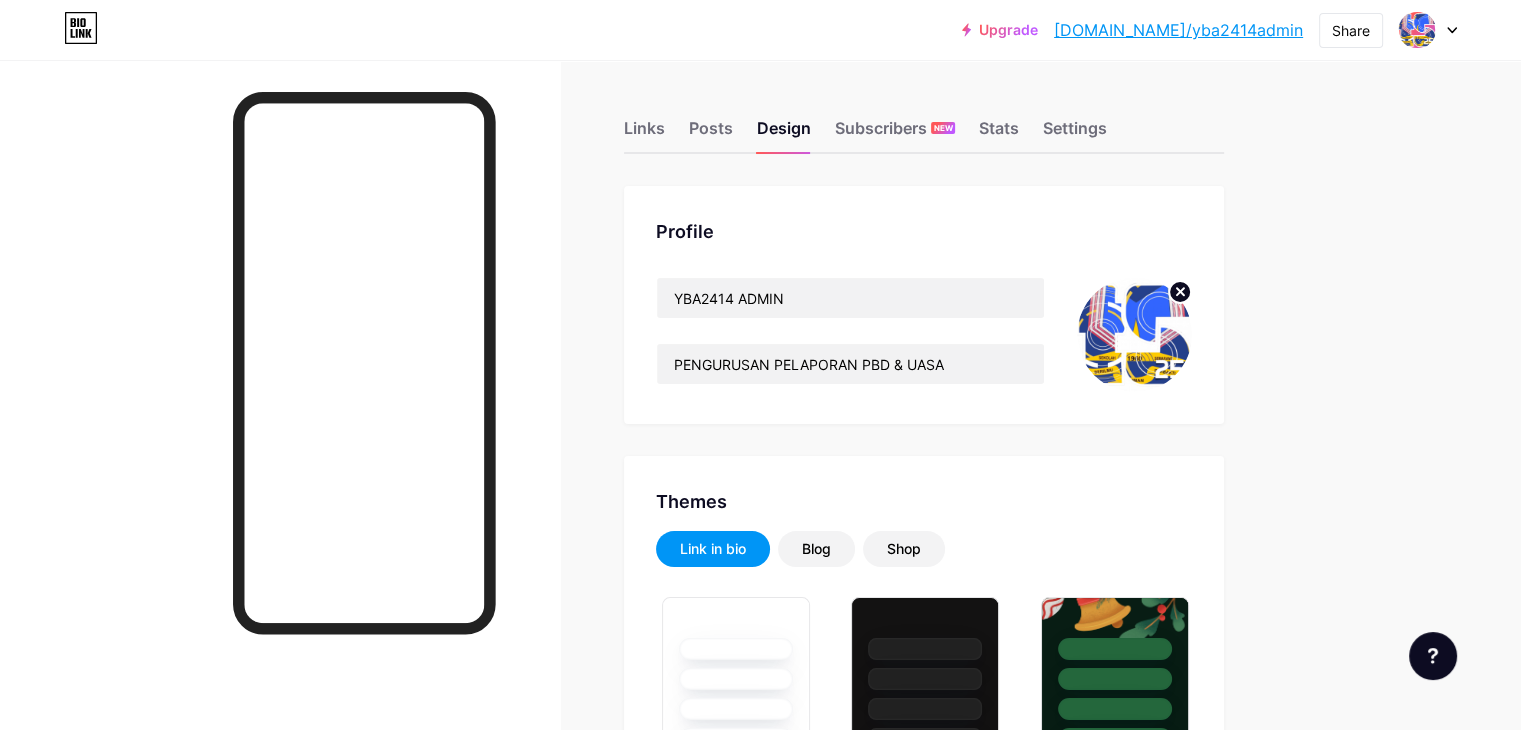 type on "#ffea05" 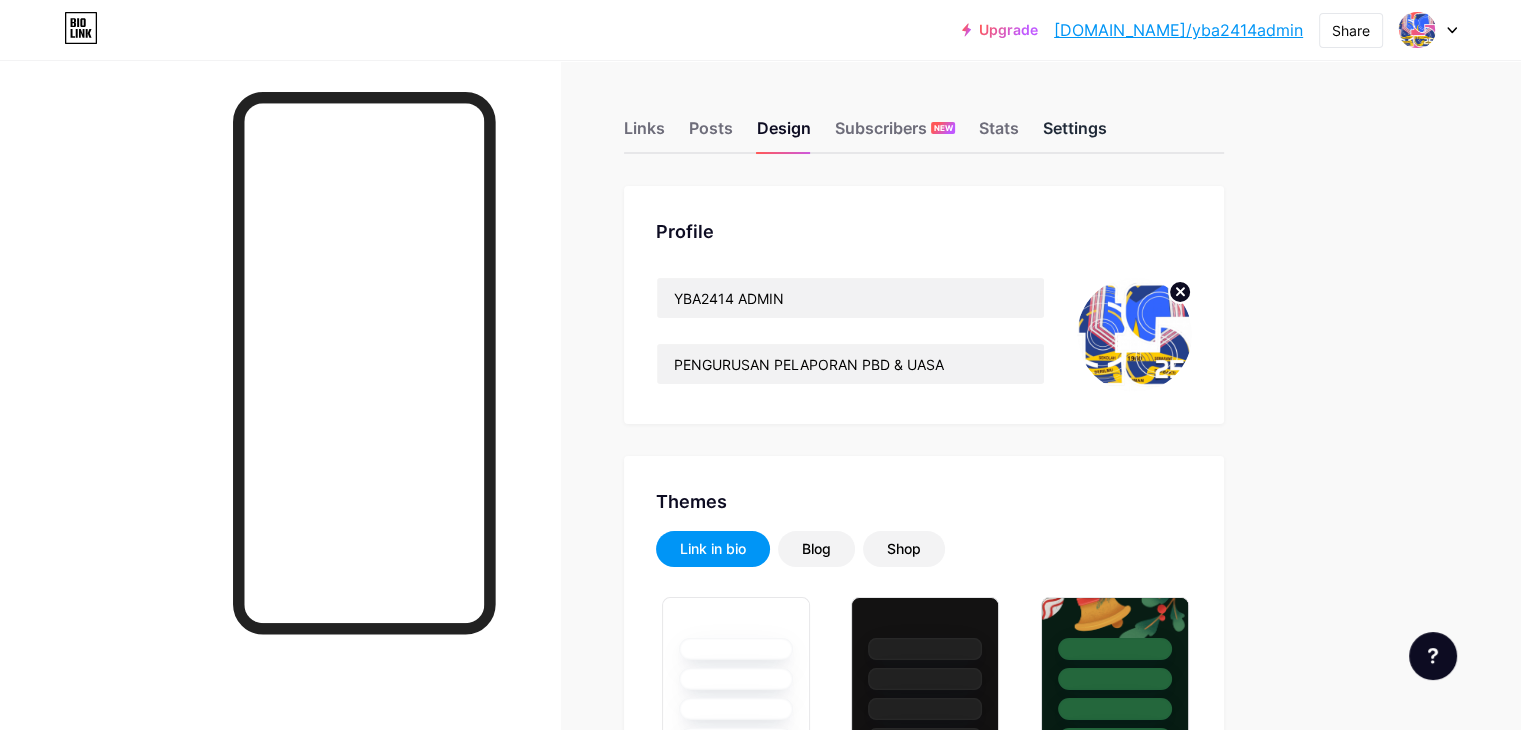 click on "Settings" at bounding box center (1075, 134) 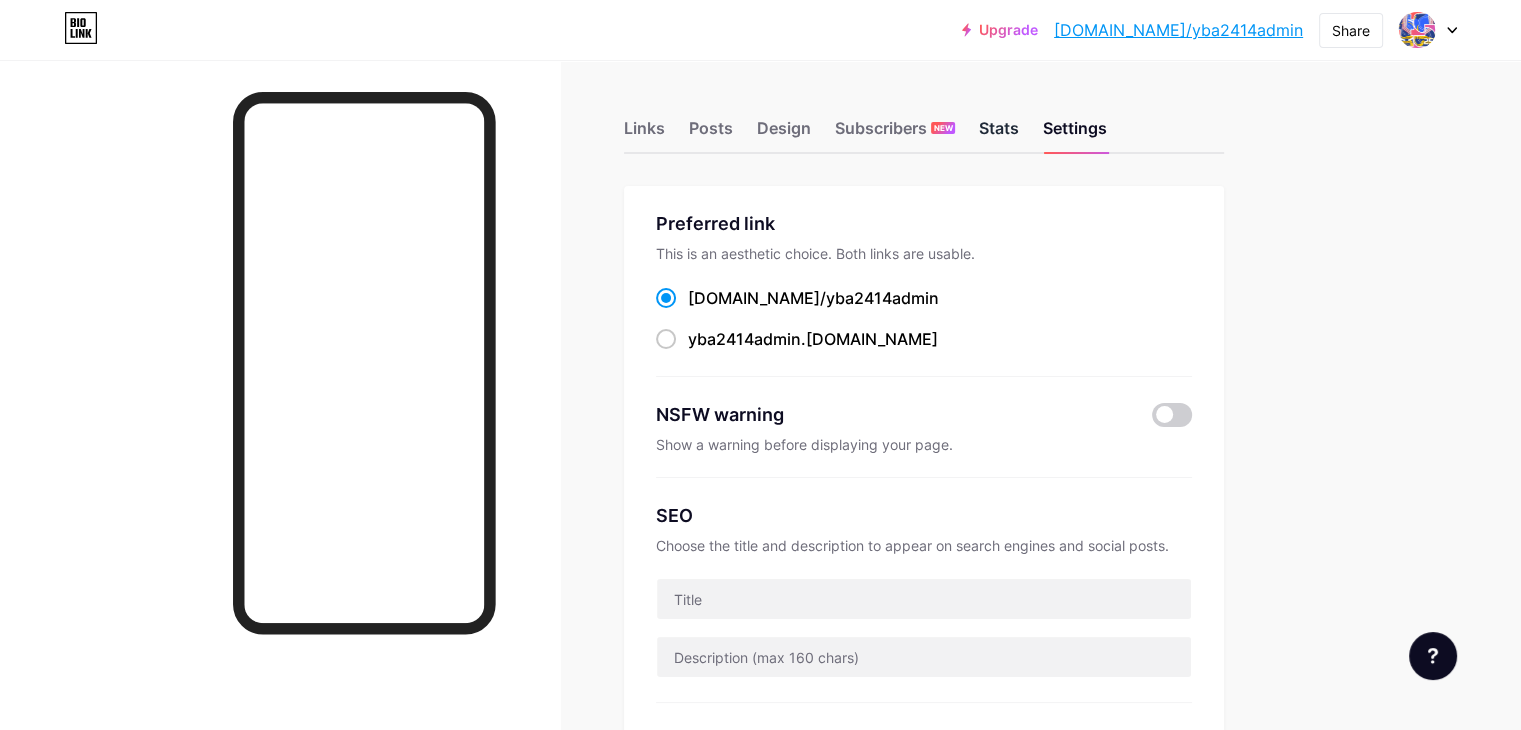 click on "Stats" at bounding box center (999, 134) 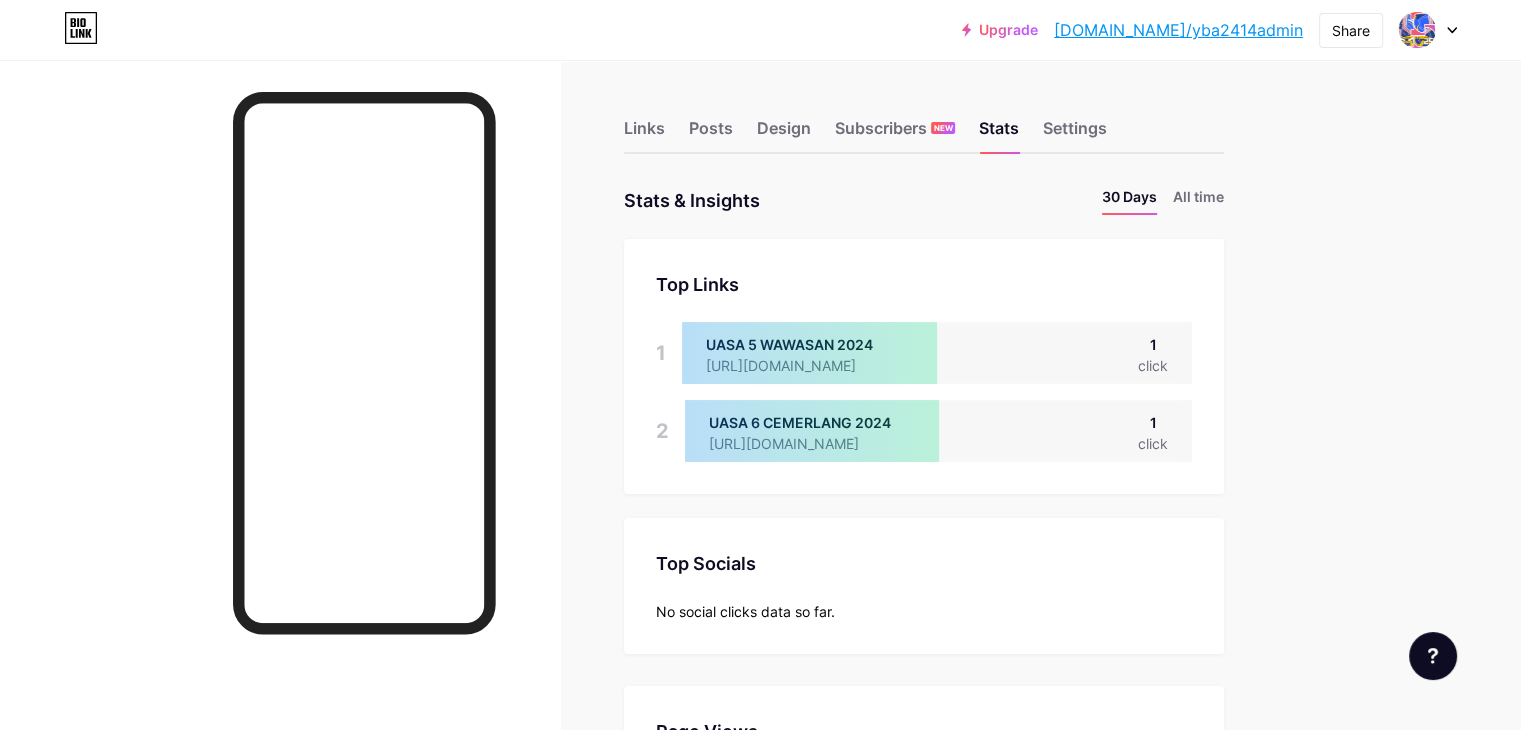 scroll, scrollTop: 999270, scrollLeft: 998479, axis: both 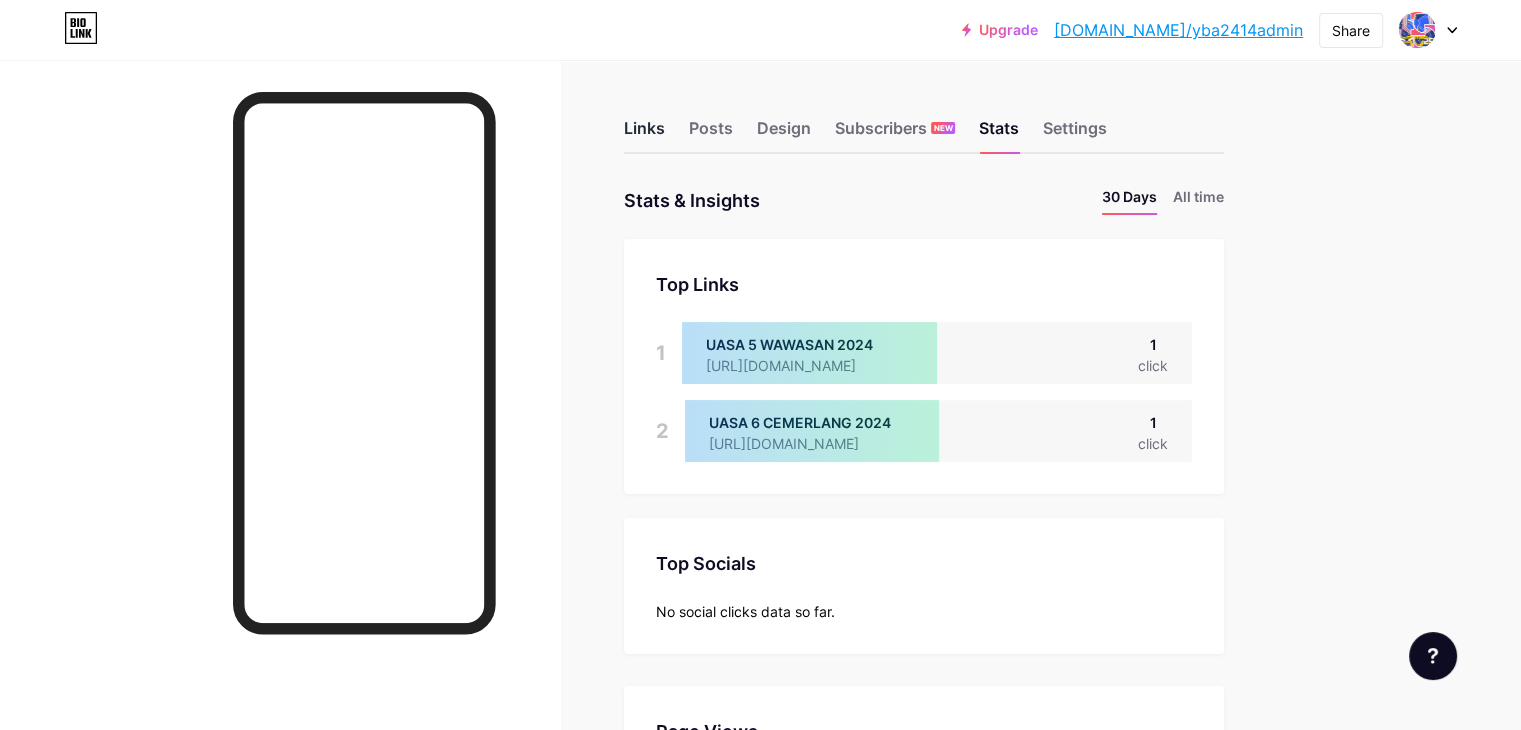click on "Links" at bounding box center (644, 134) 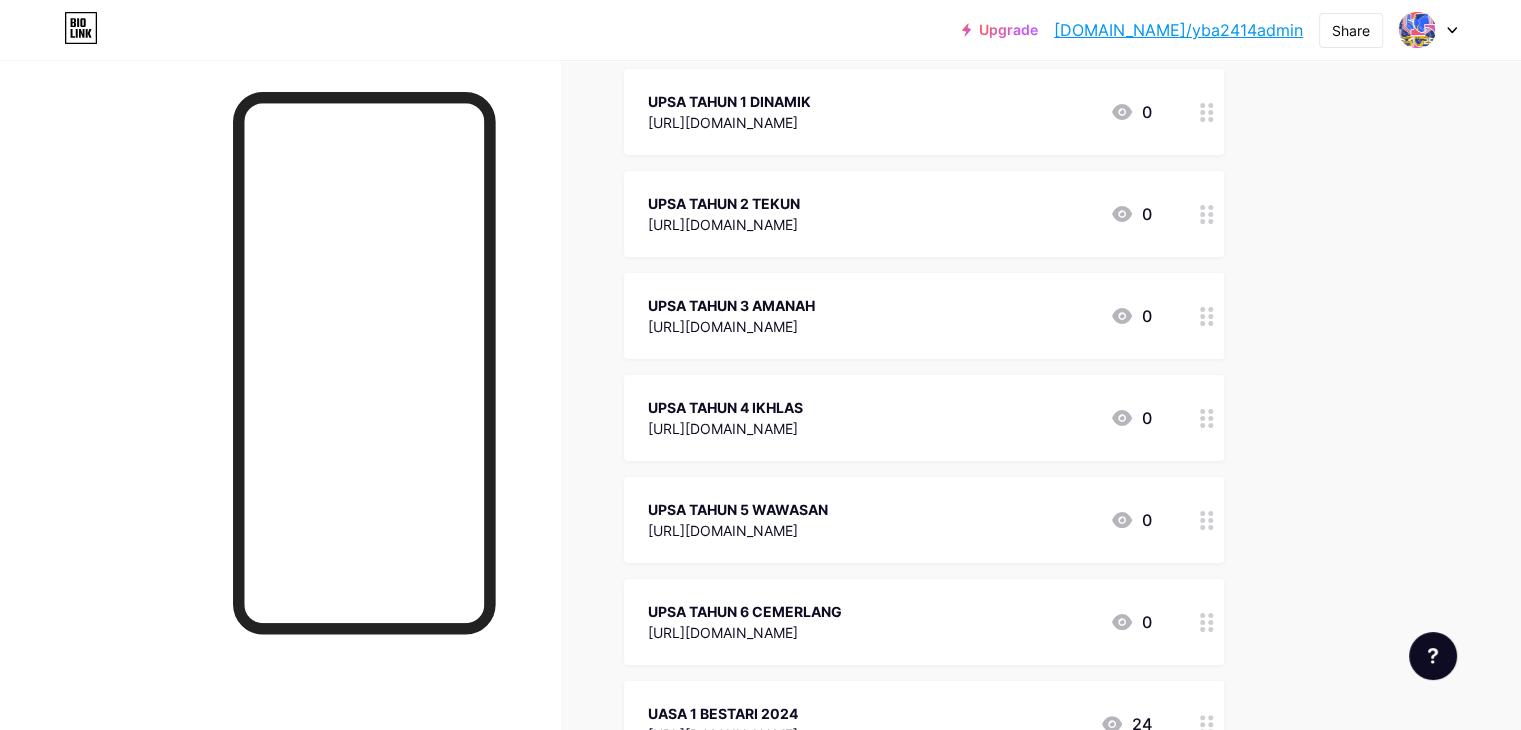 scroll, scrollTop: 0, scrollLeft: 0, axis: both 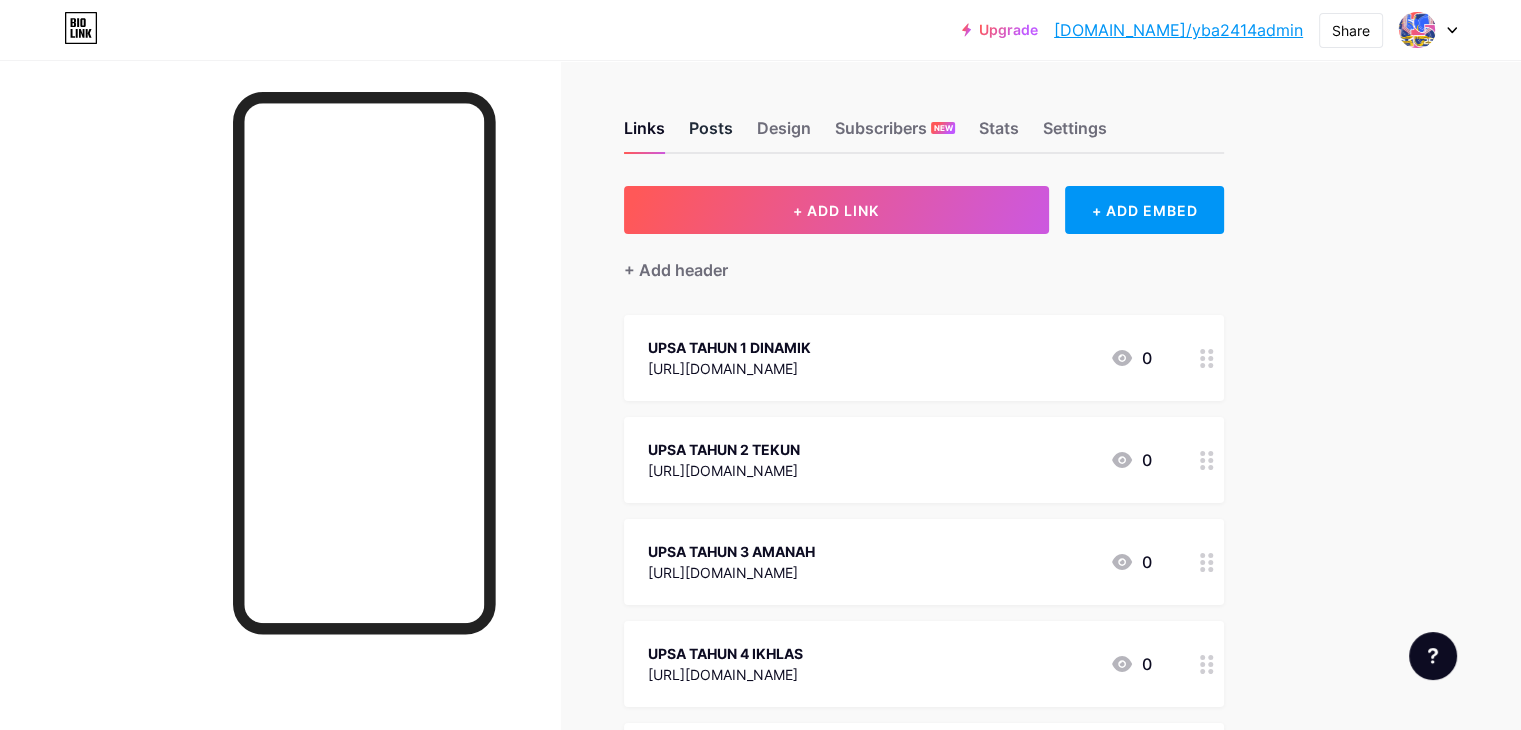 click on "Posts" at bounding box center (711, 134) 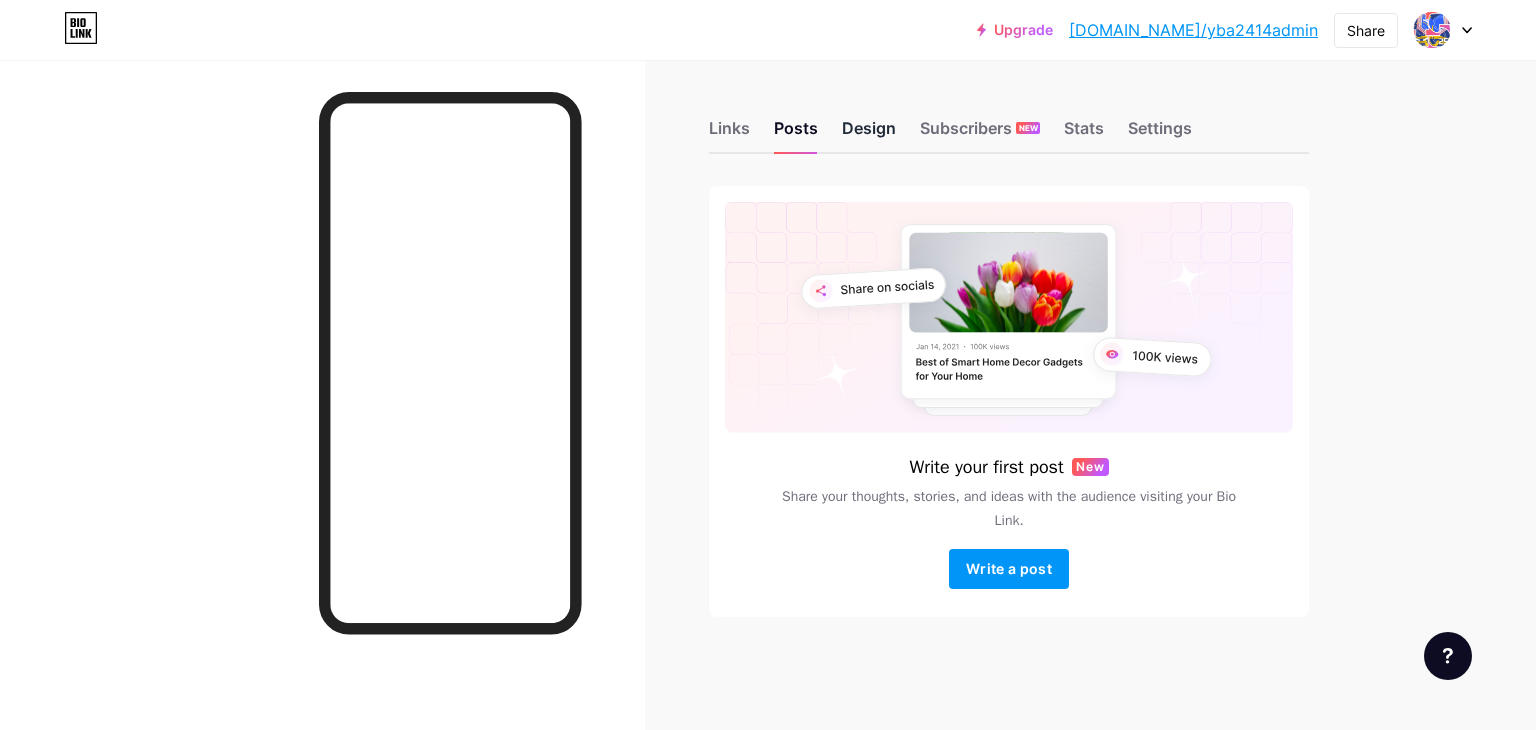 click on "Design" at bounding box center (869, 134) 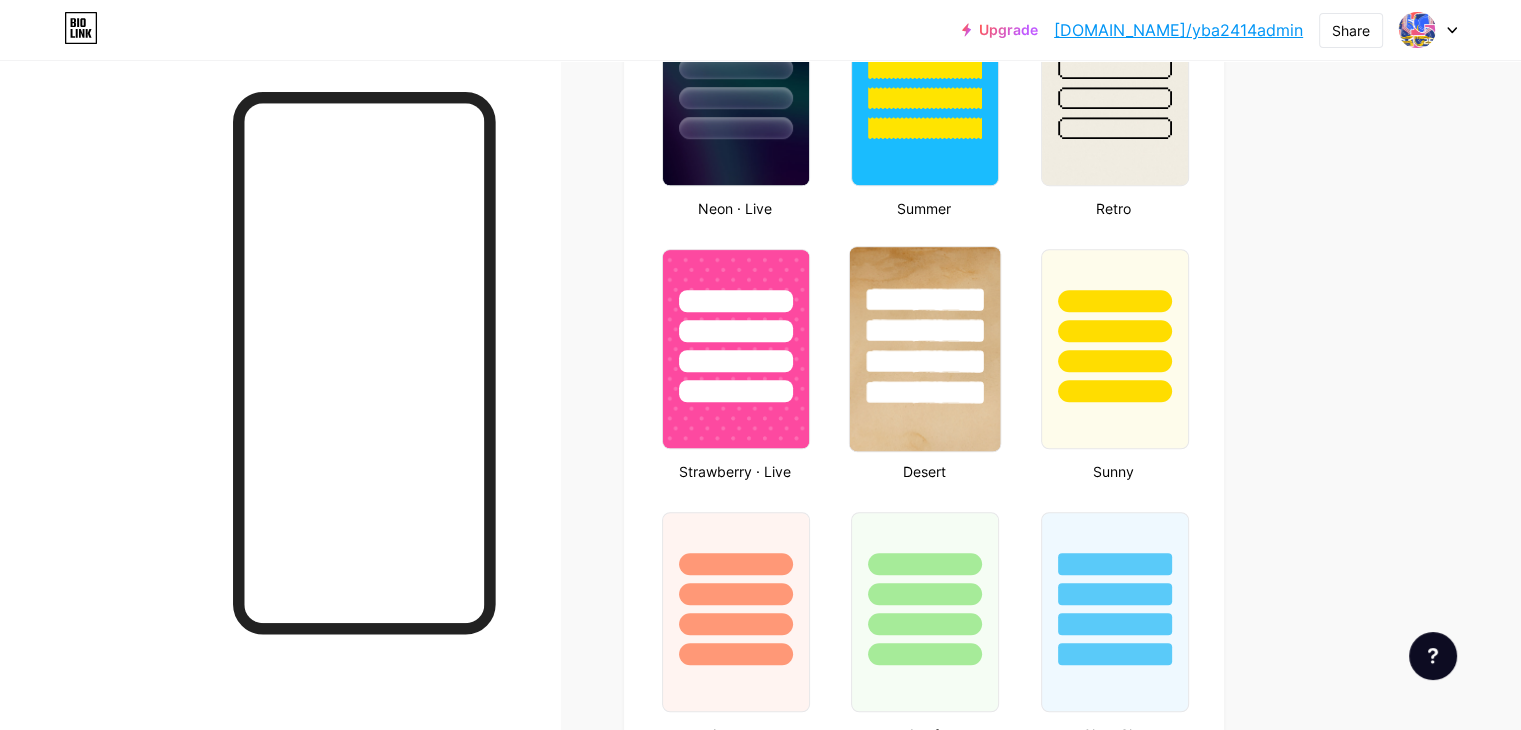 type on "#ffea05" 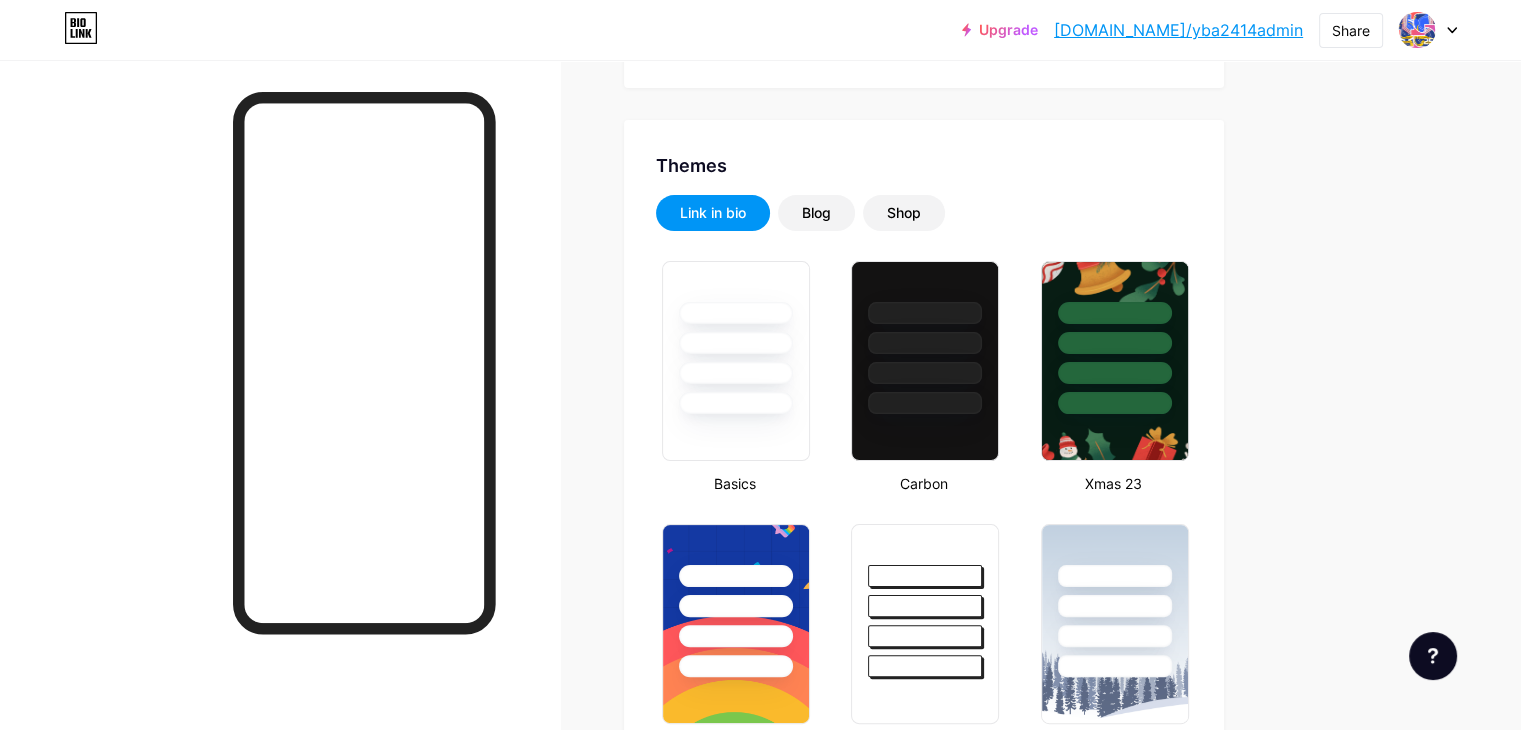 scroll, scrollTop: 0, scrollLeft: 0, axis: both 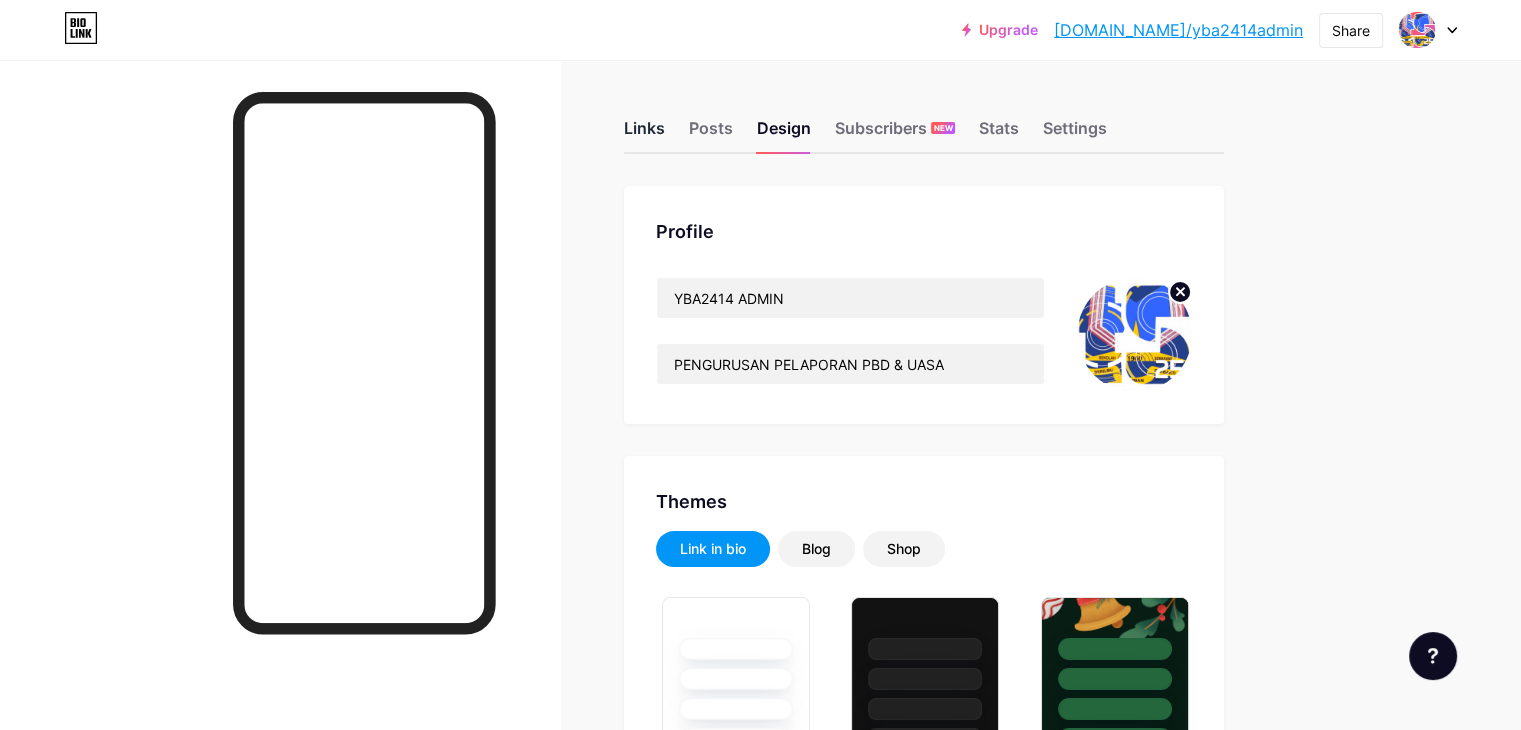 click on "Links" at bounding box center (644, 134) 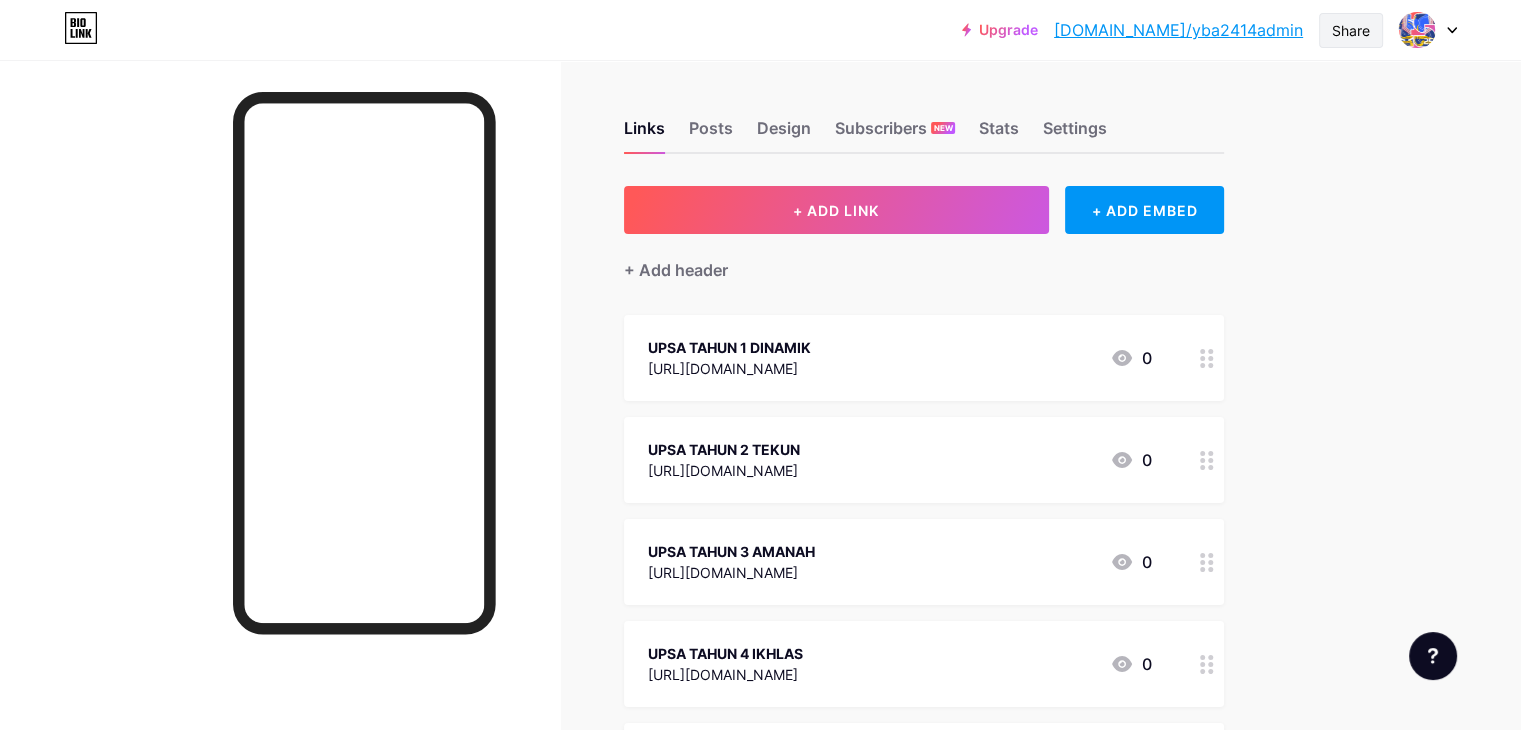 click on "Share" at bounding box center [1351, 30] 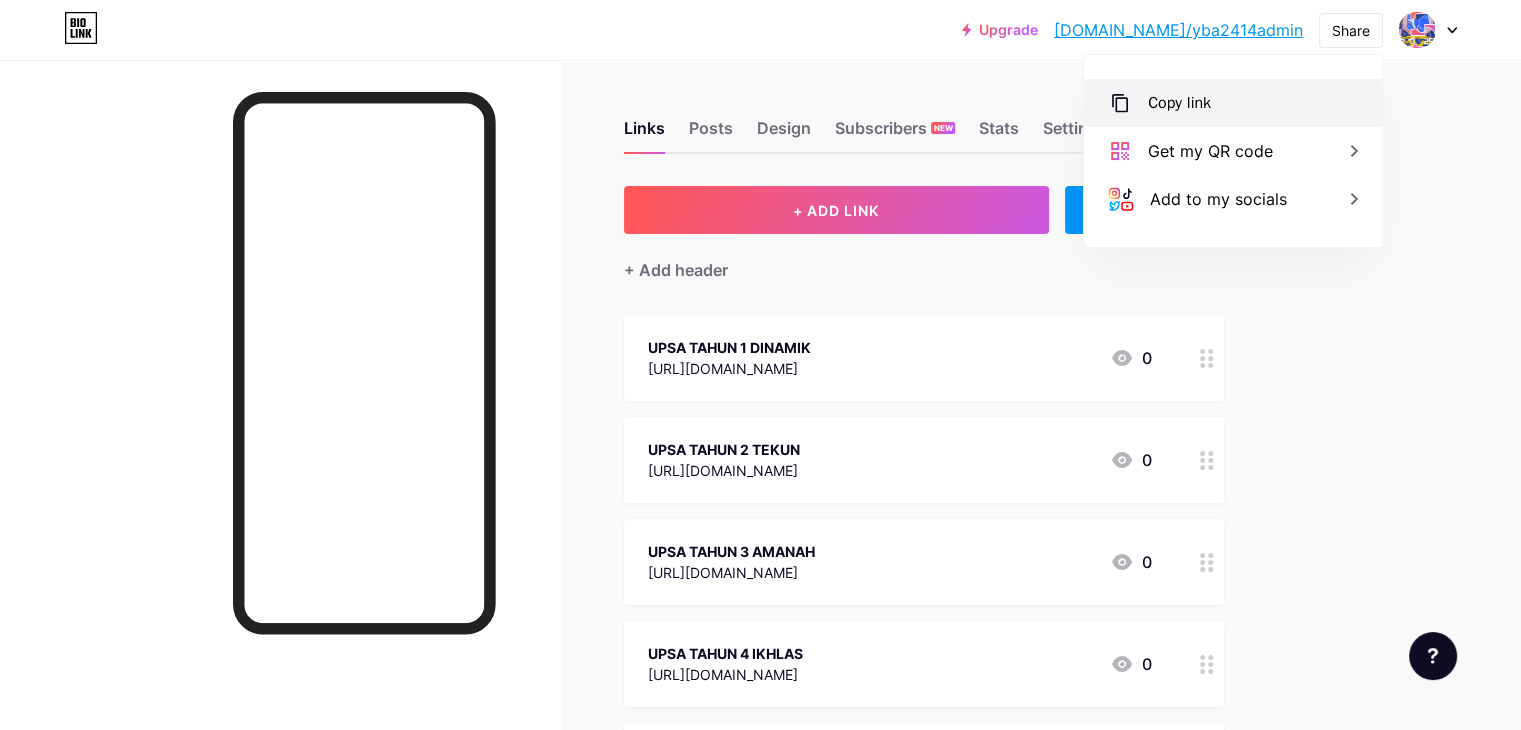 click on "Copy link" at bounding box center (1233, 103) 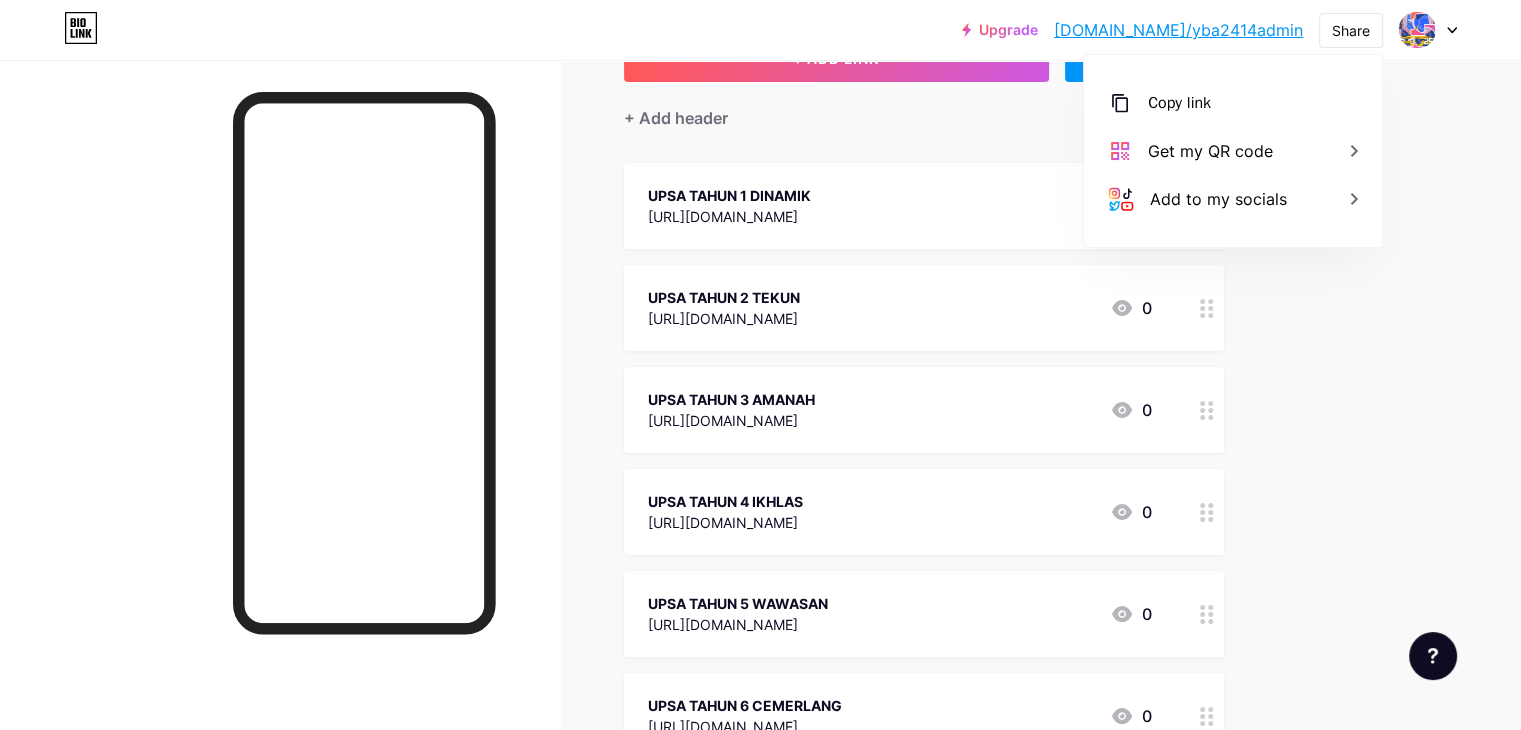 scroll, scrollTop: 200, scrollLeft: 0, axis: vertical 